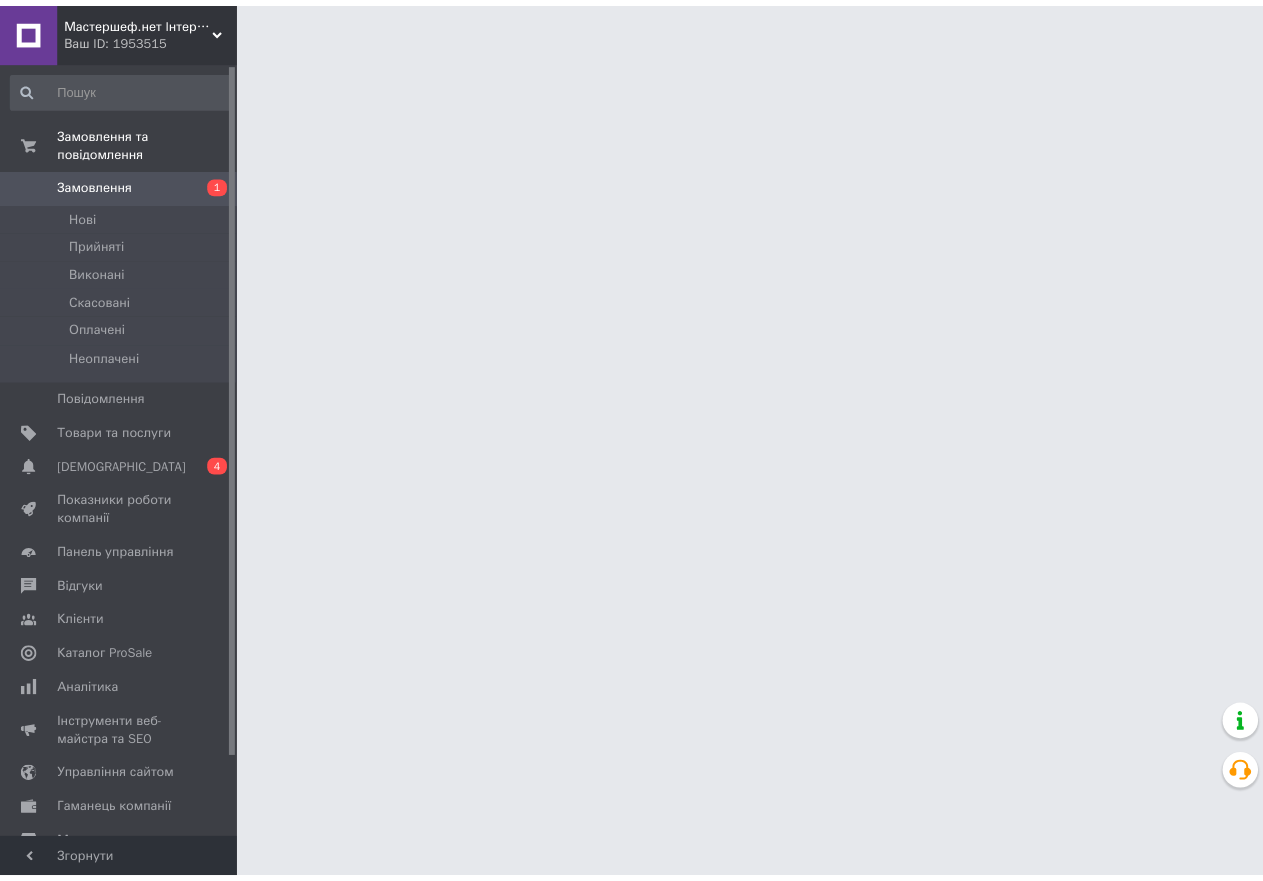 scroll, scrollTop: 0, scrollLeft: 0, axis: both 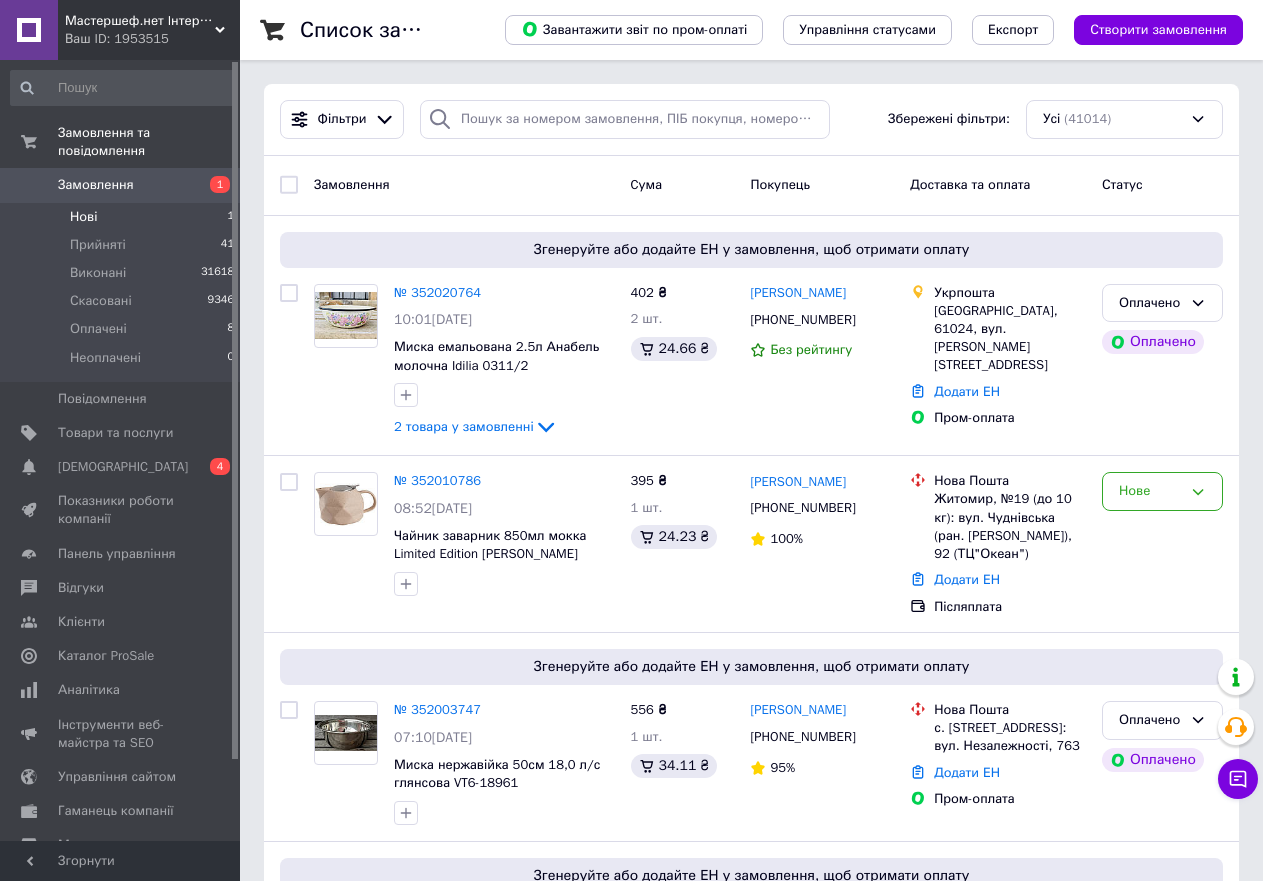 click on "Нові 1" at bounding box center (123, 217) 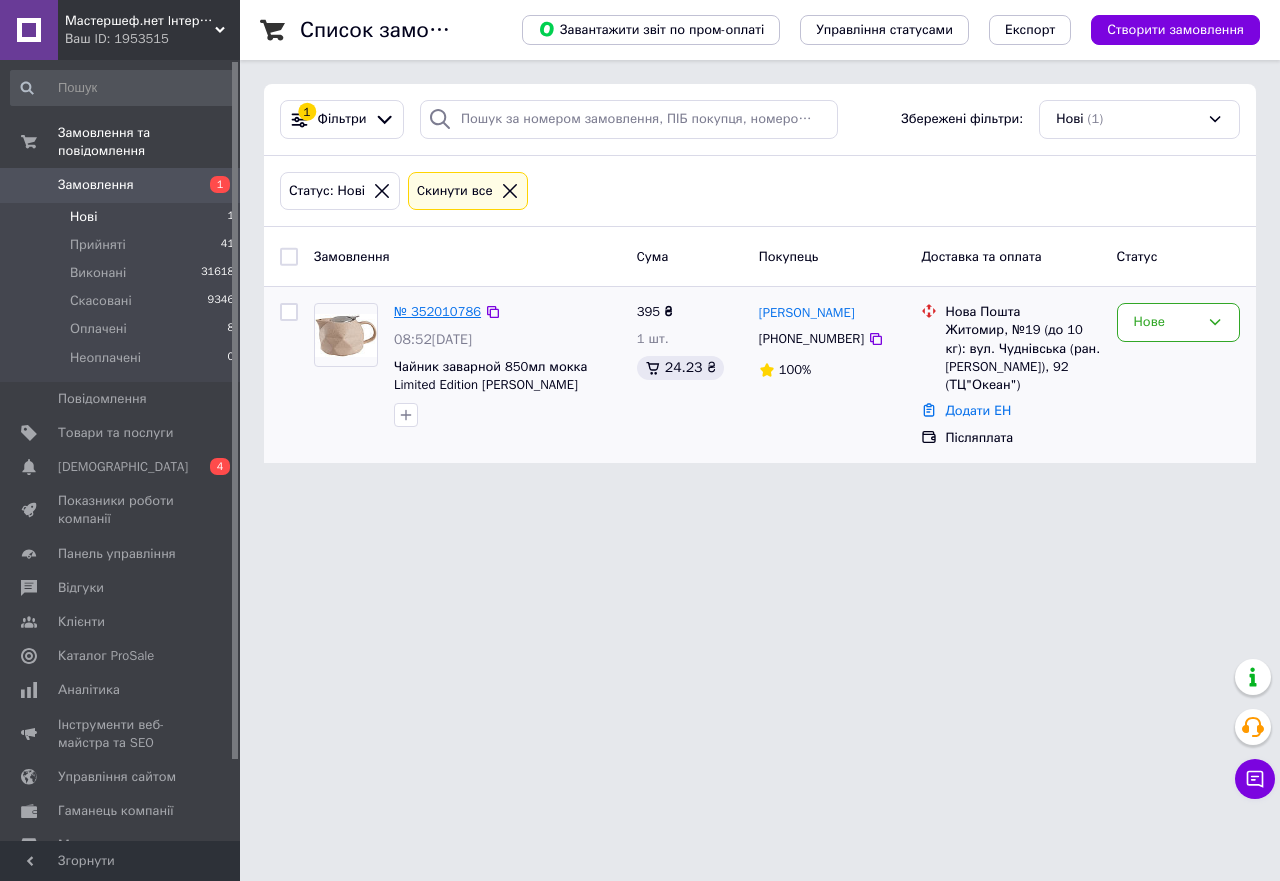click on "№ 352010786" at bounding box center (437, 311) 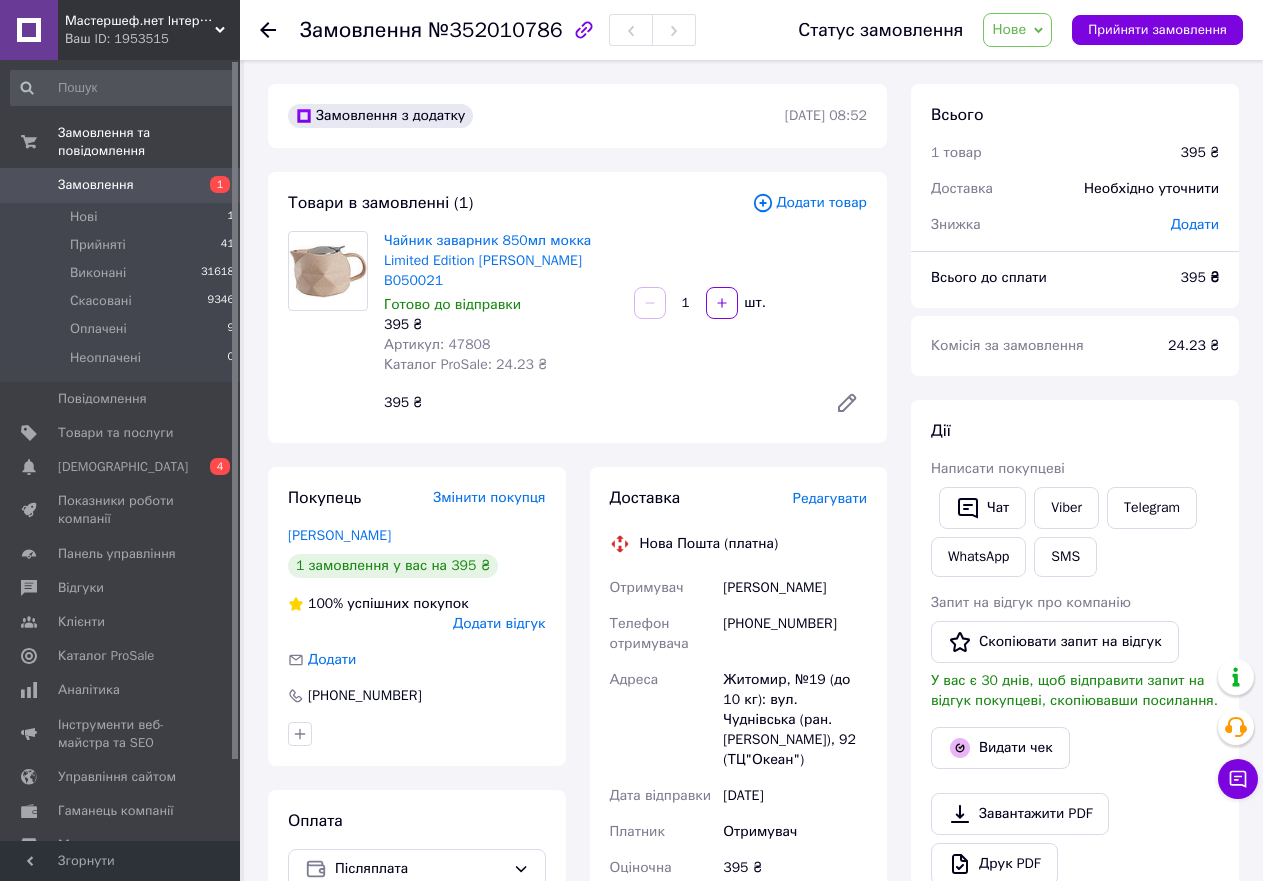 click on "Нове" at bounding box center [1009, 29] 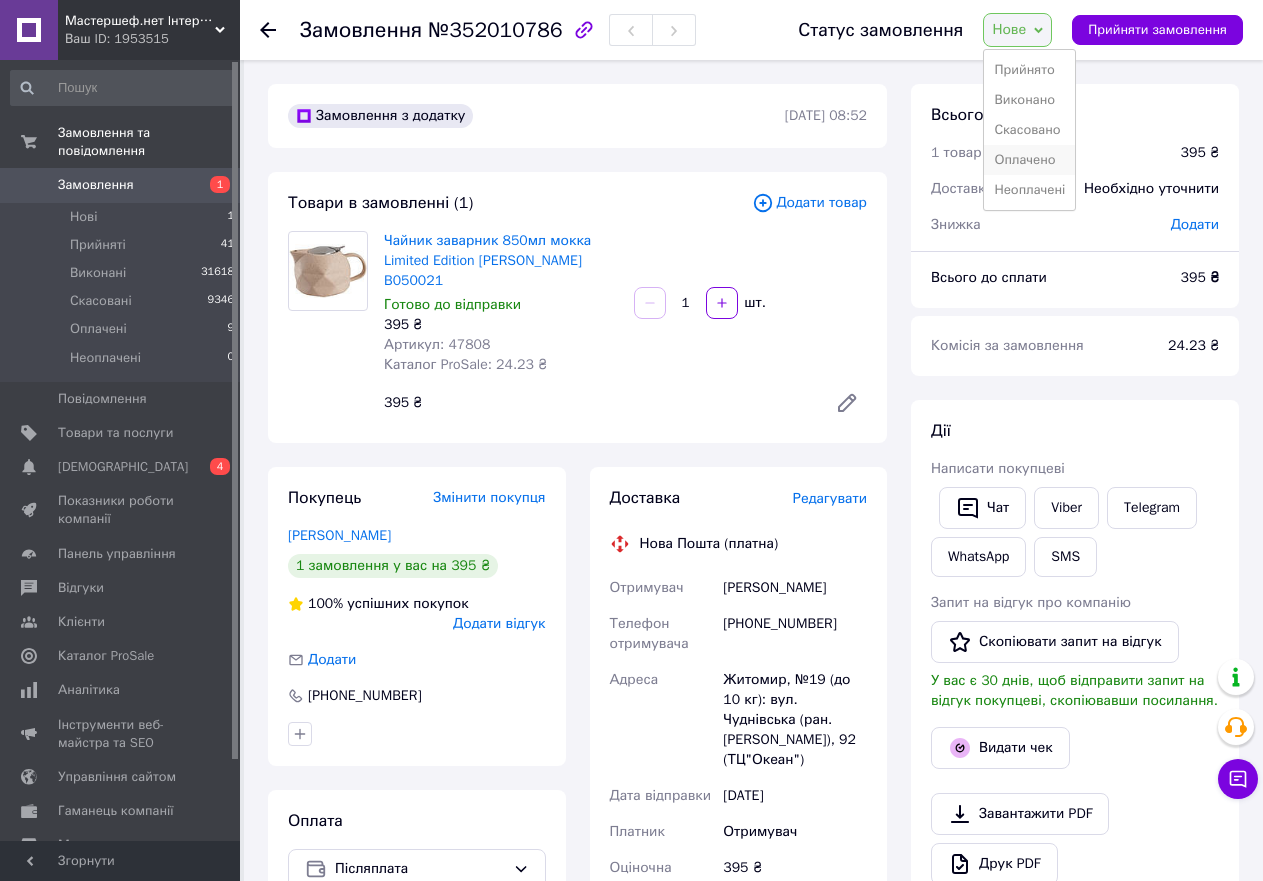 click on "Оплачено" at bounding box center [1029, 160] 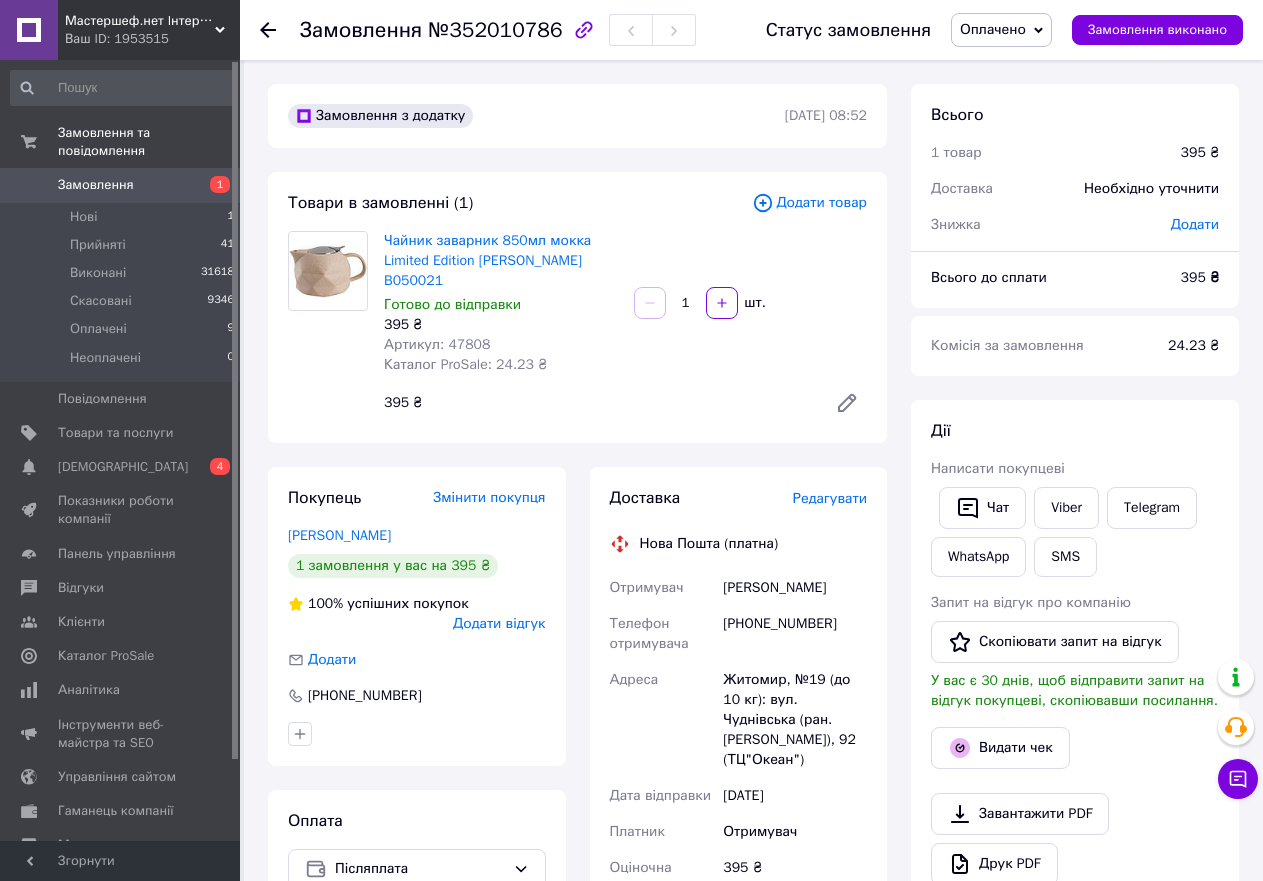 click 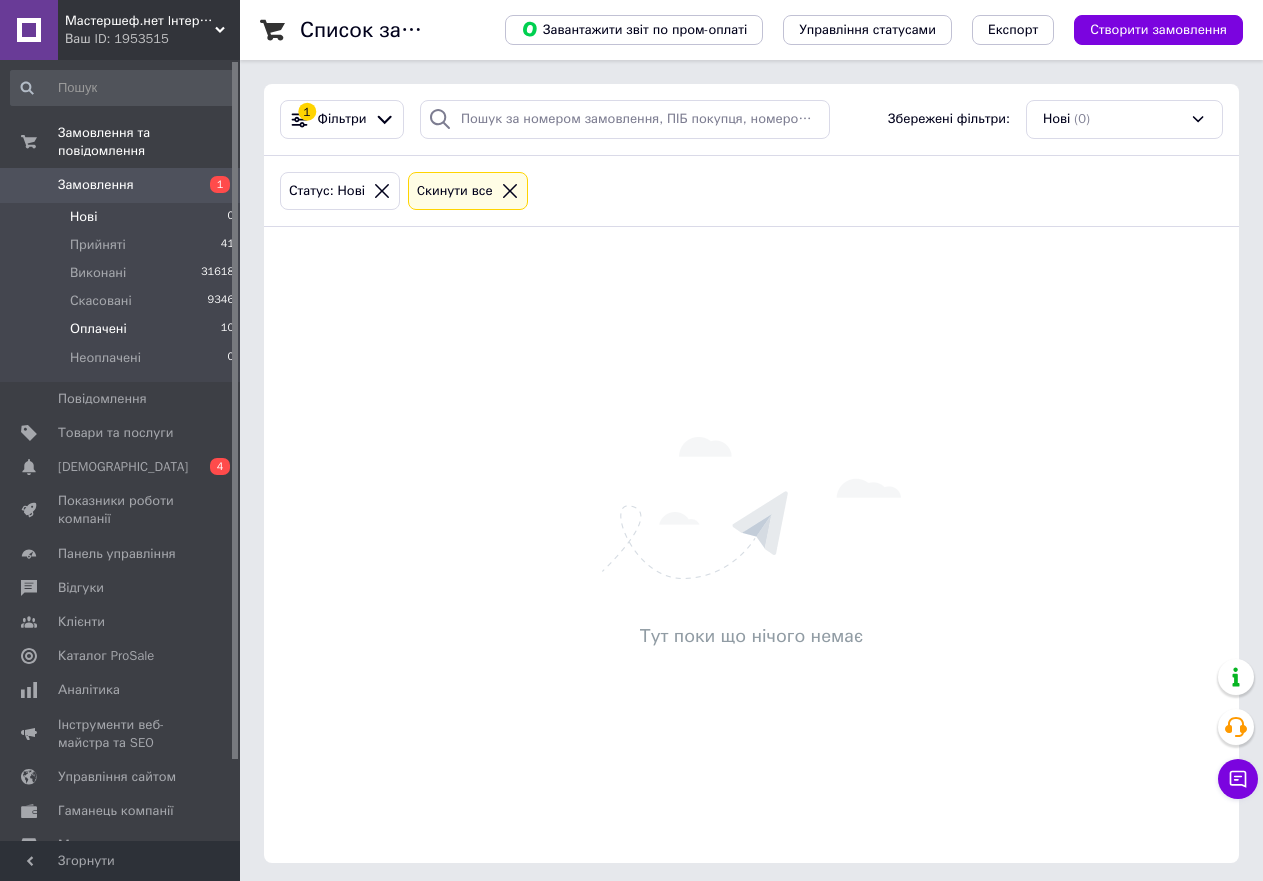 click on "Оплачені" at bounding box center [98, 329] 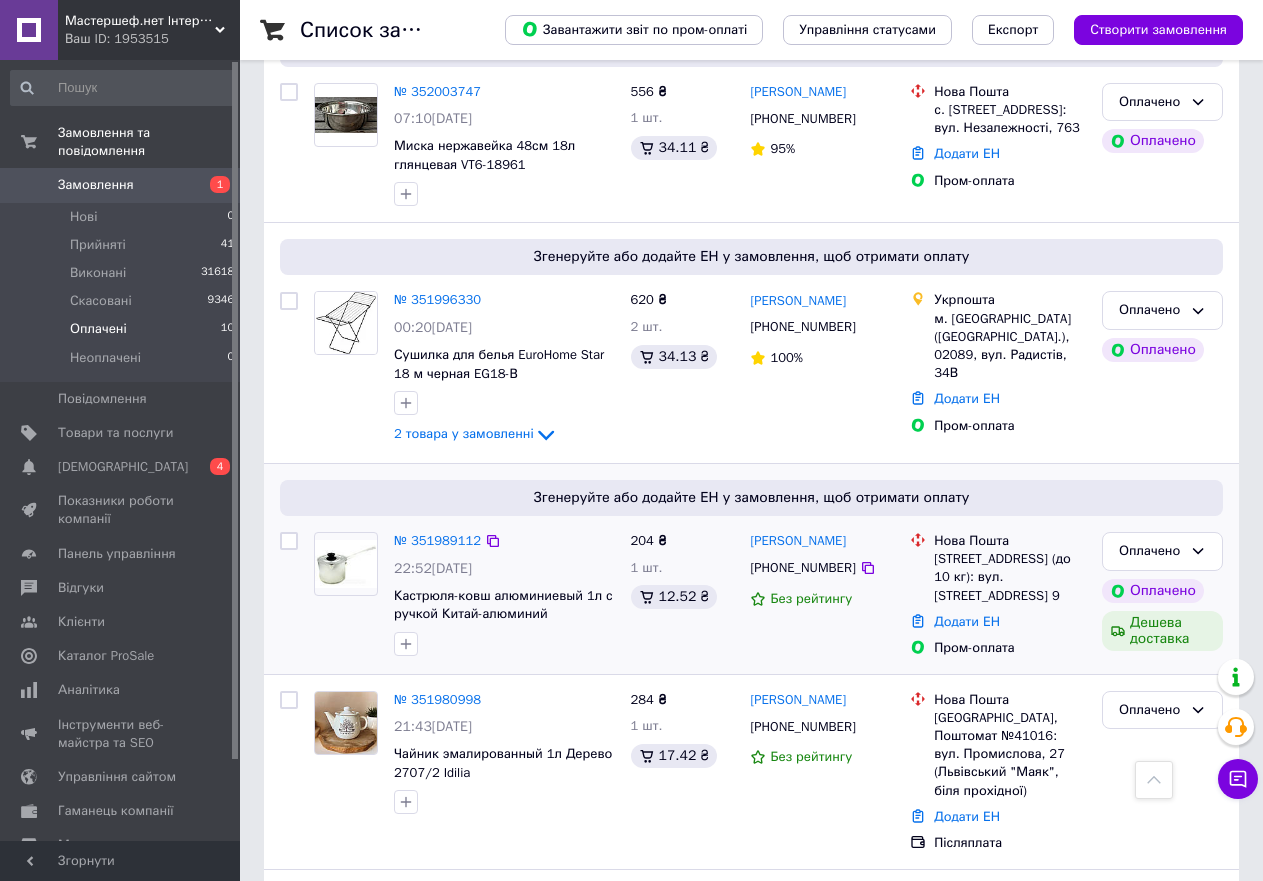 scroll, scrollTop: 885, scrollLeft: 0, axis: vertical 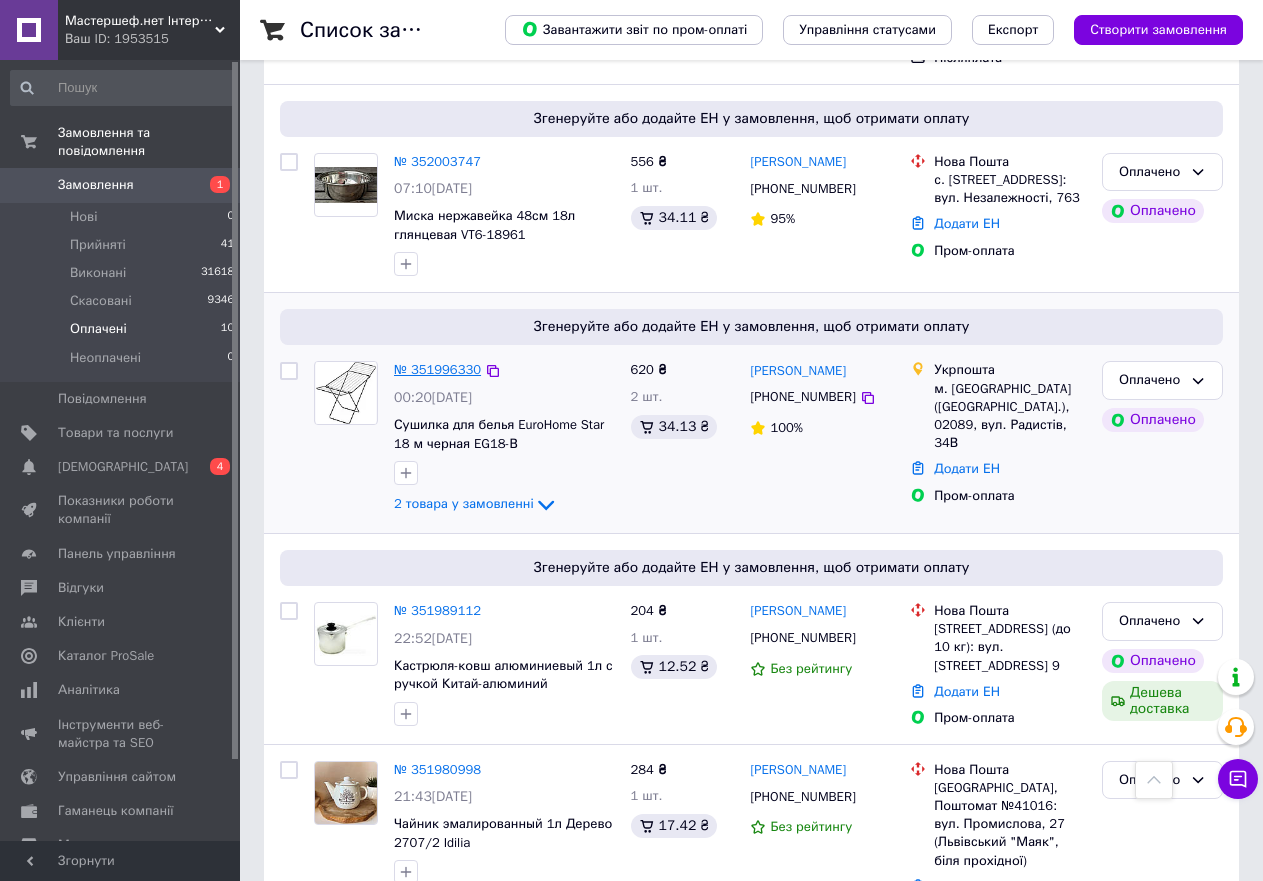 click on "№ 351996330" at bounding box center [437, 369] 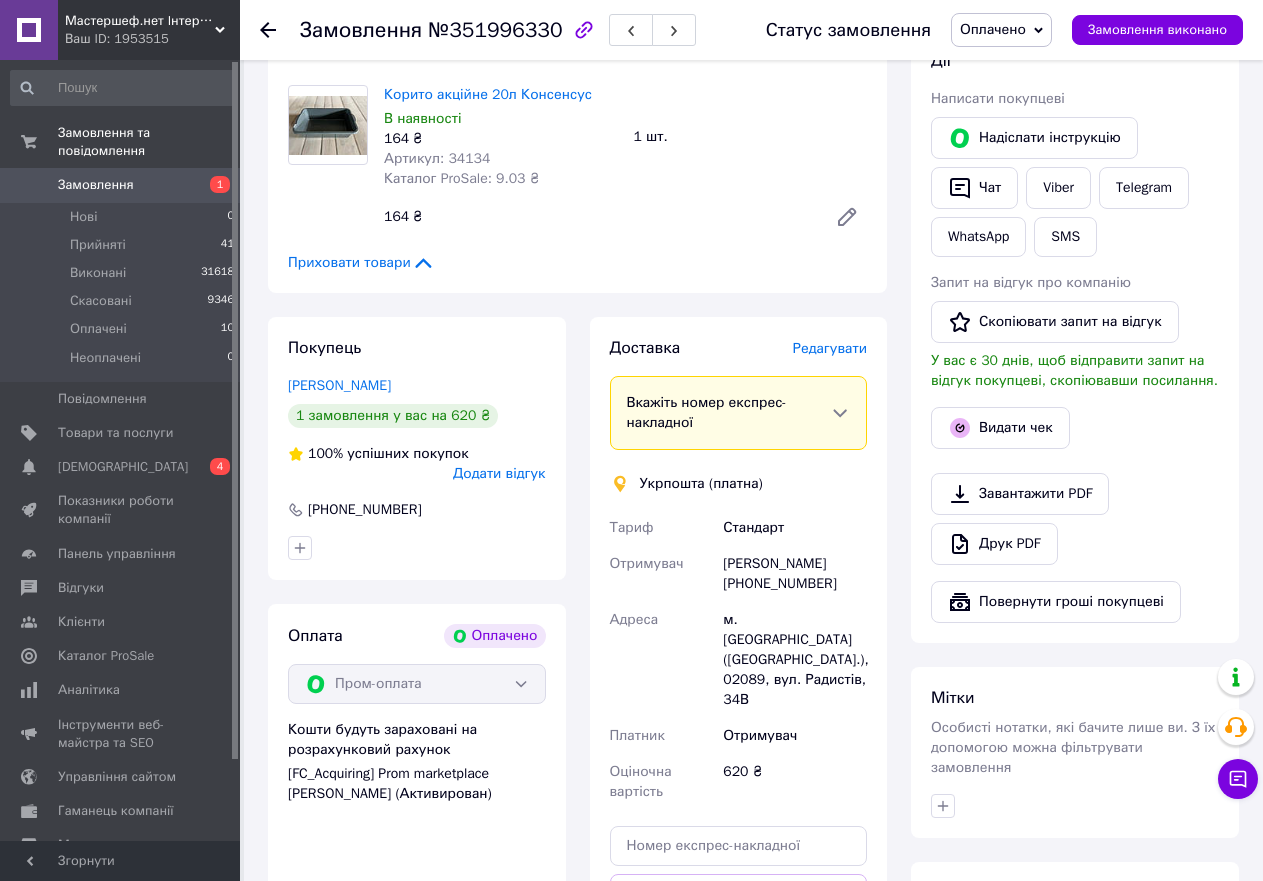 scroll, scrollTop: 400, scrollLeft: 0, axis: vertical 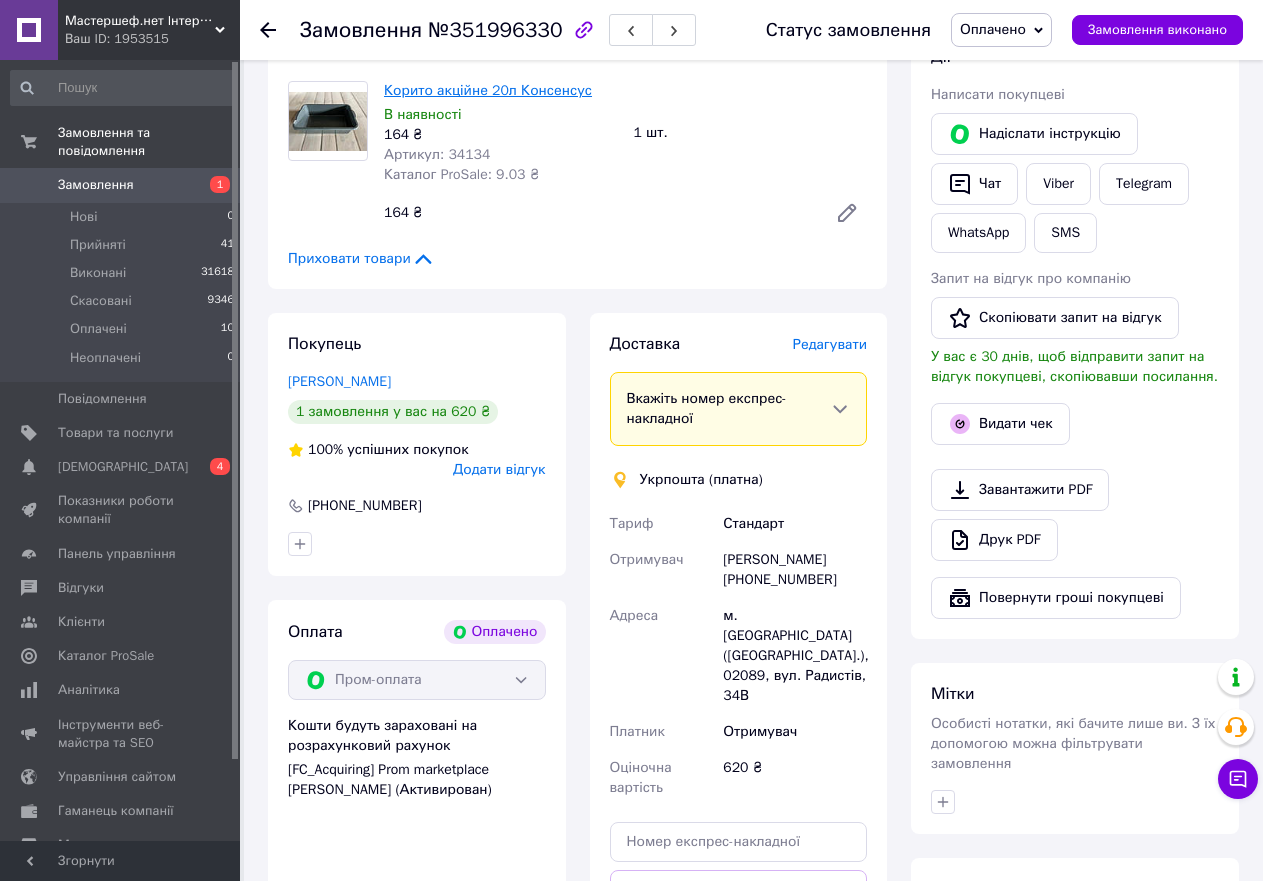 click on "Корито акційне 20л Консенсус" at bounding box center (488, 90) 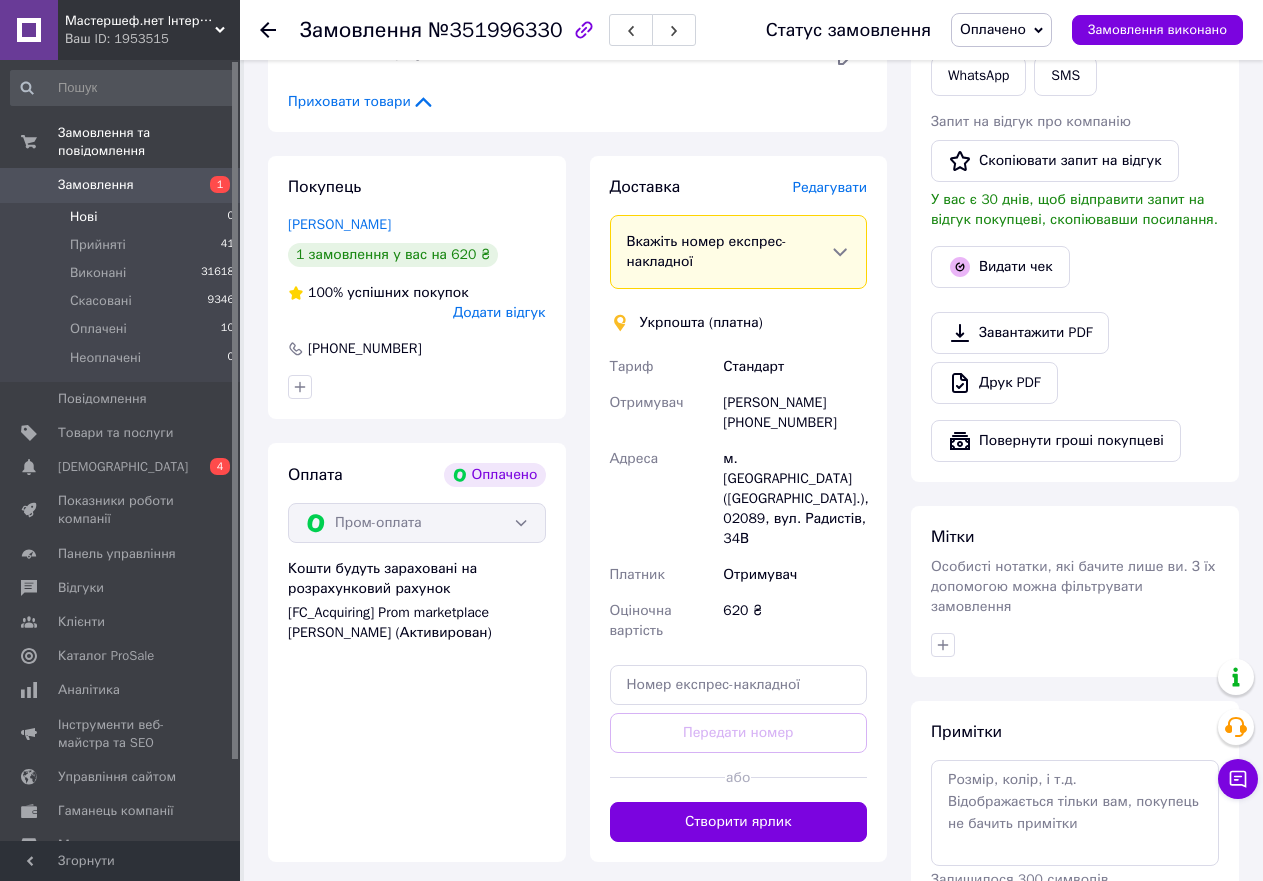 scroll, scrollTop: 100, scrollLeft: 0, axis: vertical 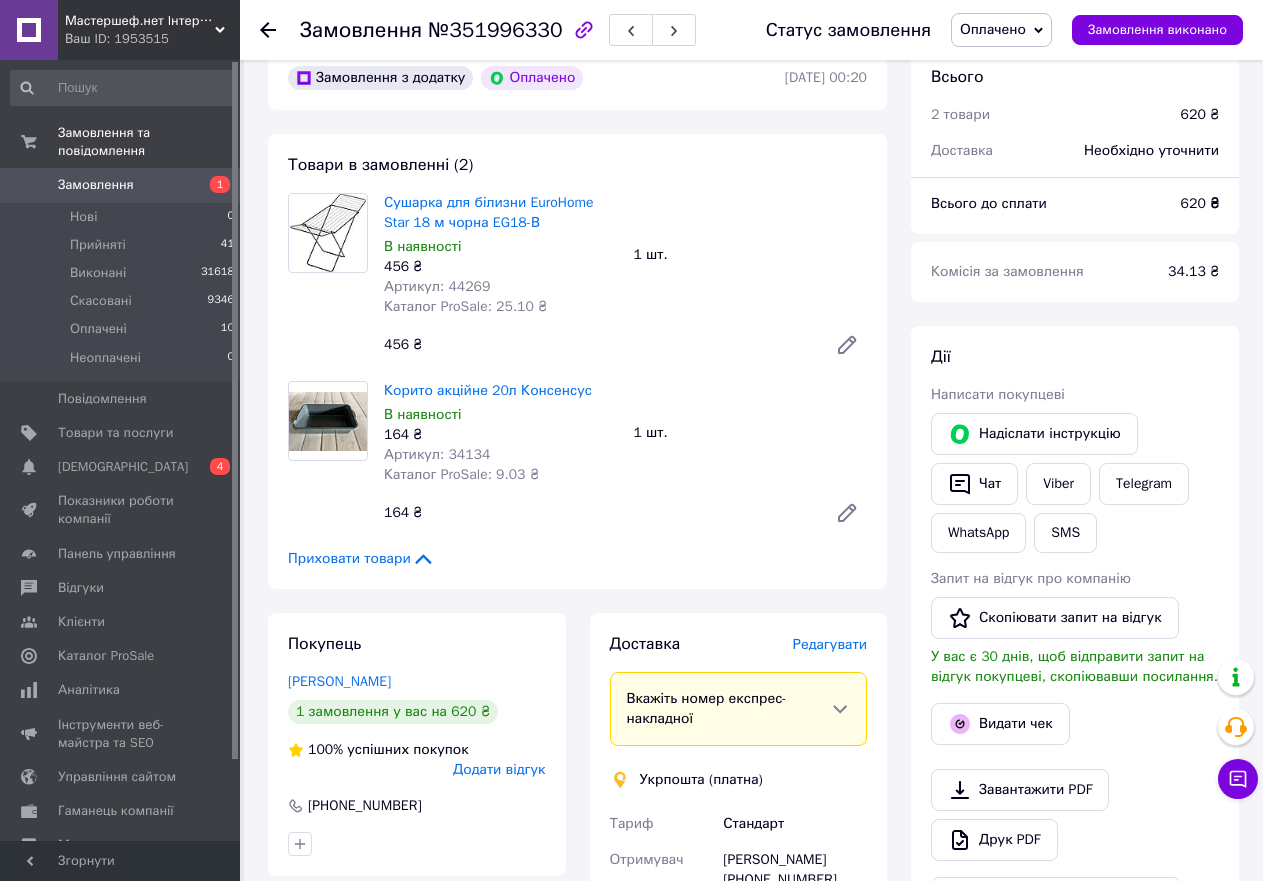 click 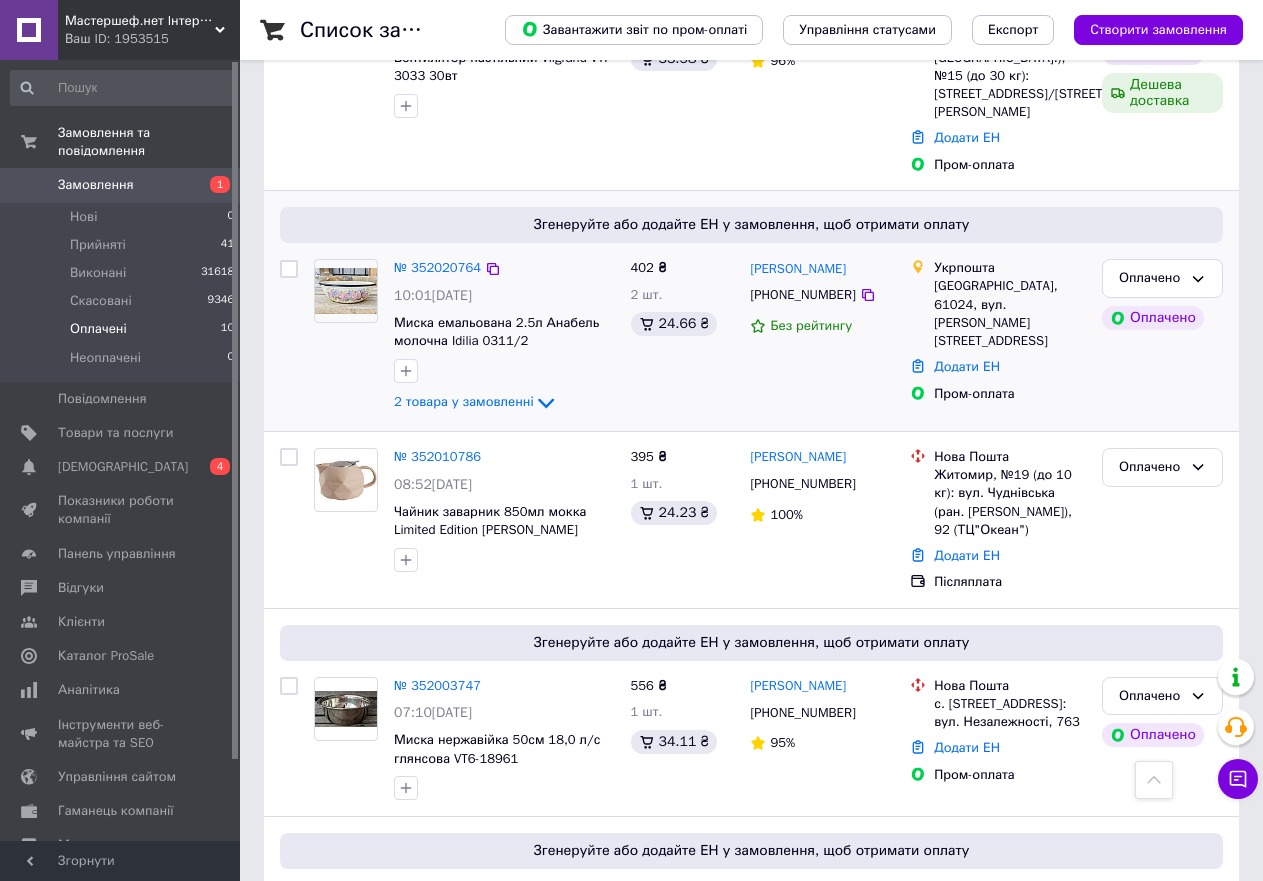 scroll, scrollTop: 100, scrollLeft: 0, axis: vertical 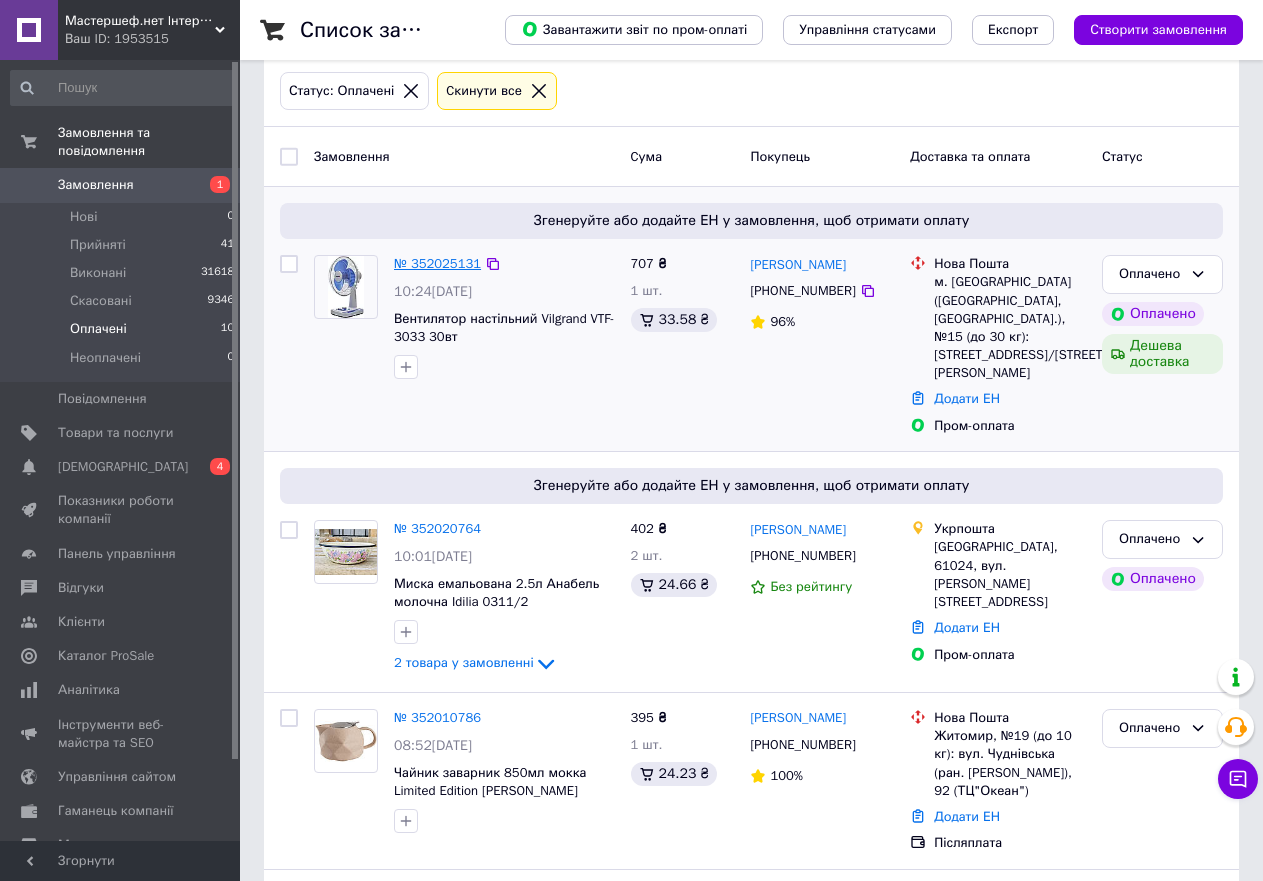 click on "№ 352025131" at bounding box center (437, 263) 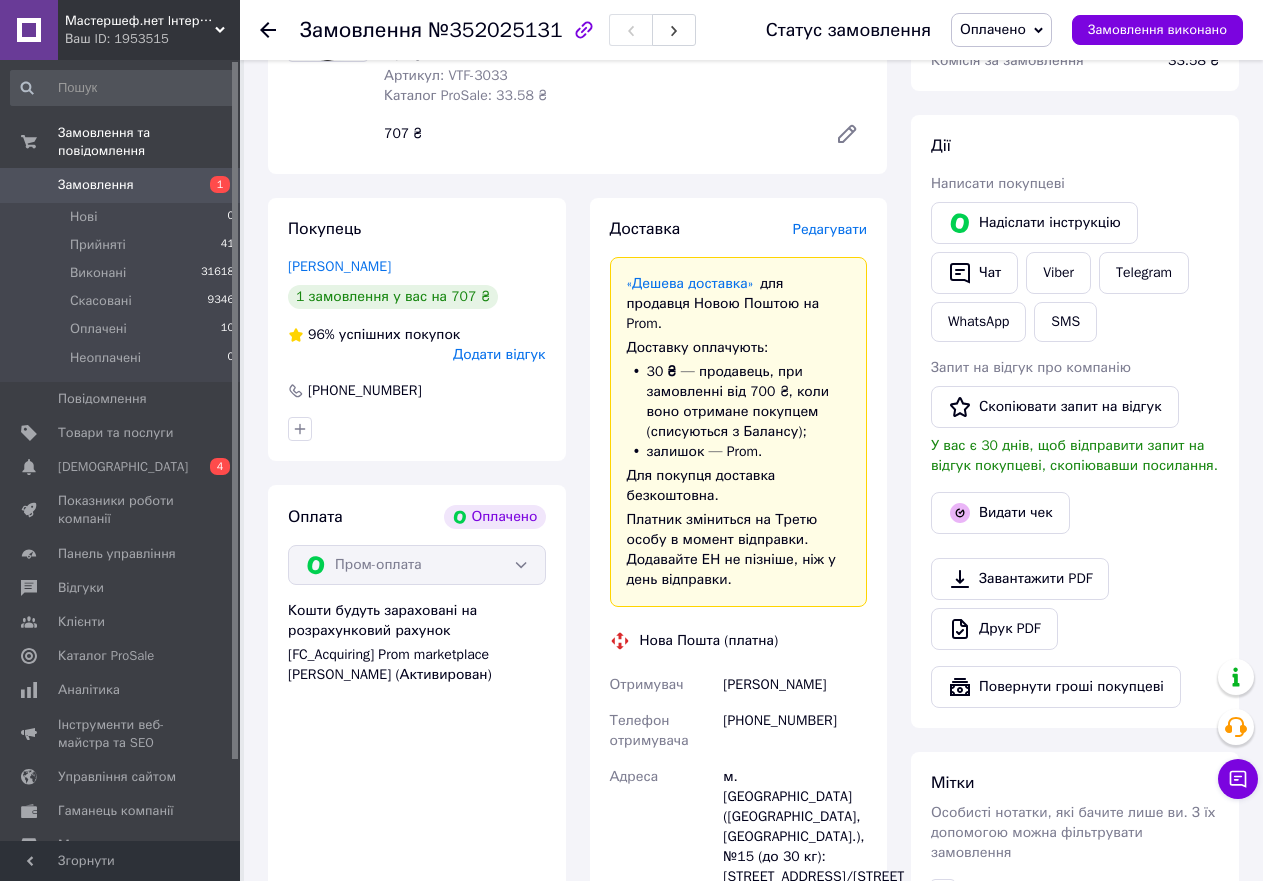 scroll, scrollTop: 400, scrollLeft: 0, axis: vertical 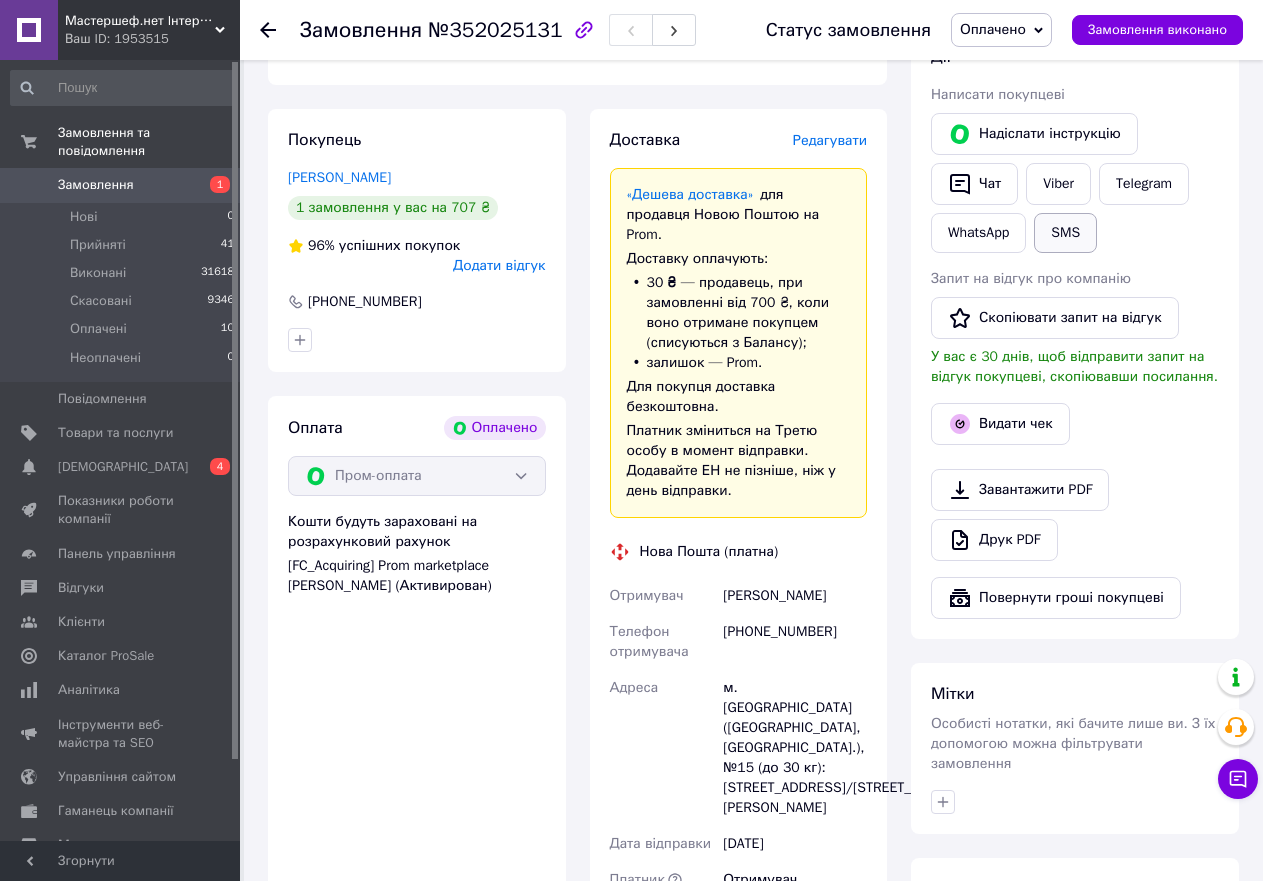 click on "SMS" at bounding box center [1065, 233] 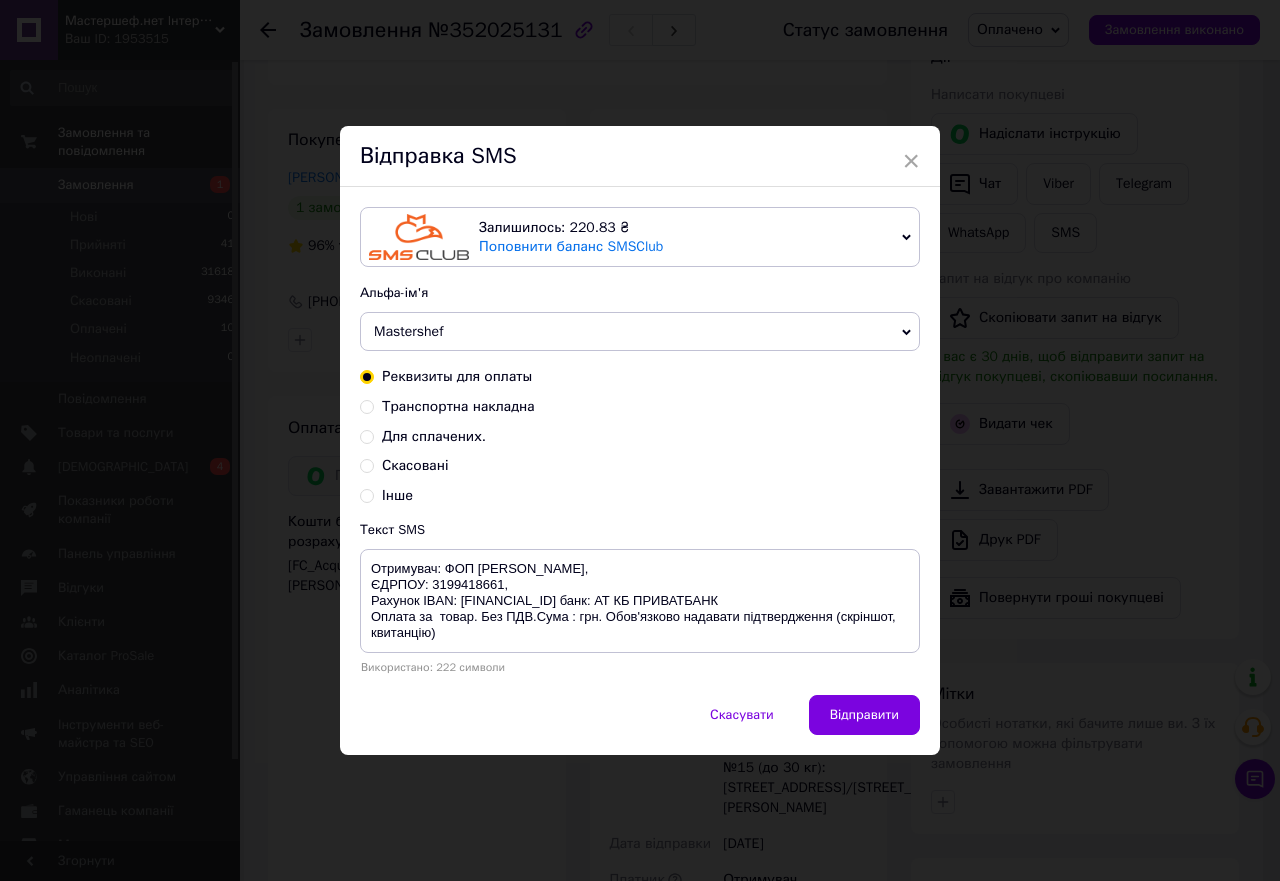 click on "Для сплачених." at bounding box center (434, 436) 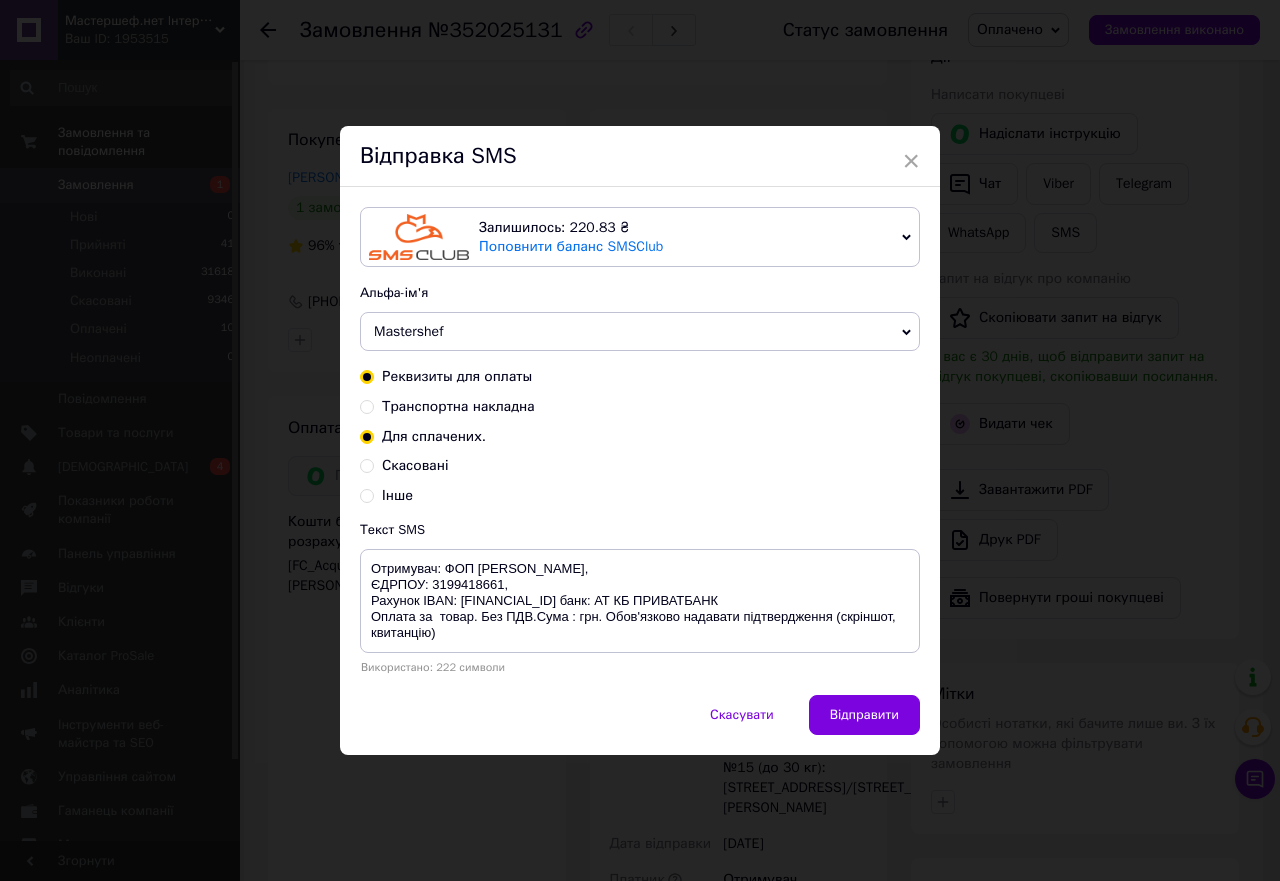 radio on "false" 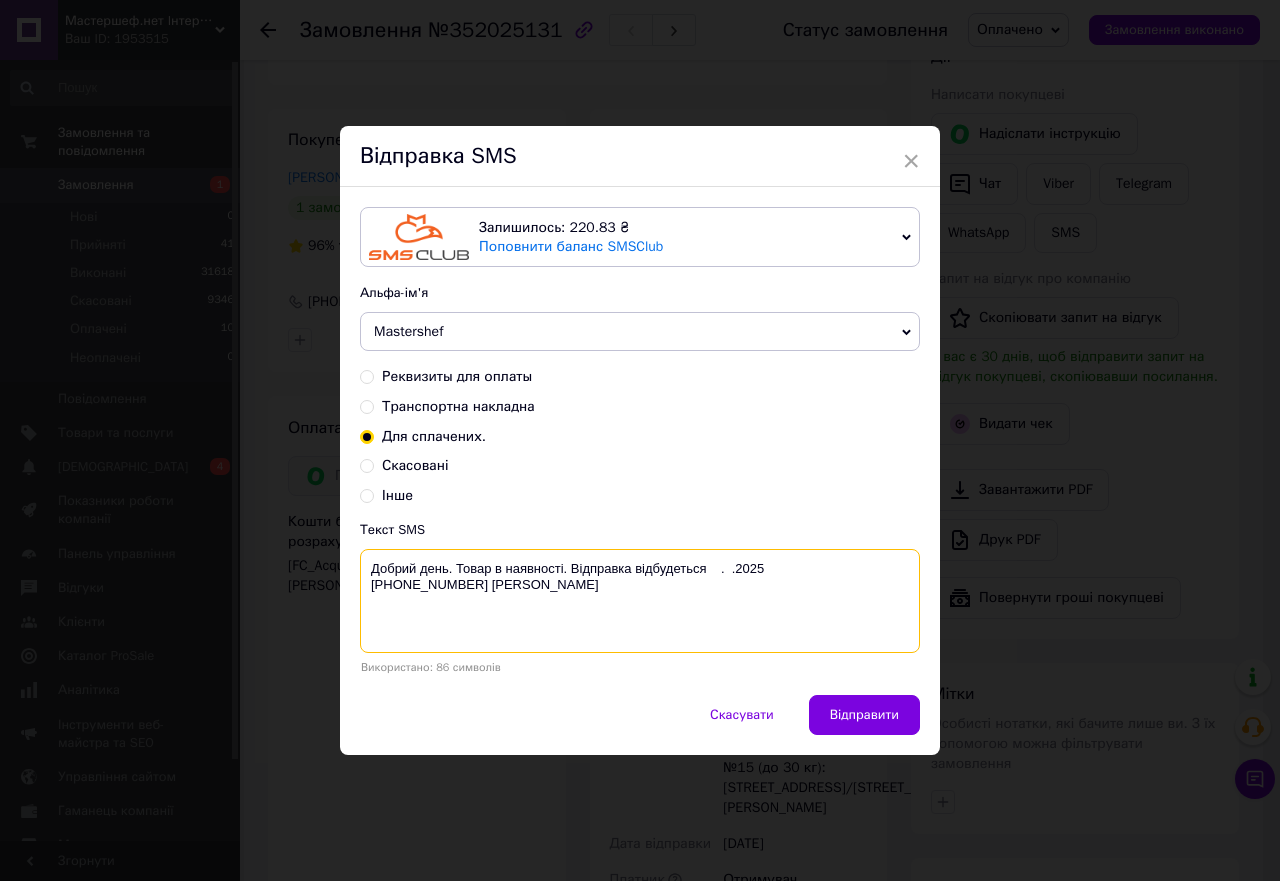 drag, startPoint x: 364, startPoint y: 561, endPoint x: 709, endPoint y: 567, distance: 345.0522 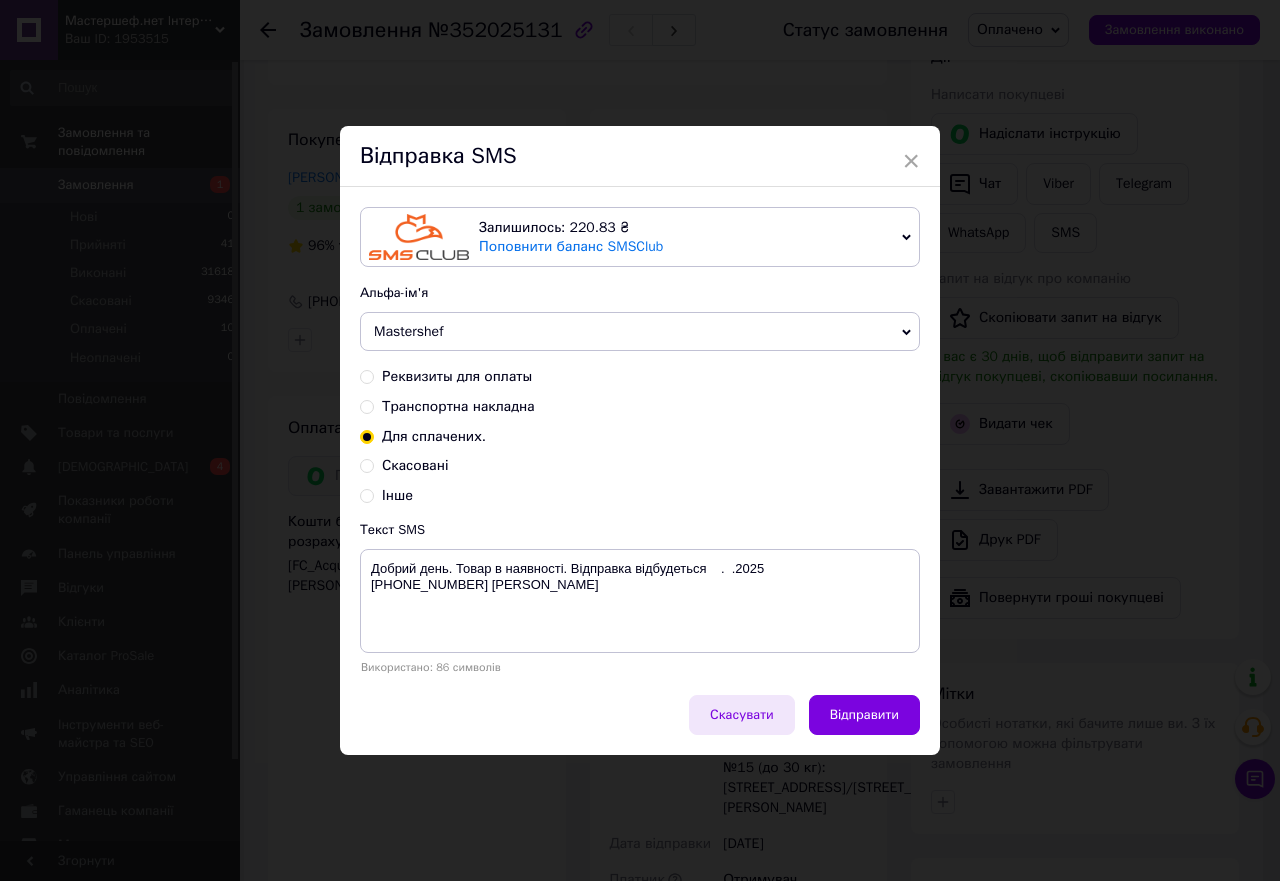 click on "Скасувати" at bounding box center (742, 715) 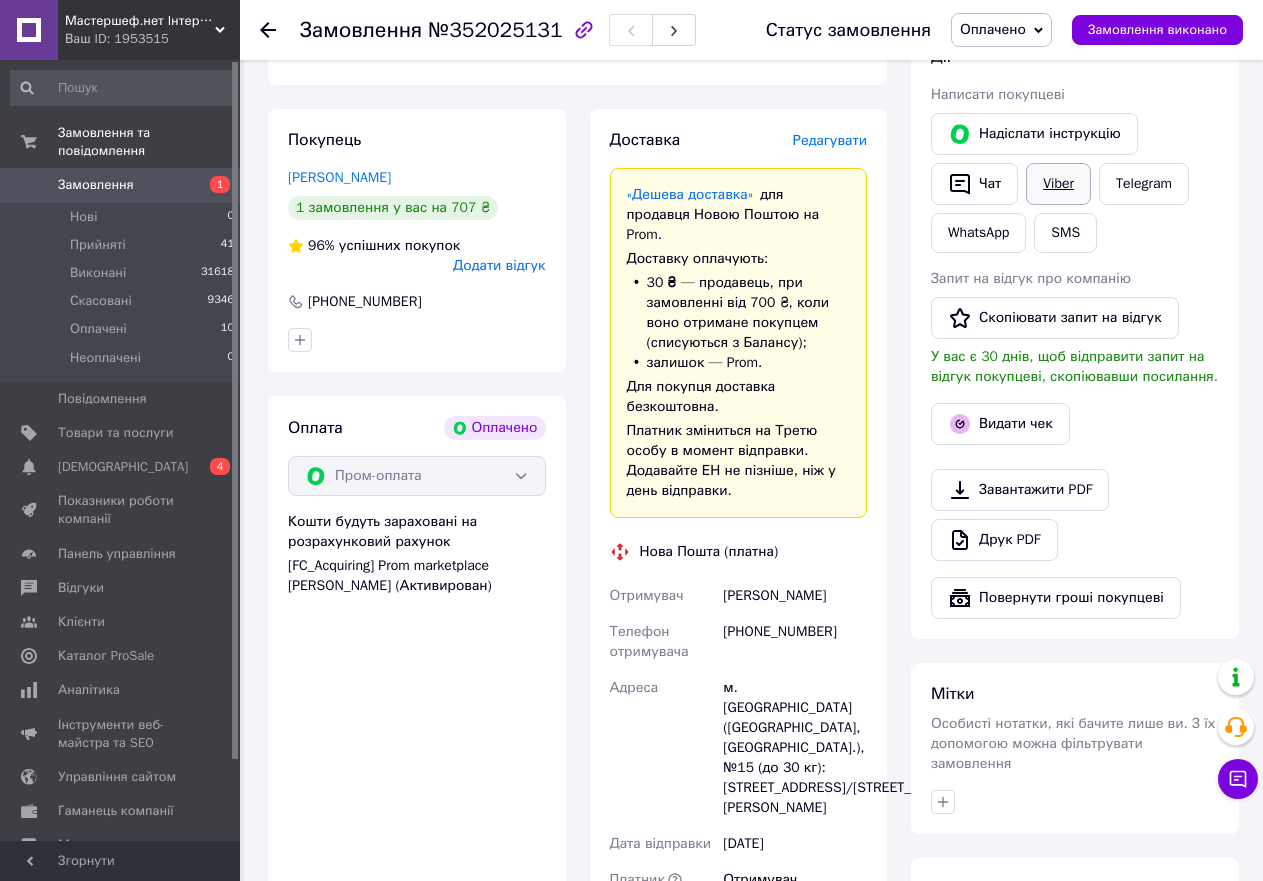 click on "Viber" at bounding box center [1058, 184] 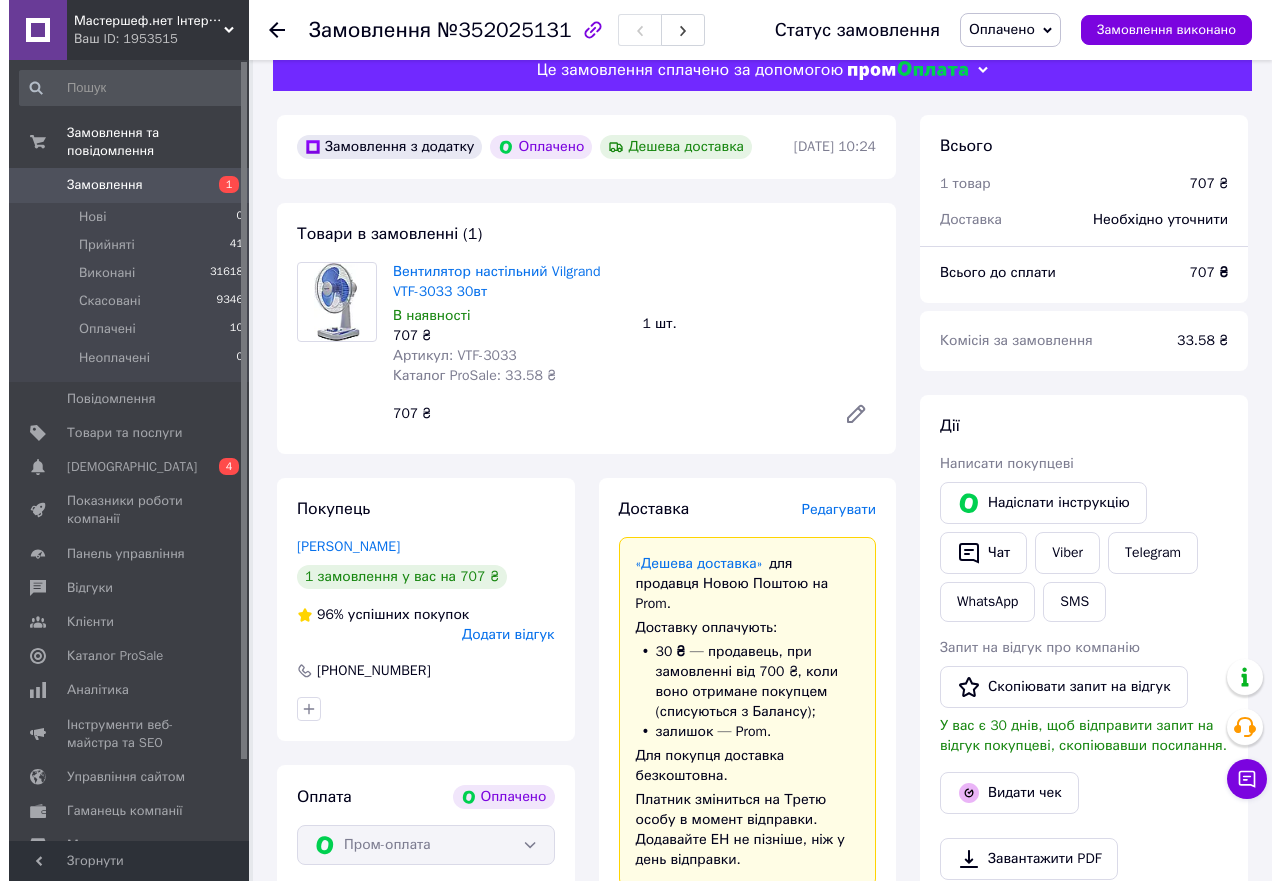 scroll, scrollTop: 0, scrollLeft: 0, axis: both 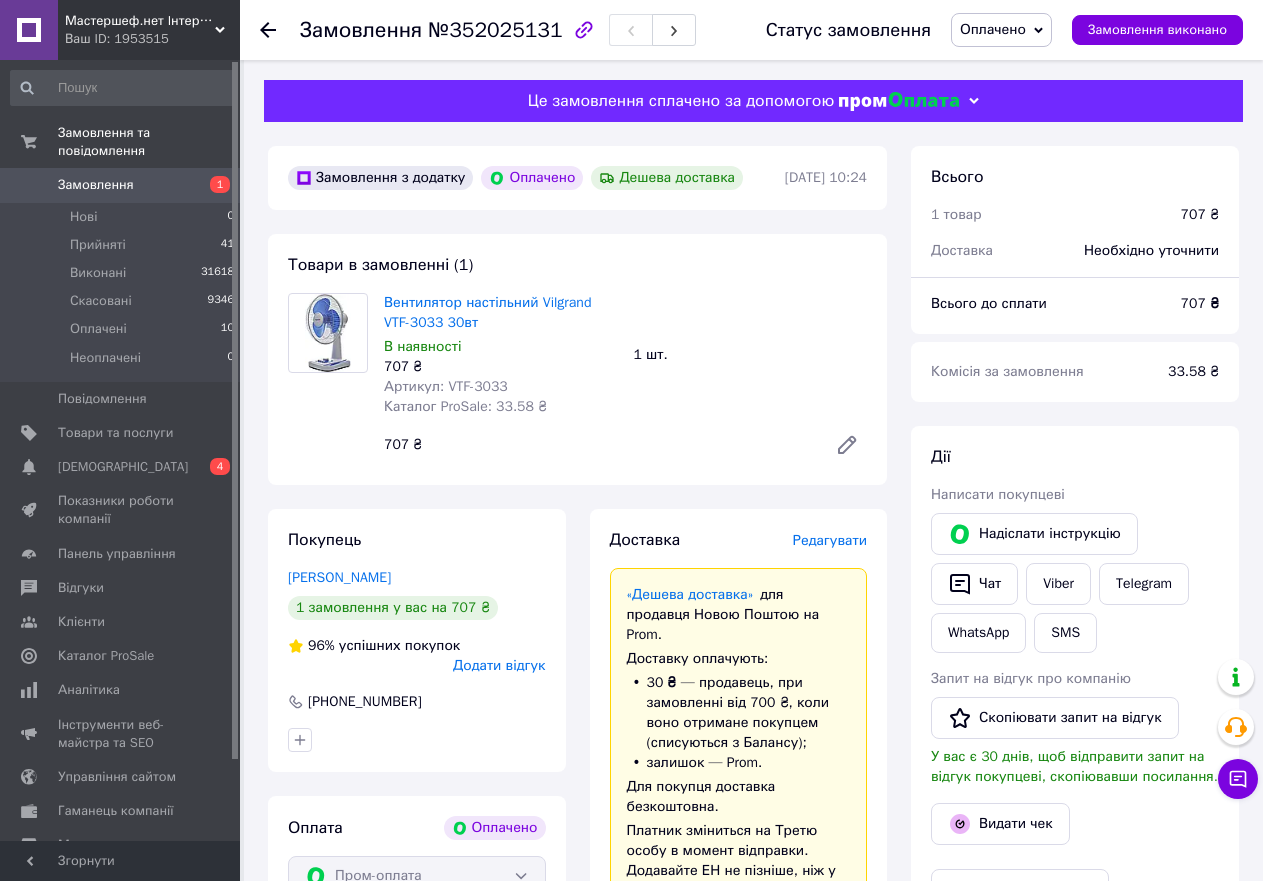 click 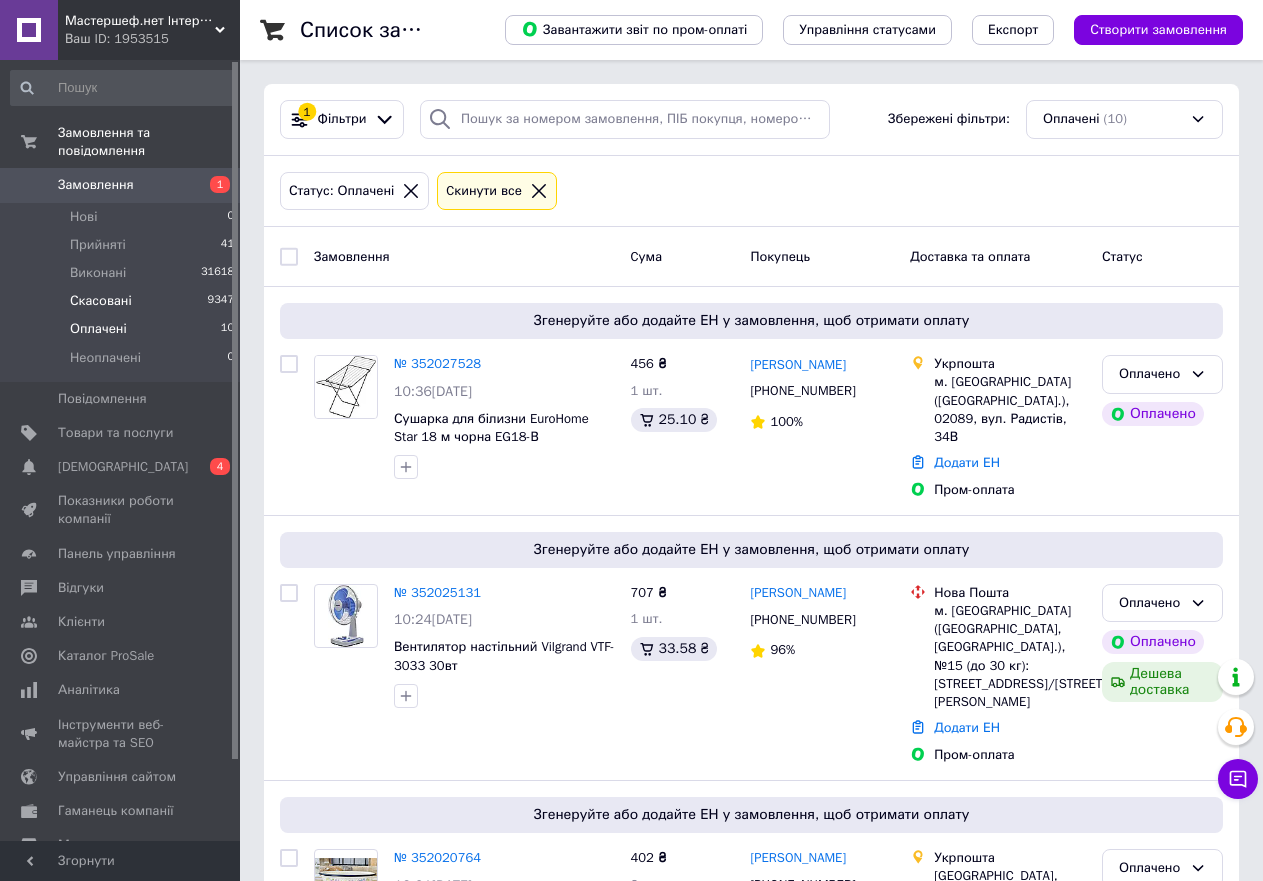 click on "Скасовані" at bounding box center [101, 301] 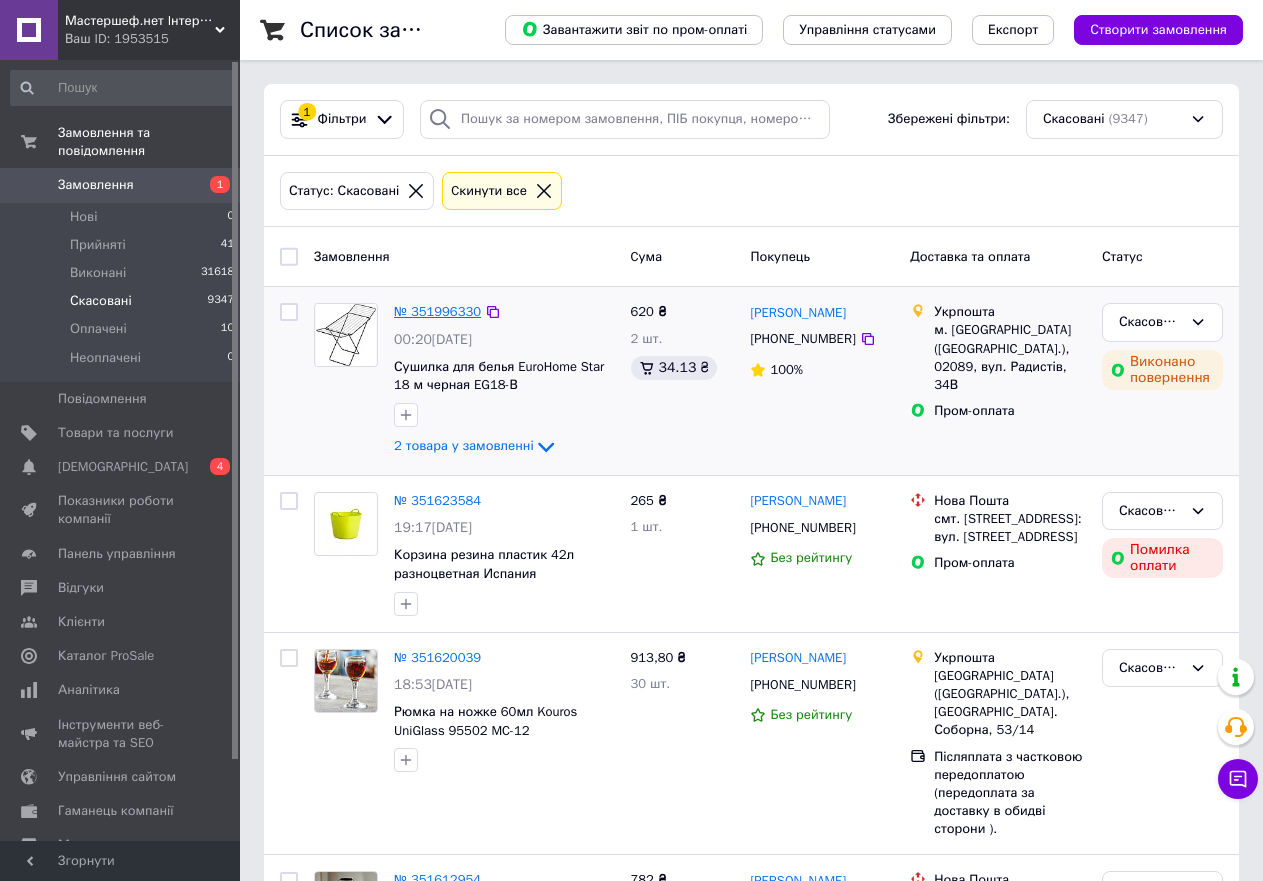 click on "№ 351996330" at bounding box center (437, 311) 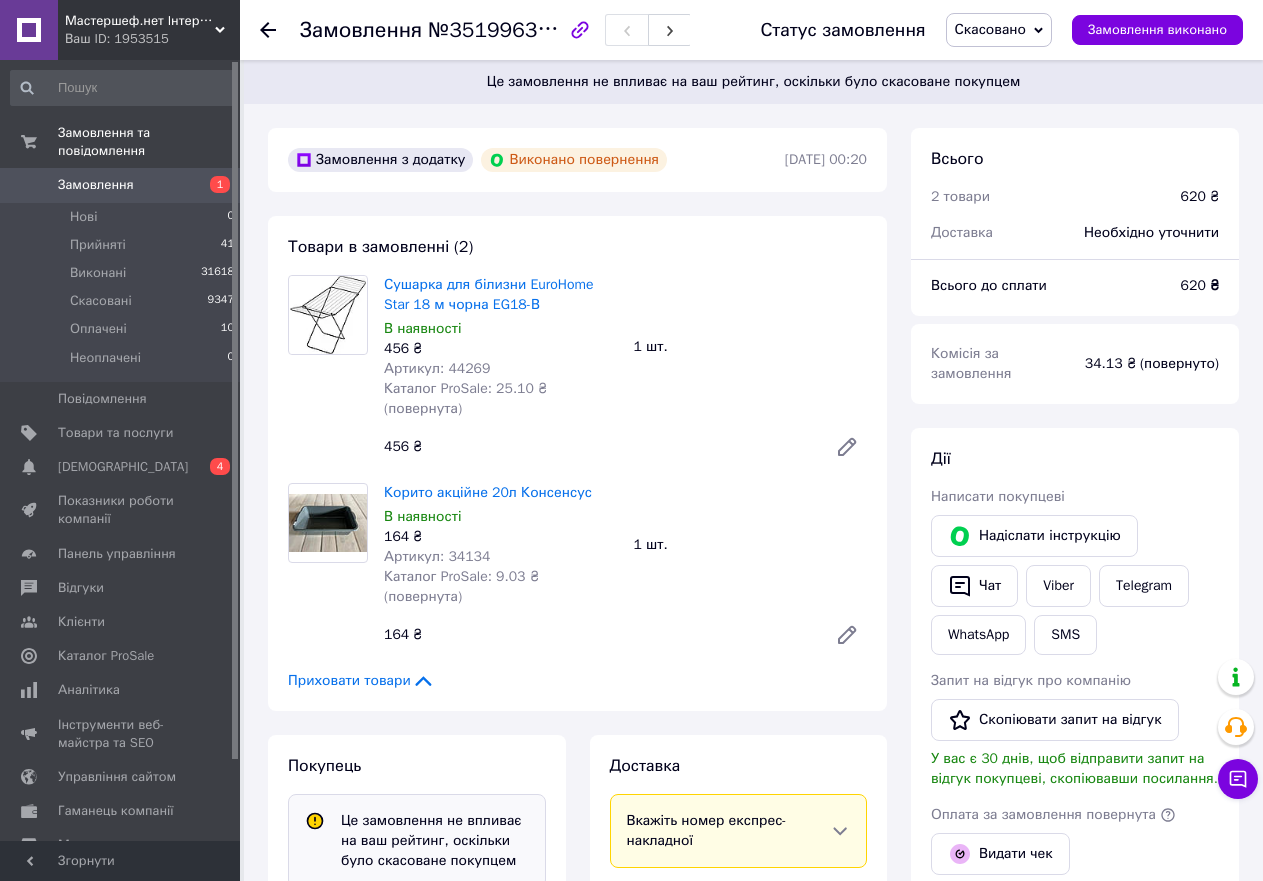 click 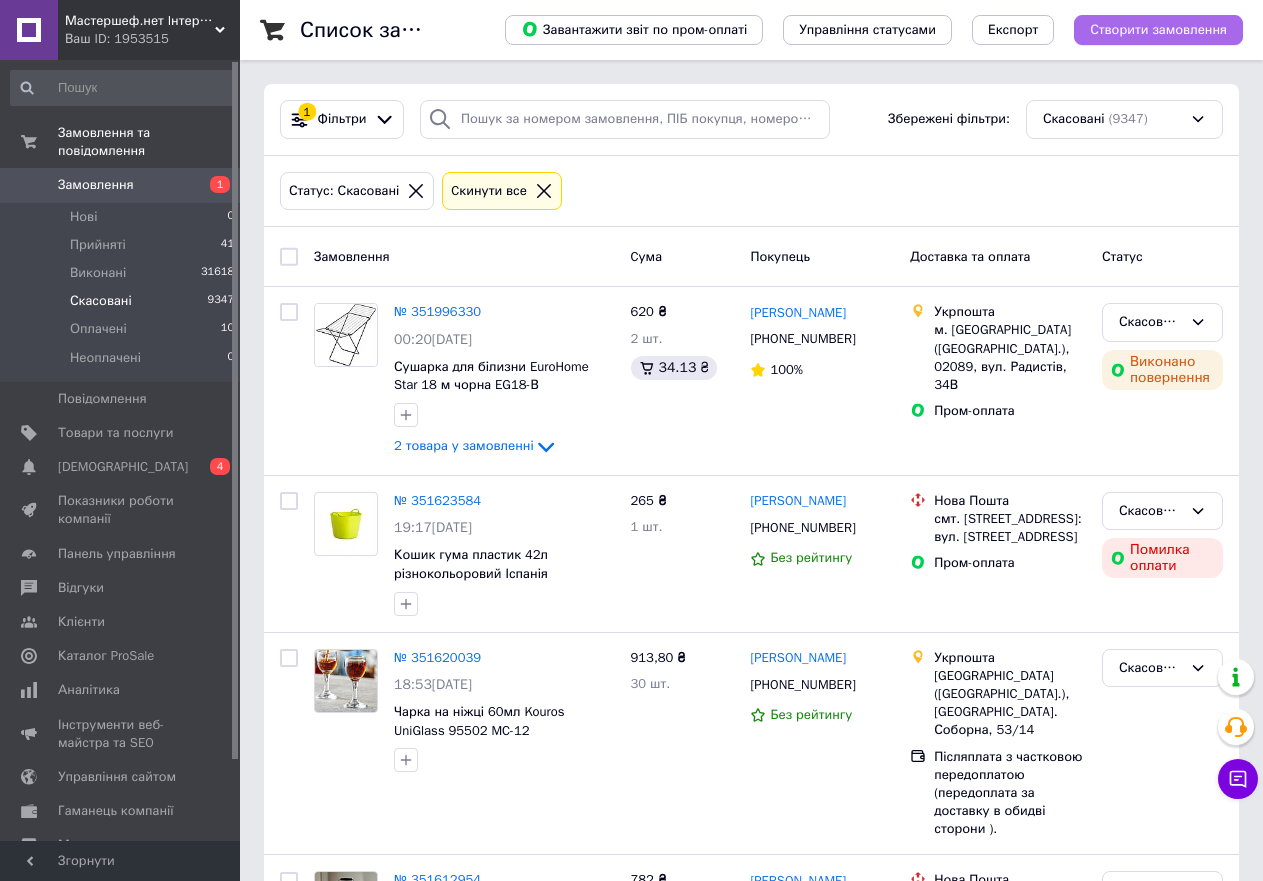 click on "Створити замовлення" at bounding box center [1158, 30] 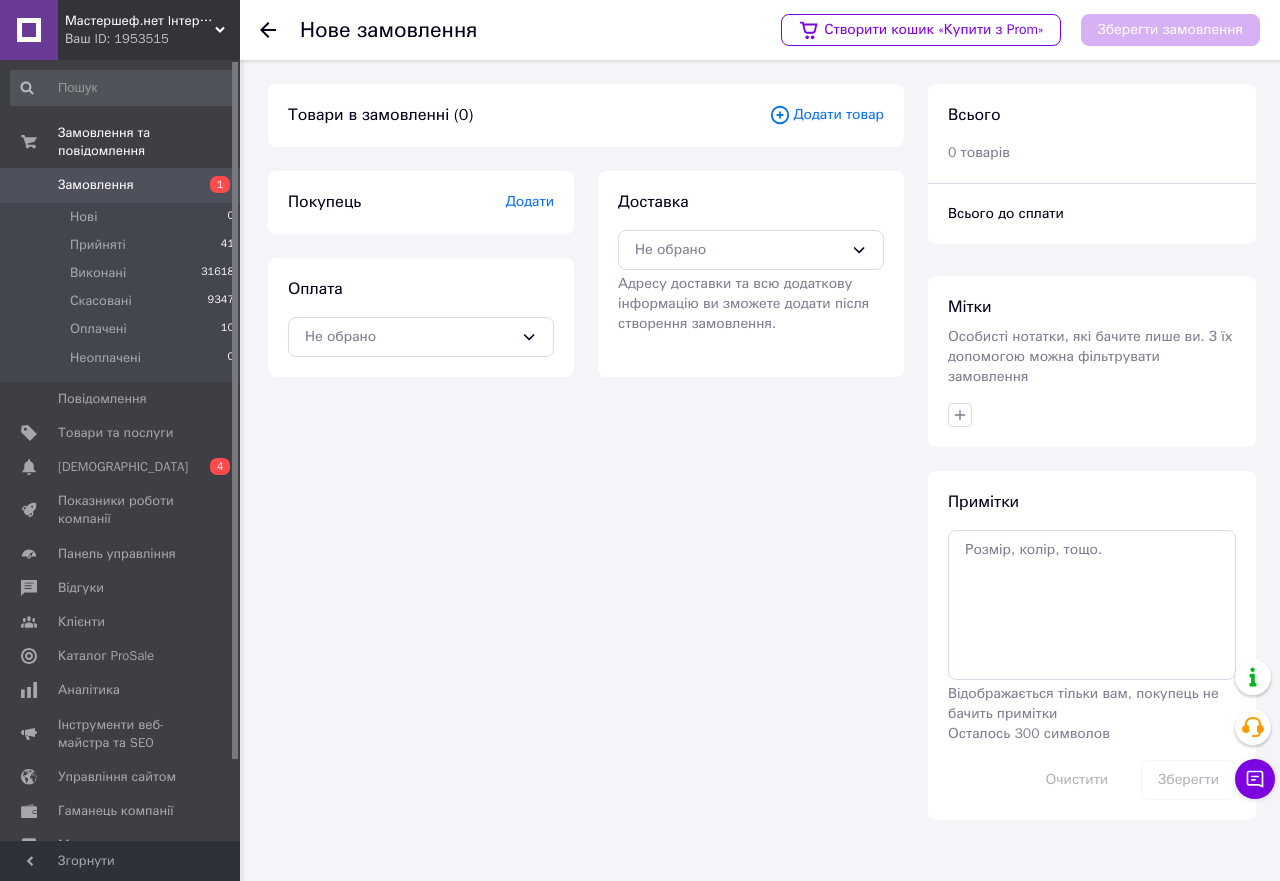 click on "Додати товар" at bounding box center (826, 115) 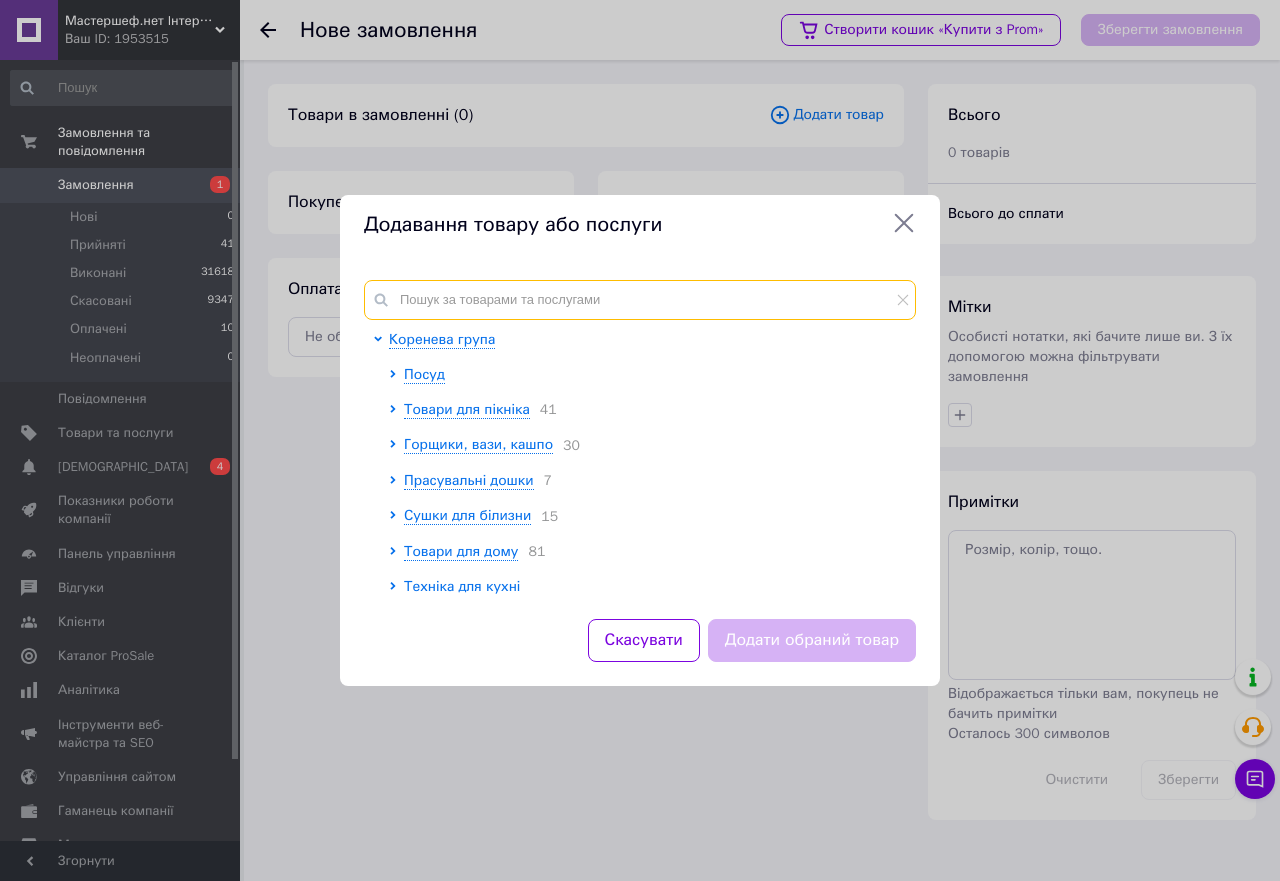 click at bounding box center (640, 300) 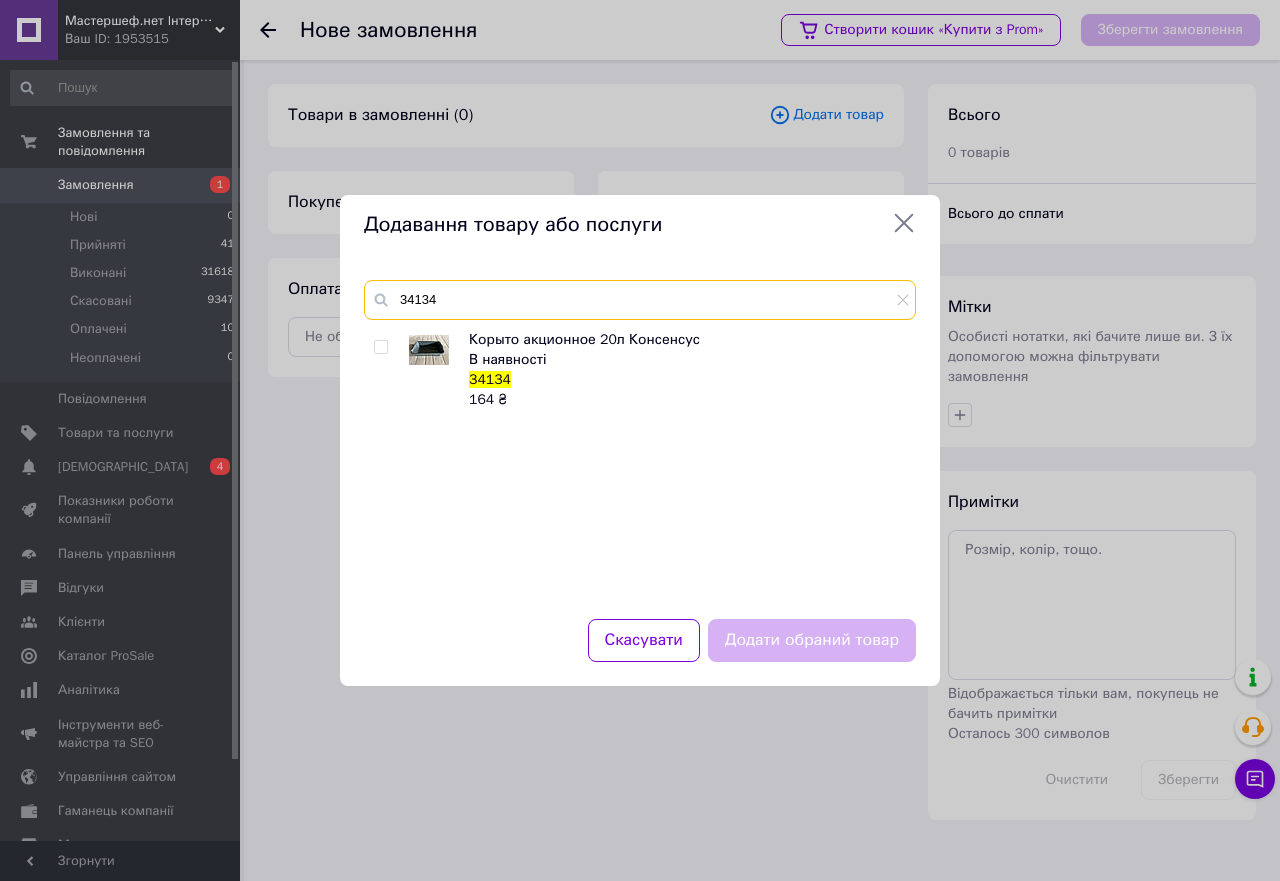 type on "34134" 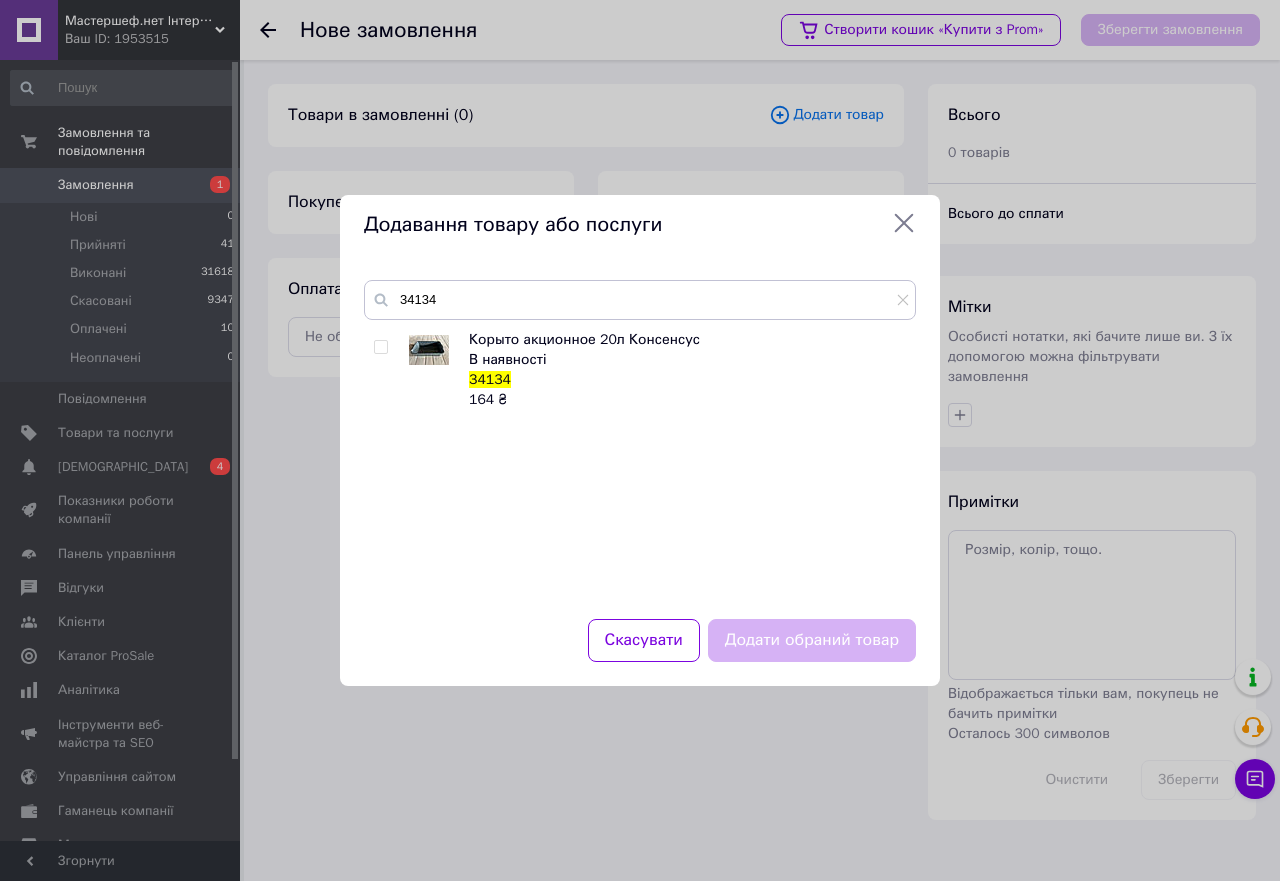 click at bounding box center [380, 347] 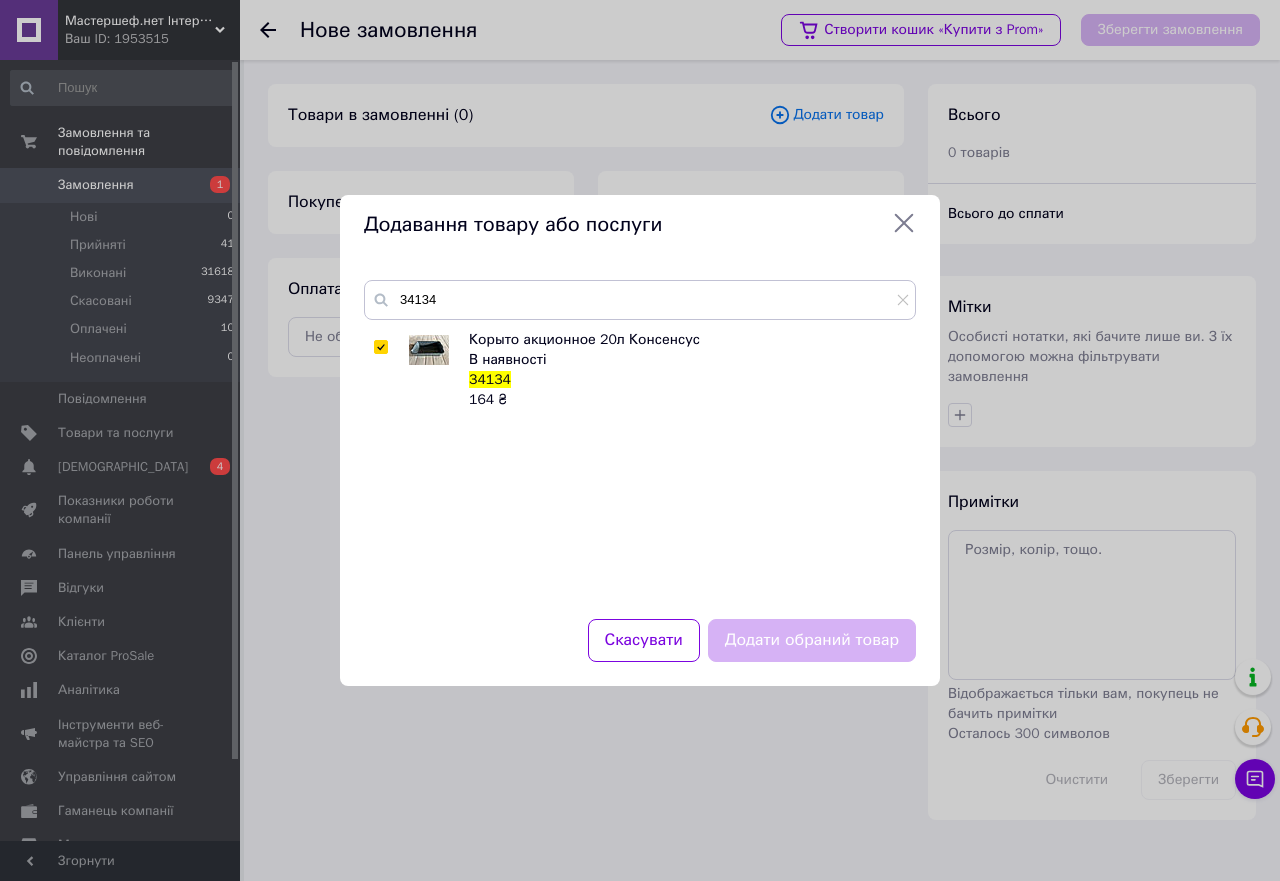 checkbox on "true" 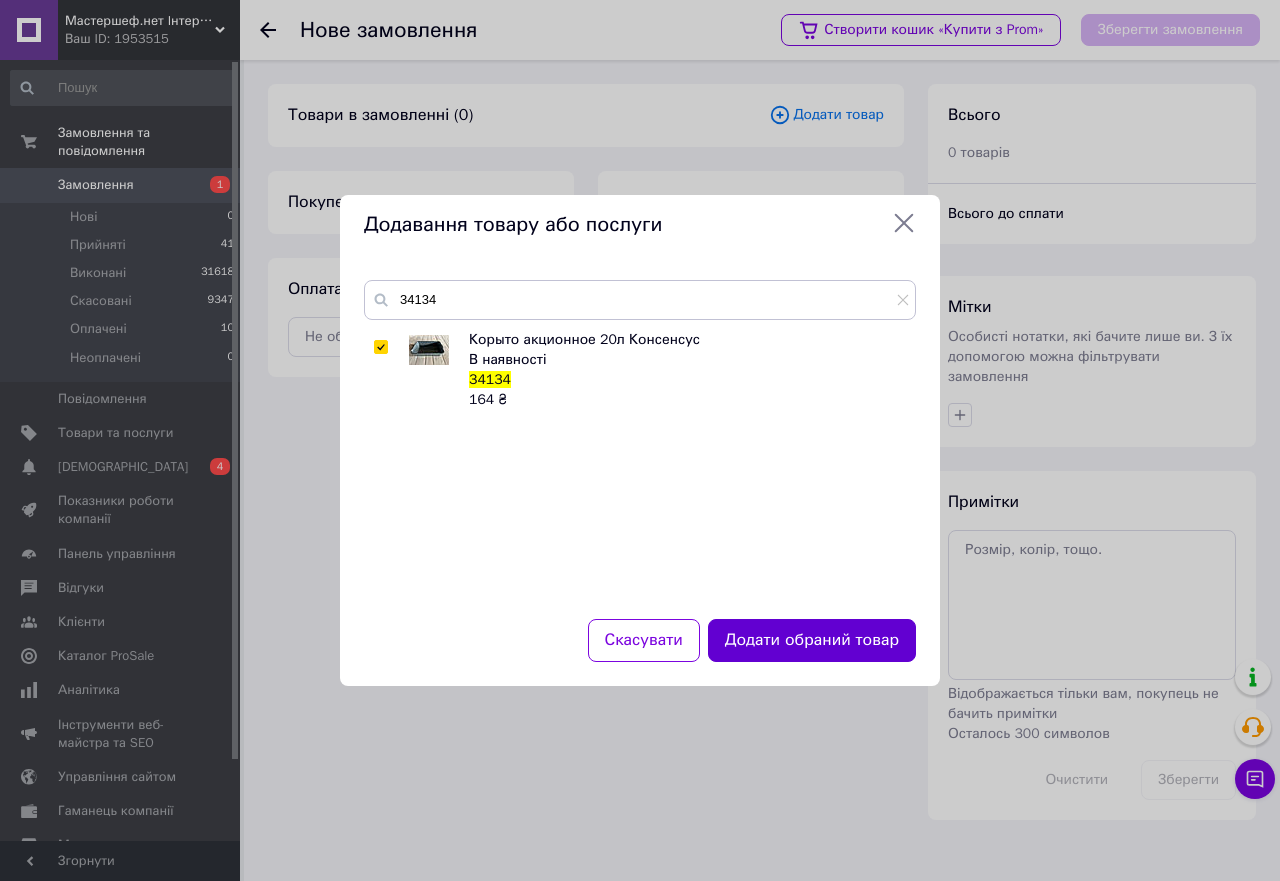 click on "Додати обраний товар" at bounding box center [812, 640] 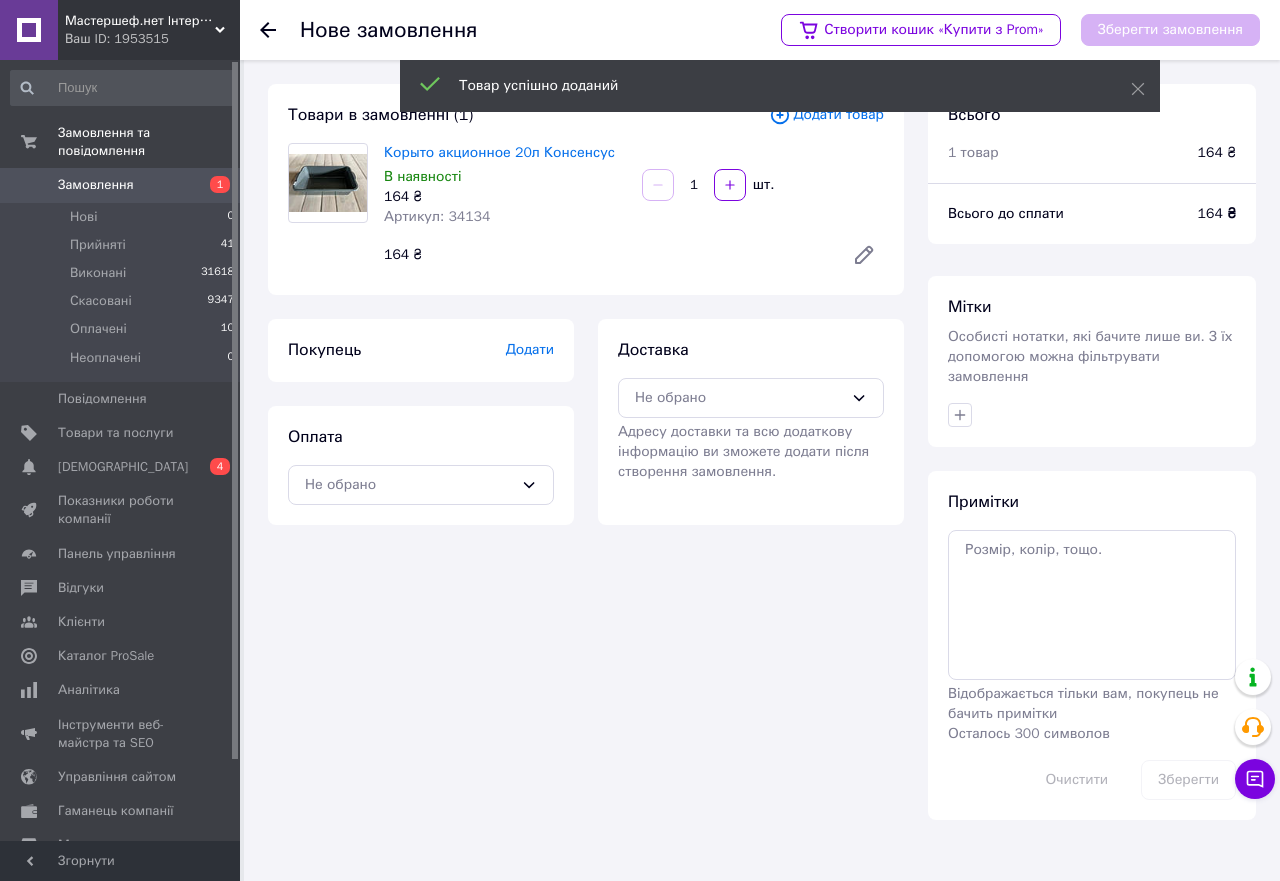 click on "Додати" at bounding box center [530, 349] 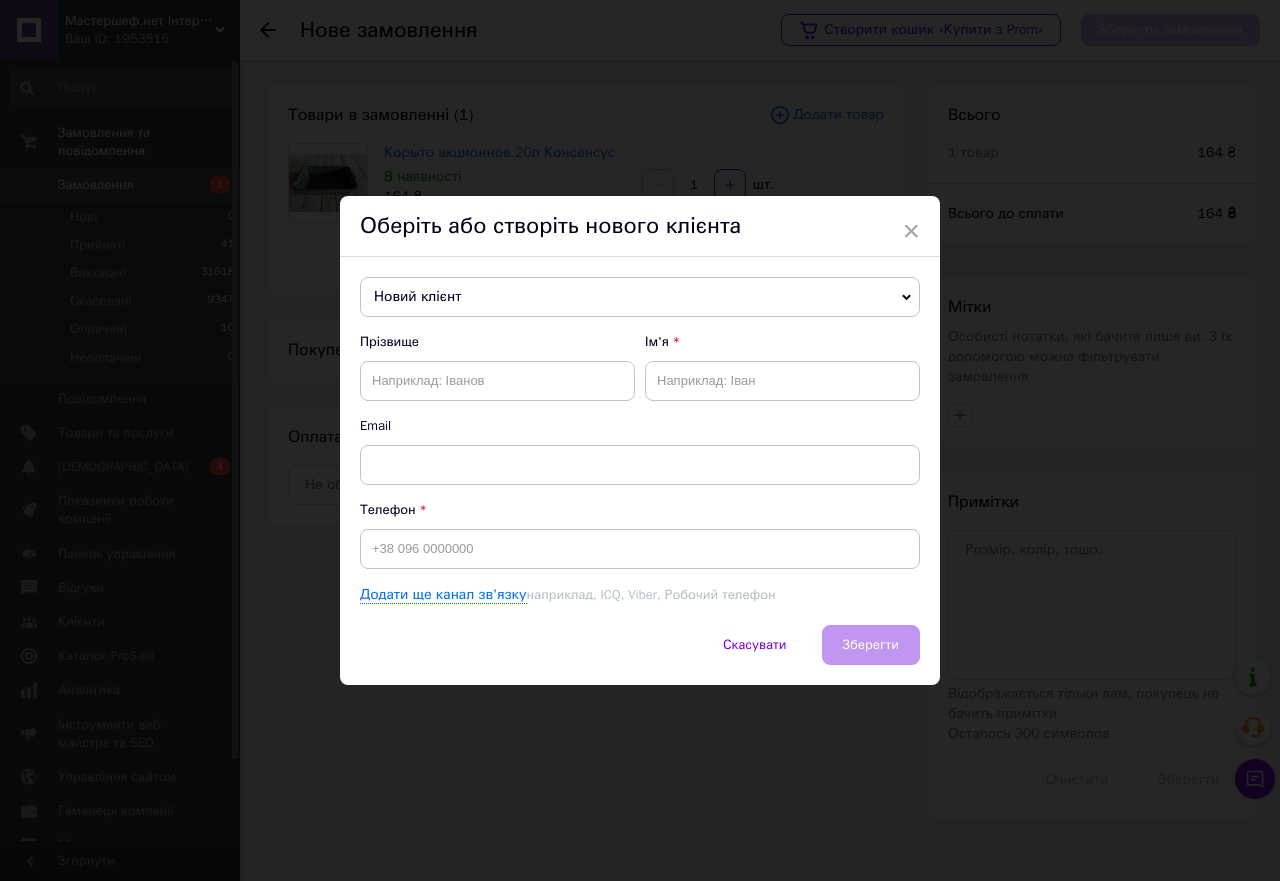 click on "Новий клієнт" at bounding box center (640, 297) 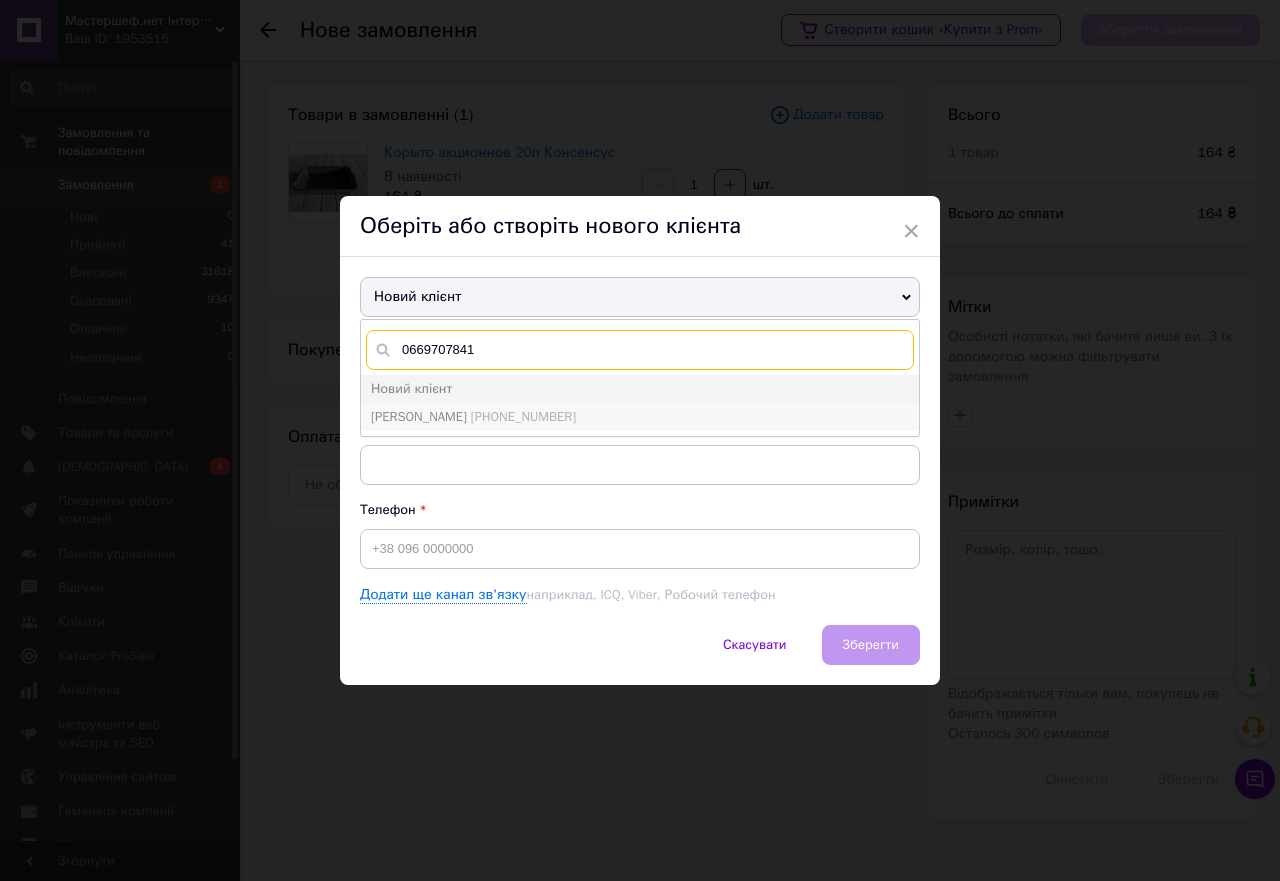type on "0669707841" 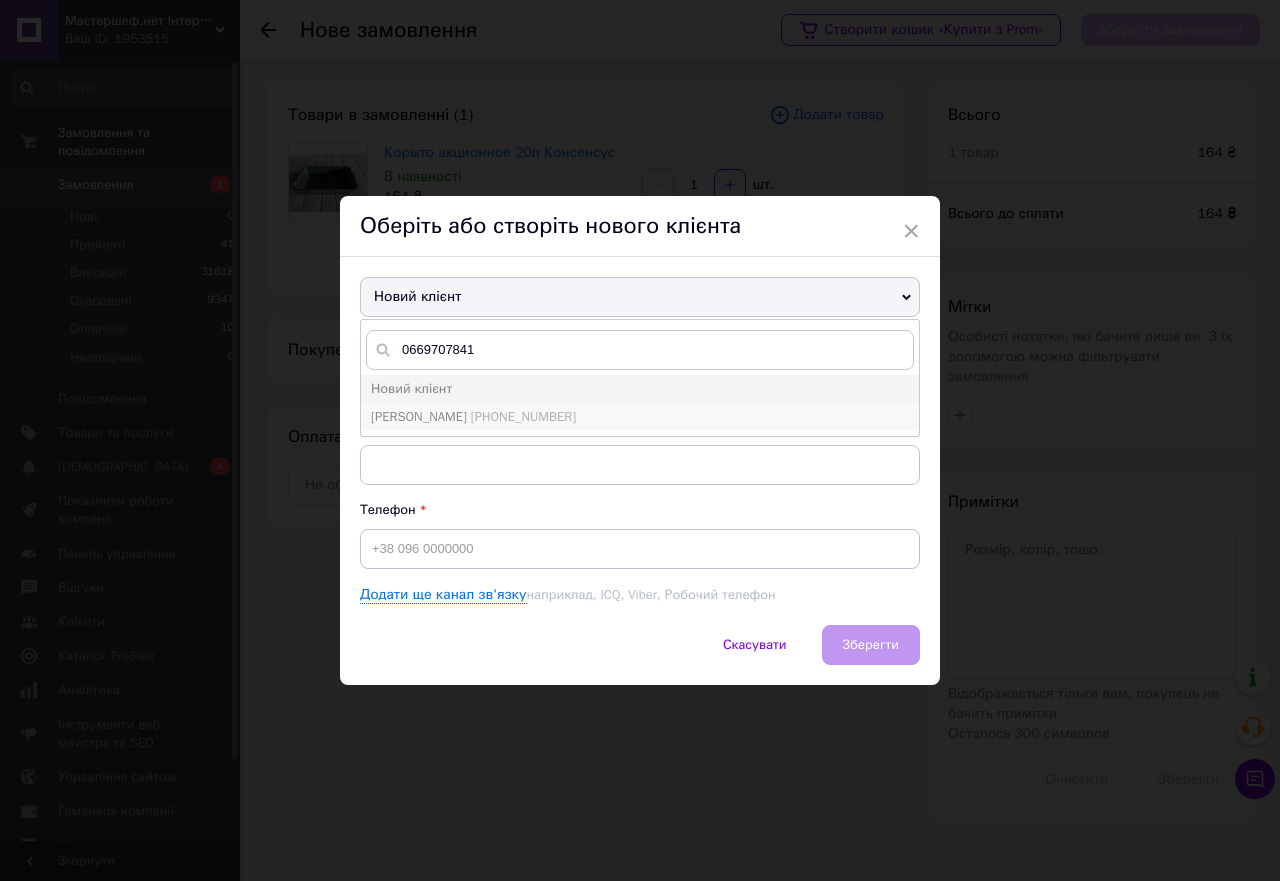 click on "[PERSON_NAME]" at bounding box center (419, 416) 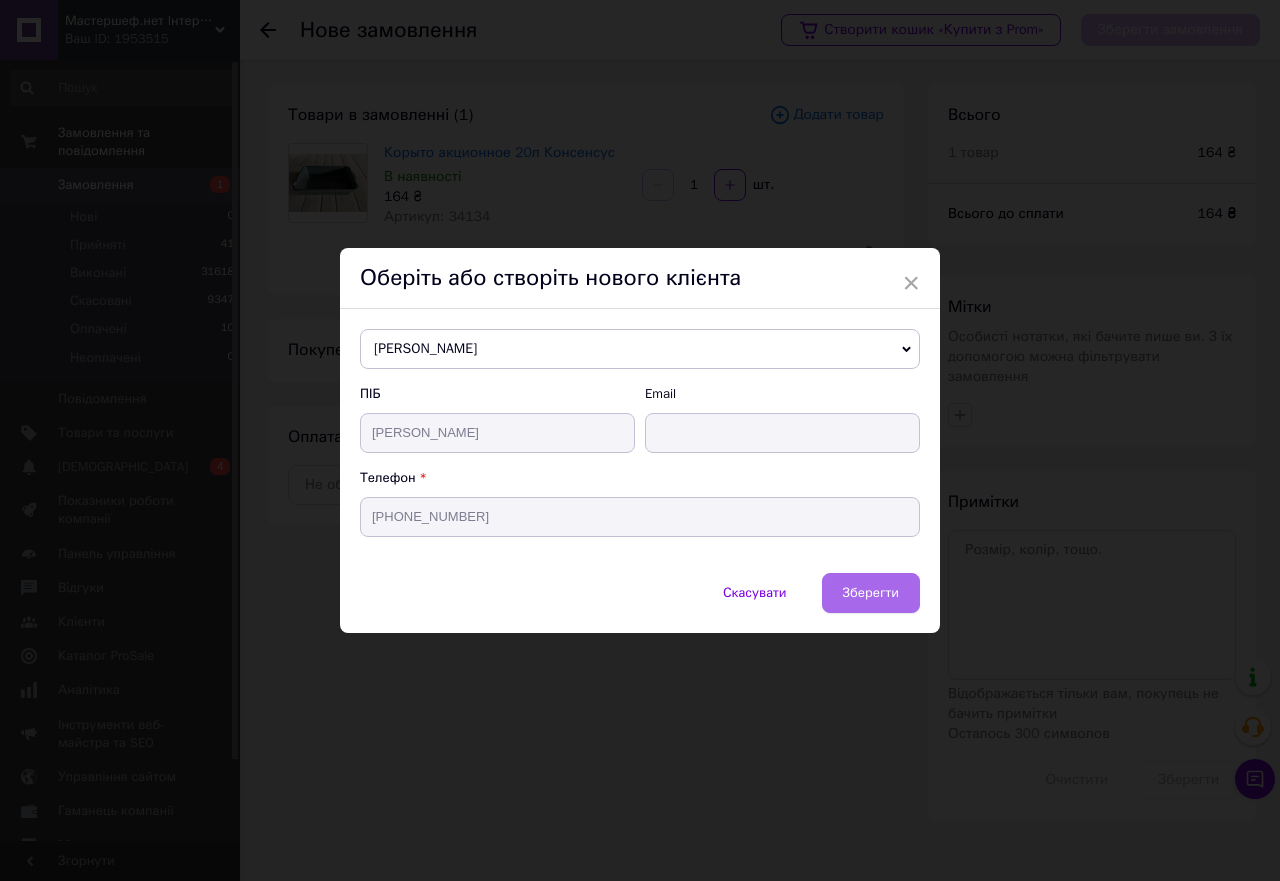 click on "Зберегти" at bounding box center [871, 592] 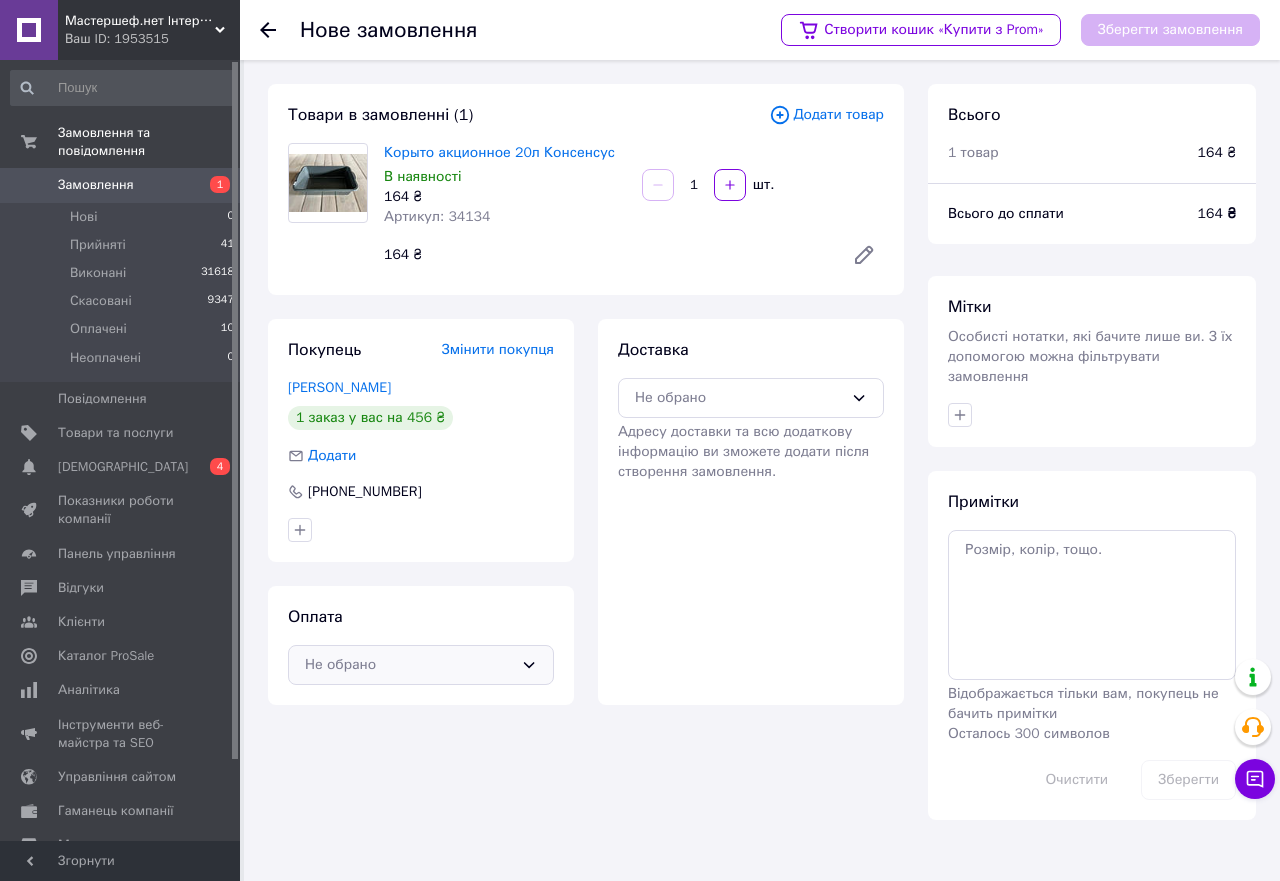 click on "Не обрано" at bounding box center [409, 665] 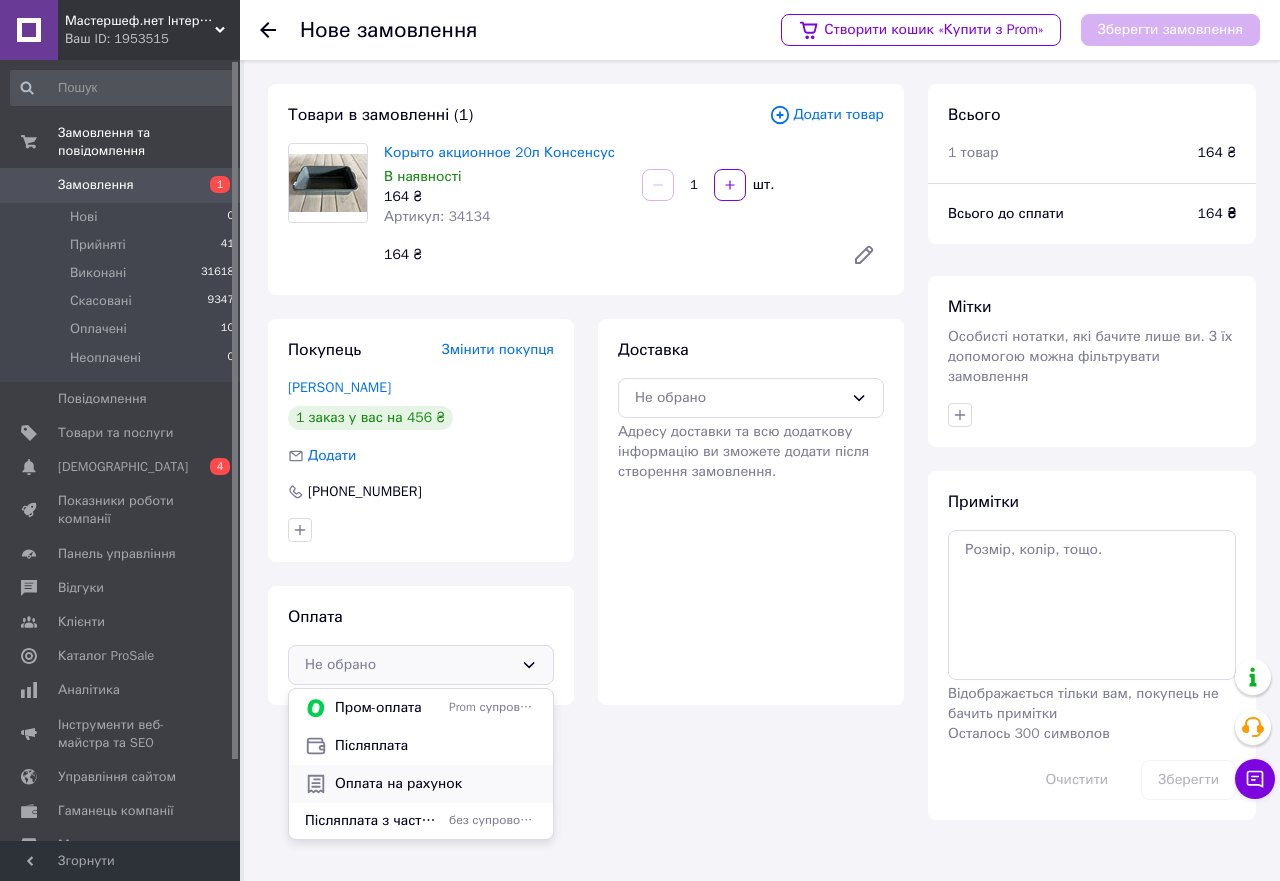 click on "Оплата на рахунок" at bounding box center [436, 784] 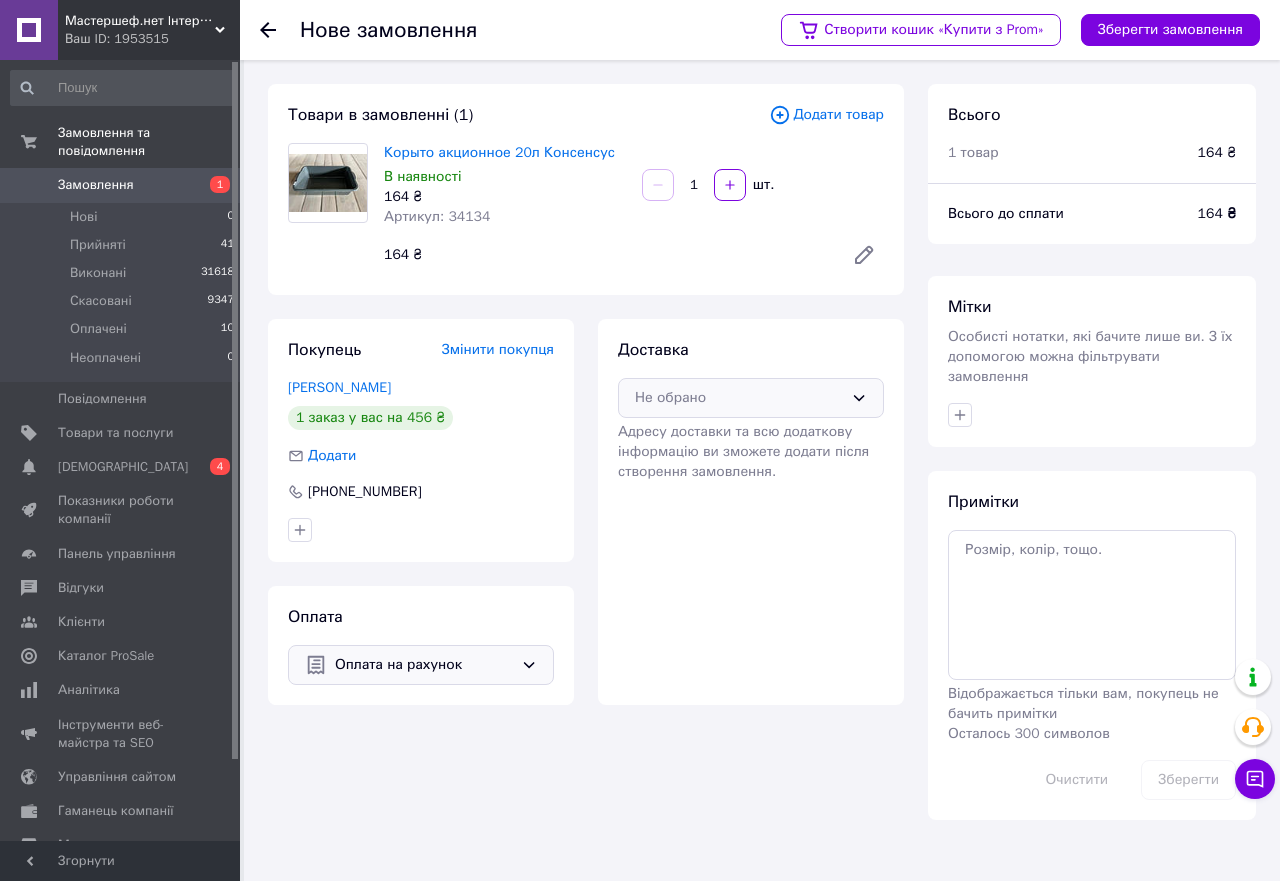 click on "Не обрано" at bounding box center (751, 398) 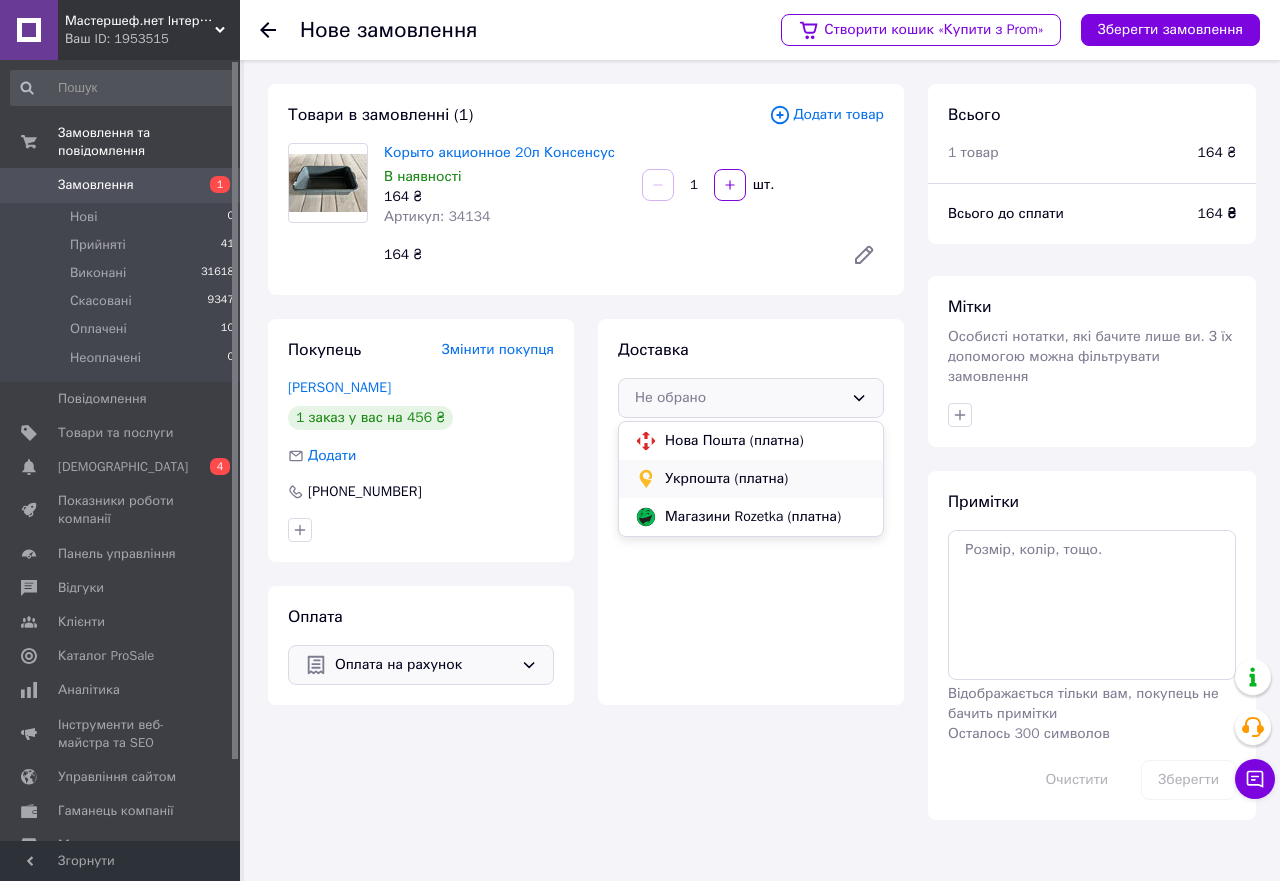 click on "Укрпошта (платна)" at bounding box center [766, 479] 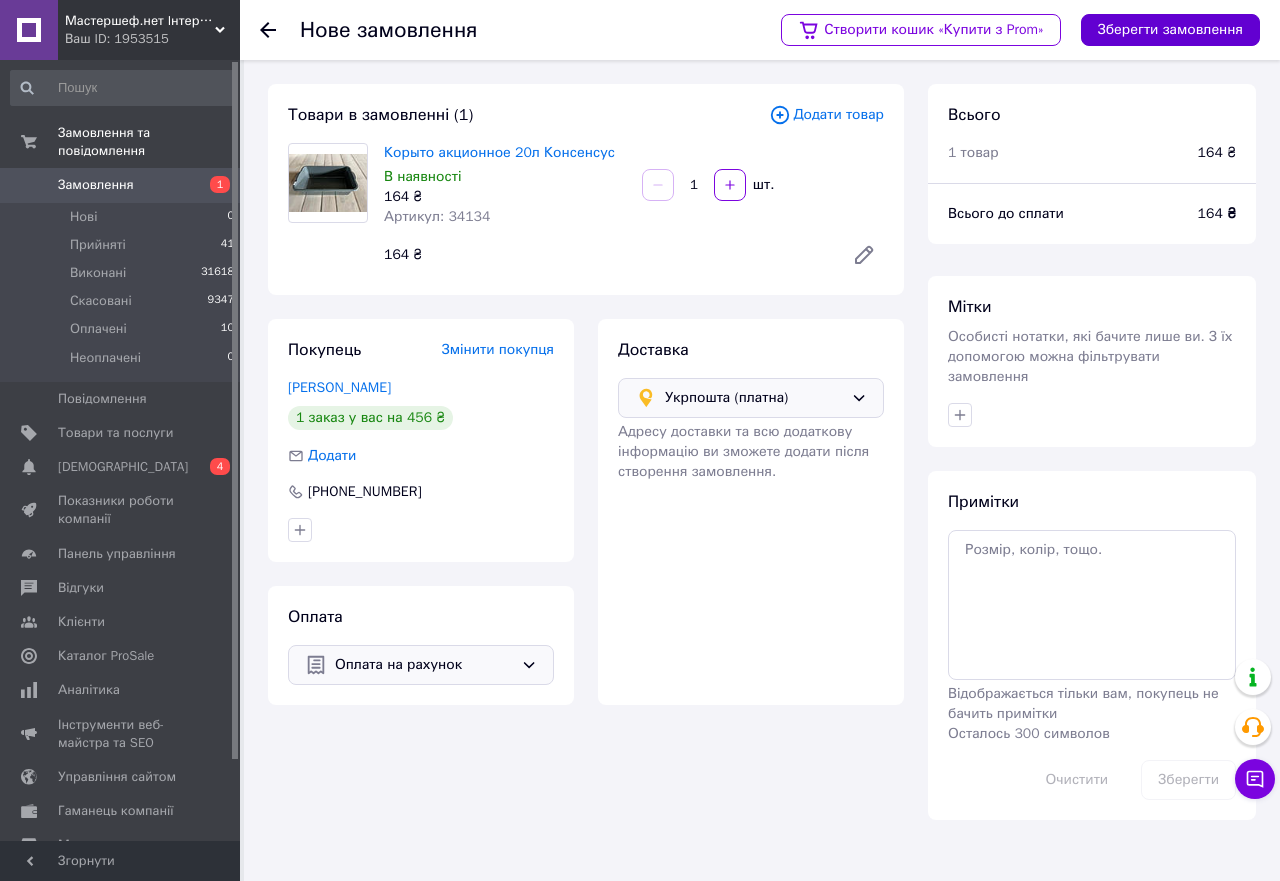 click on "Зберегти замовлення" at bounding box center (1170, 30) 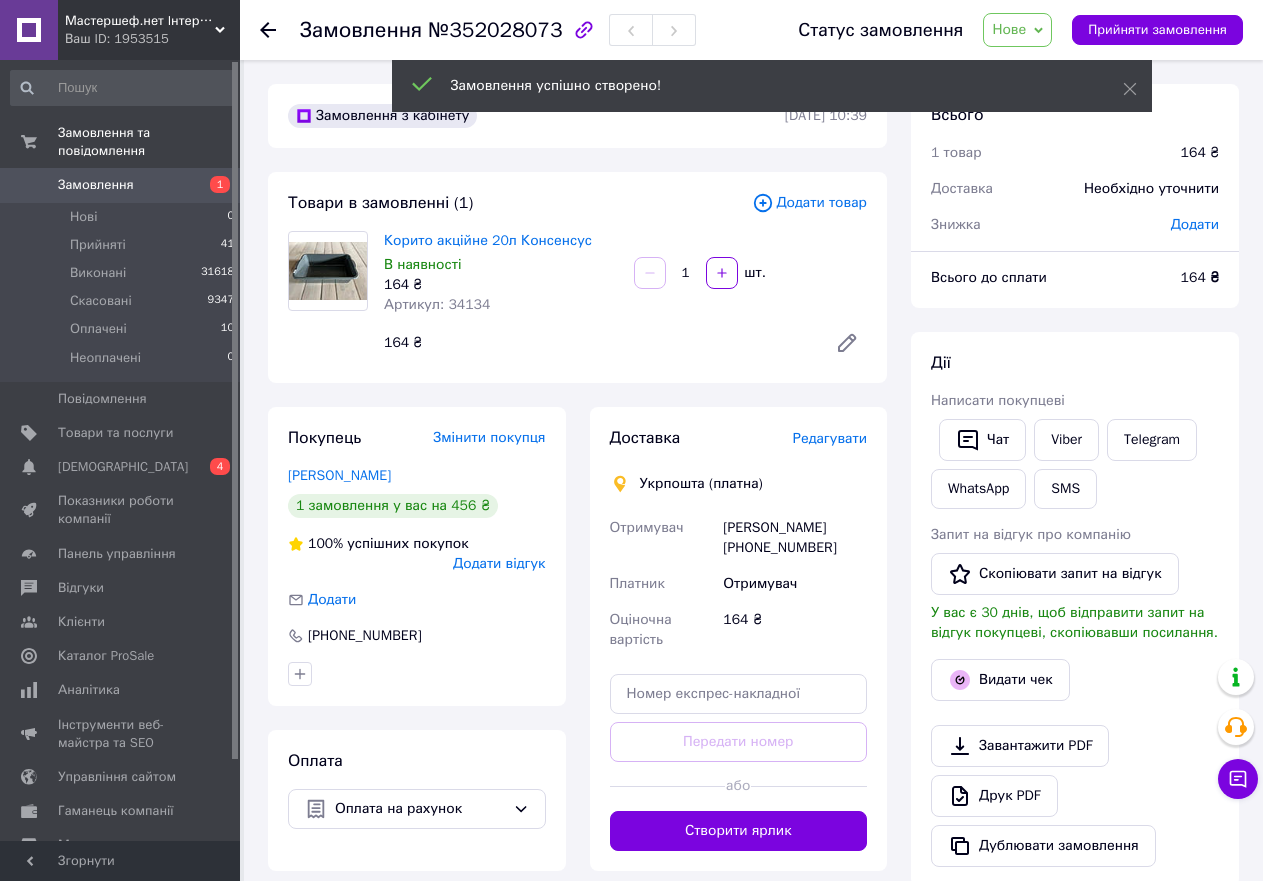 click on "Редагувати" at bounding box center (830, 438) 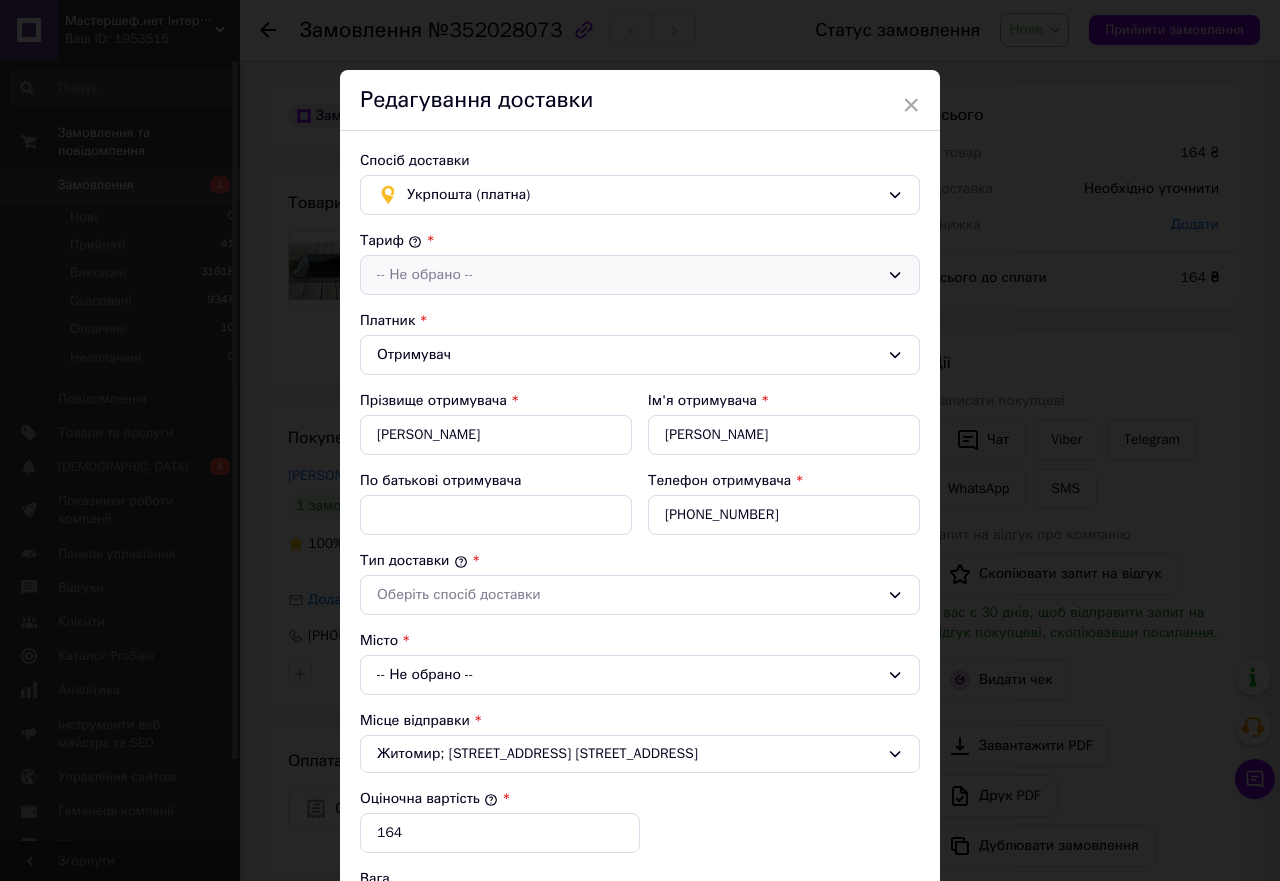 click on "-- Не обрано --" at bounding box center [628, 275] 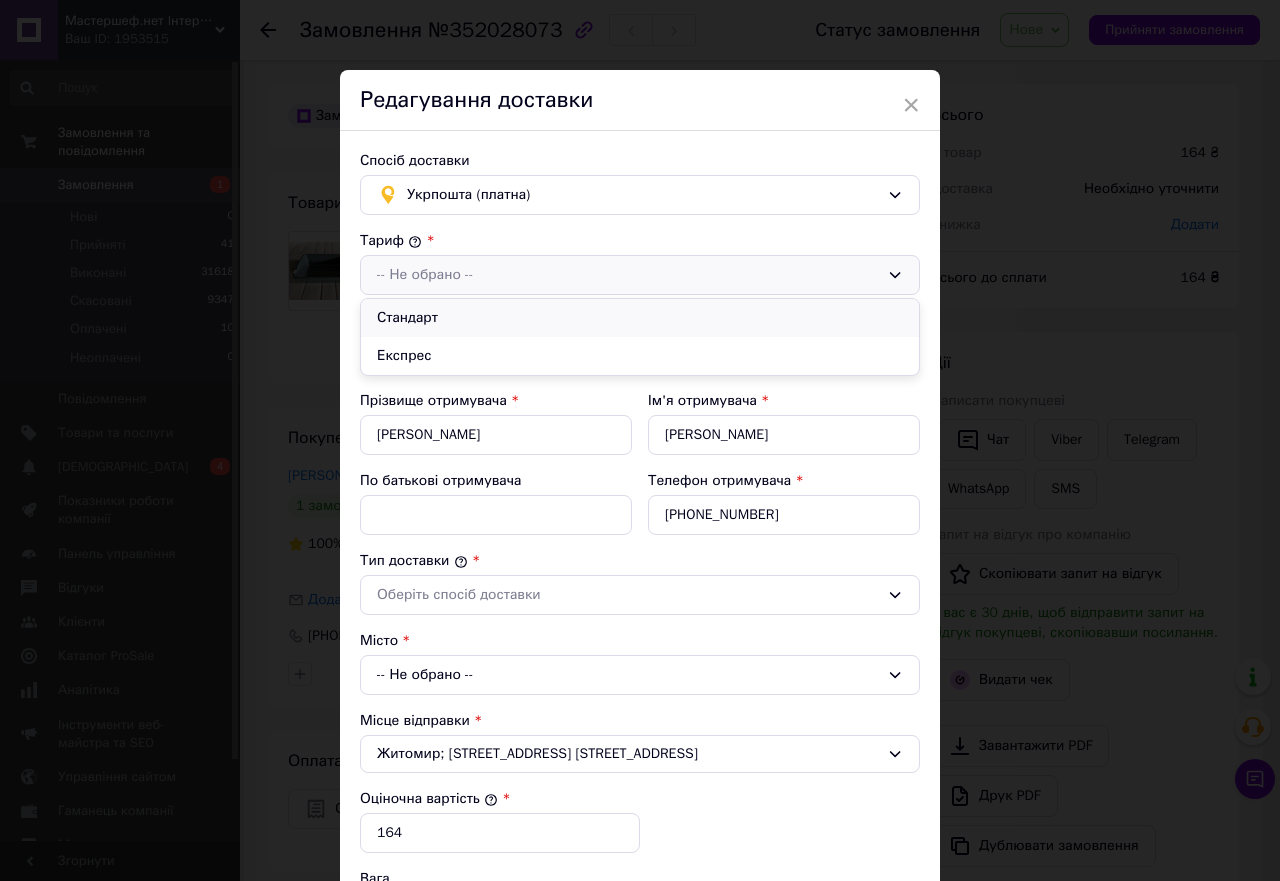 click on "Стандарт" at bounding box center [640, 318] 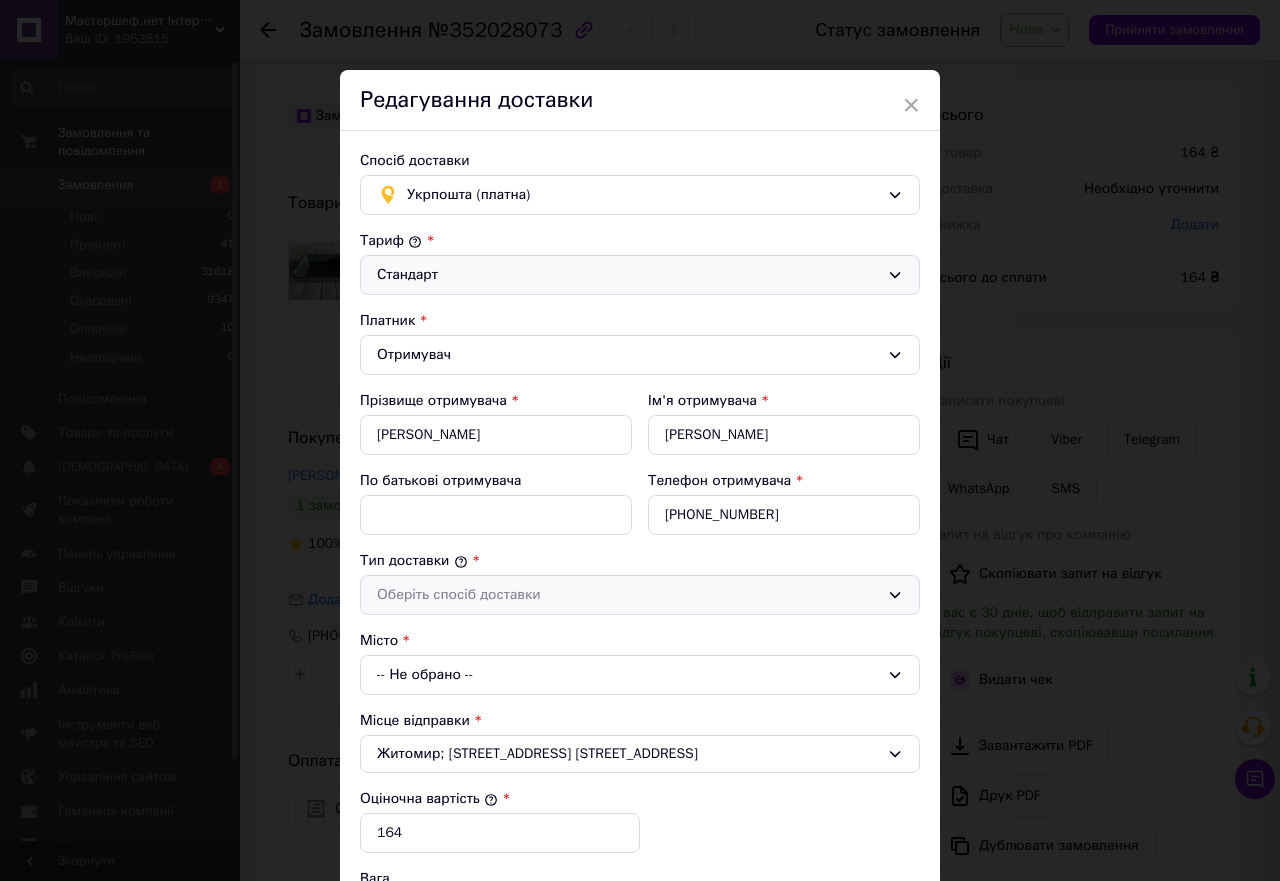 click on "Оберіть спосіб доставки" at bounding box center [628, 595] 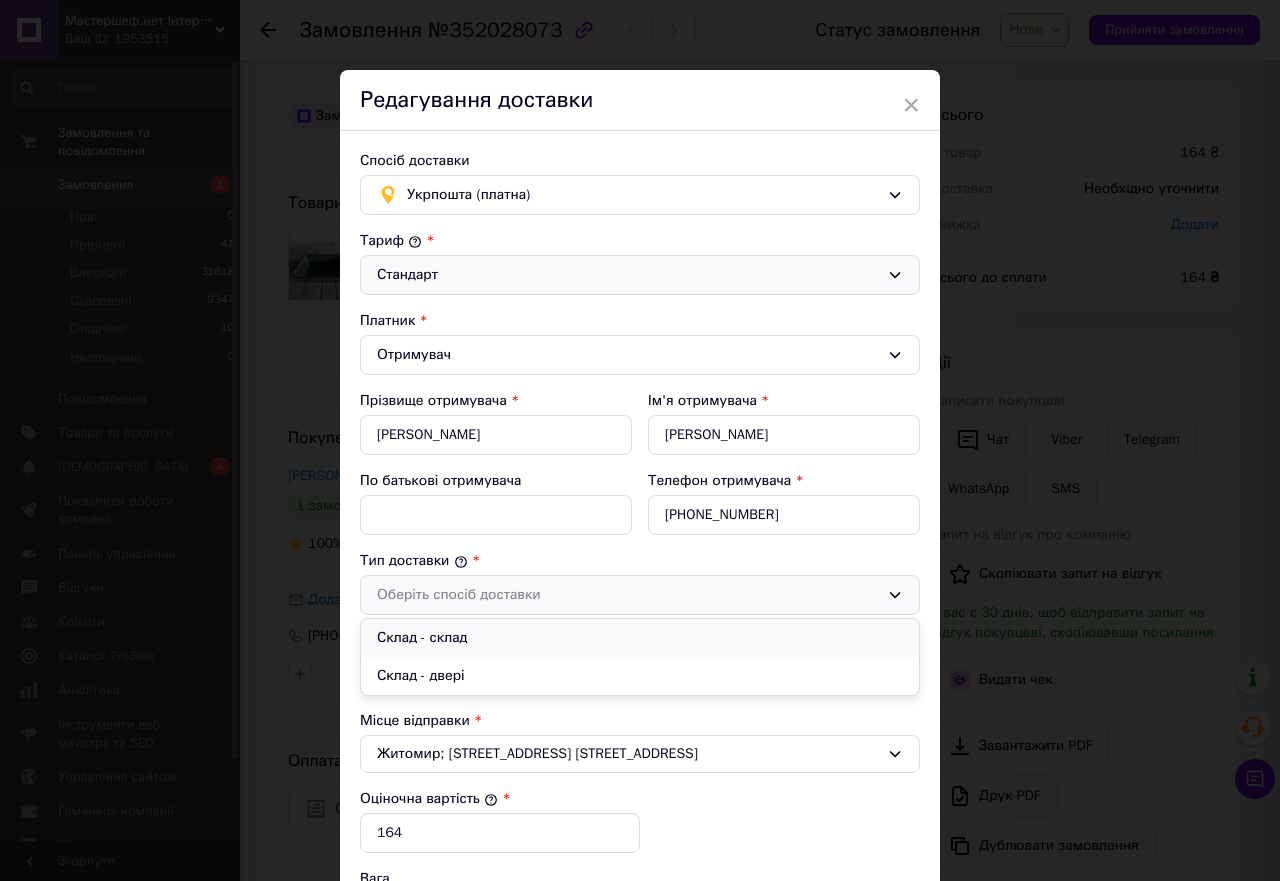 click on "Склад - склад" at bounding box center [640, 638] 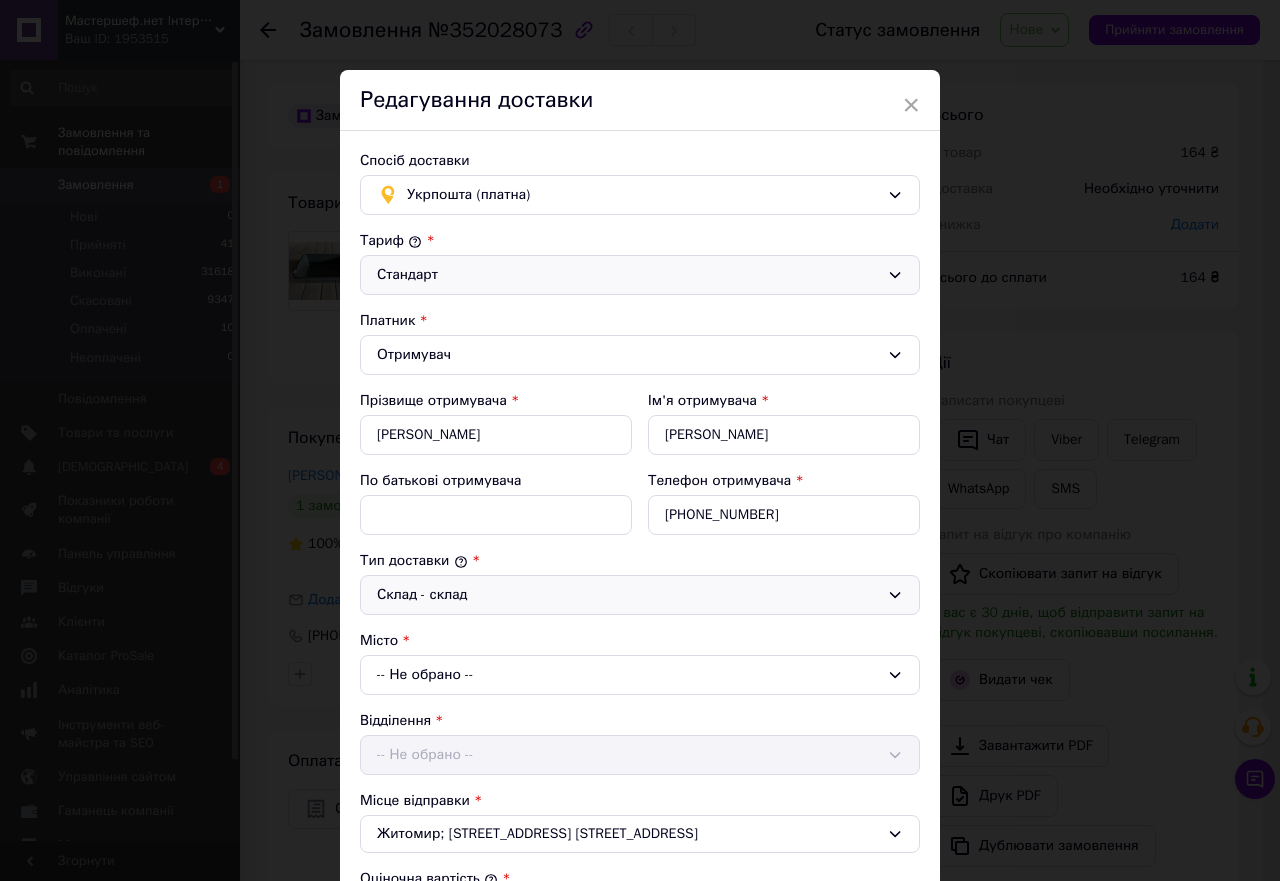 click on "-- Не обрано --" at bounding box center [640, 675] 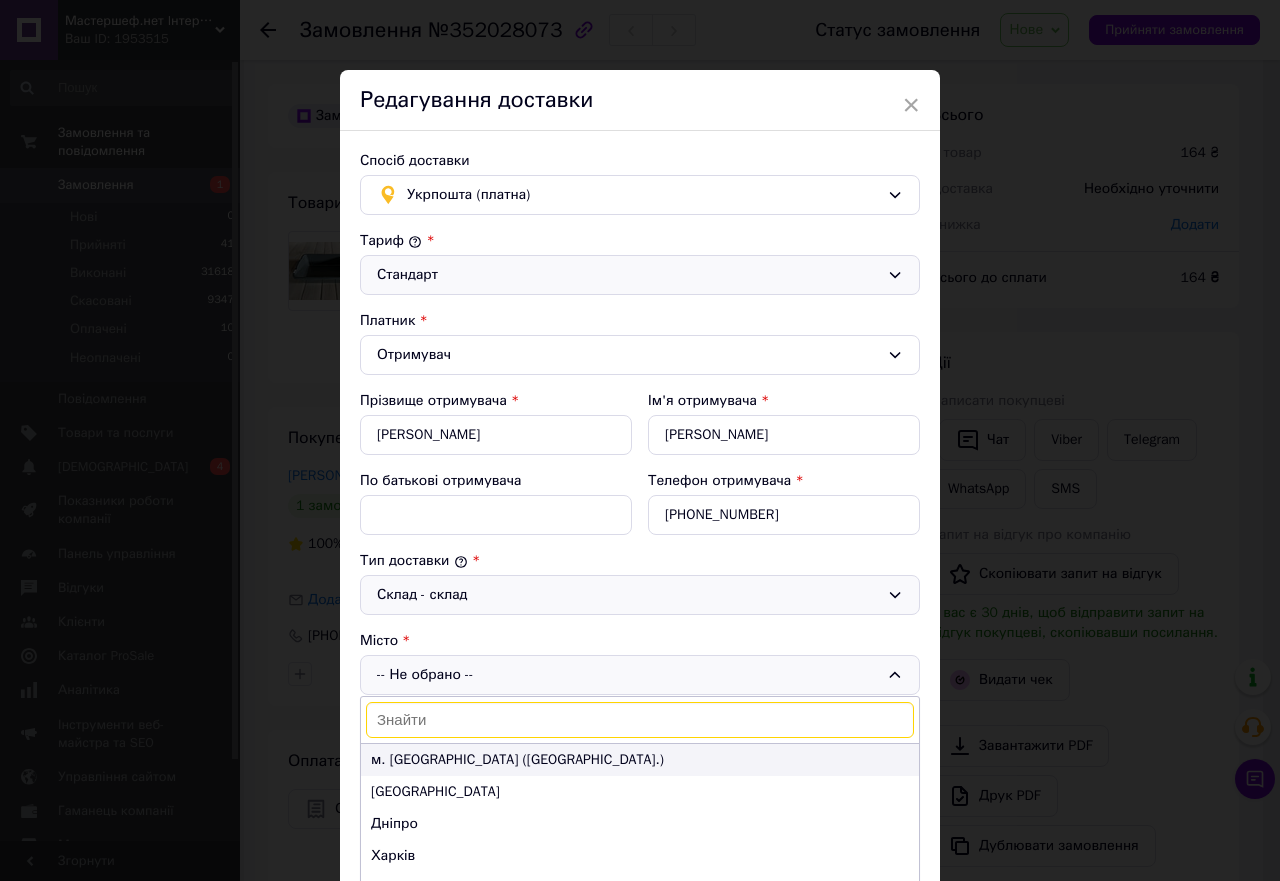 click on "м. [GEOGRAPHIC_DATA] ([GEOGRAPHIC_DATA].)" at bounding box center [640, 760] 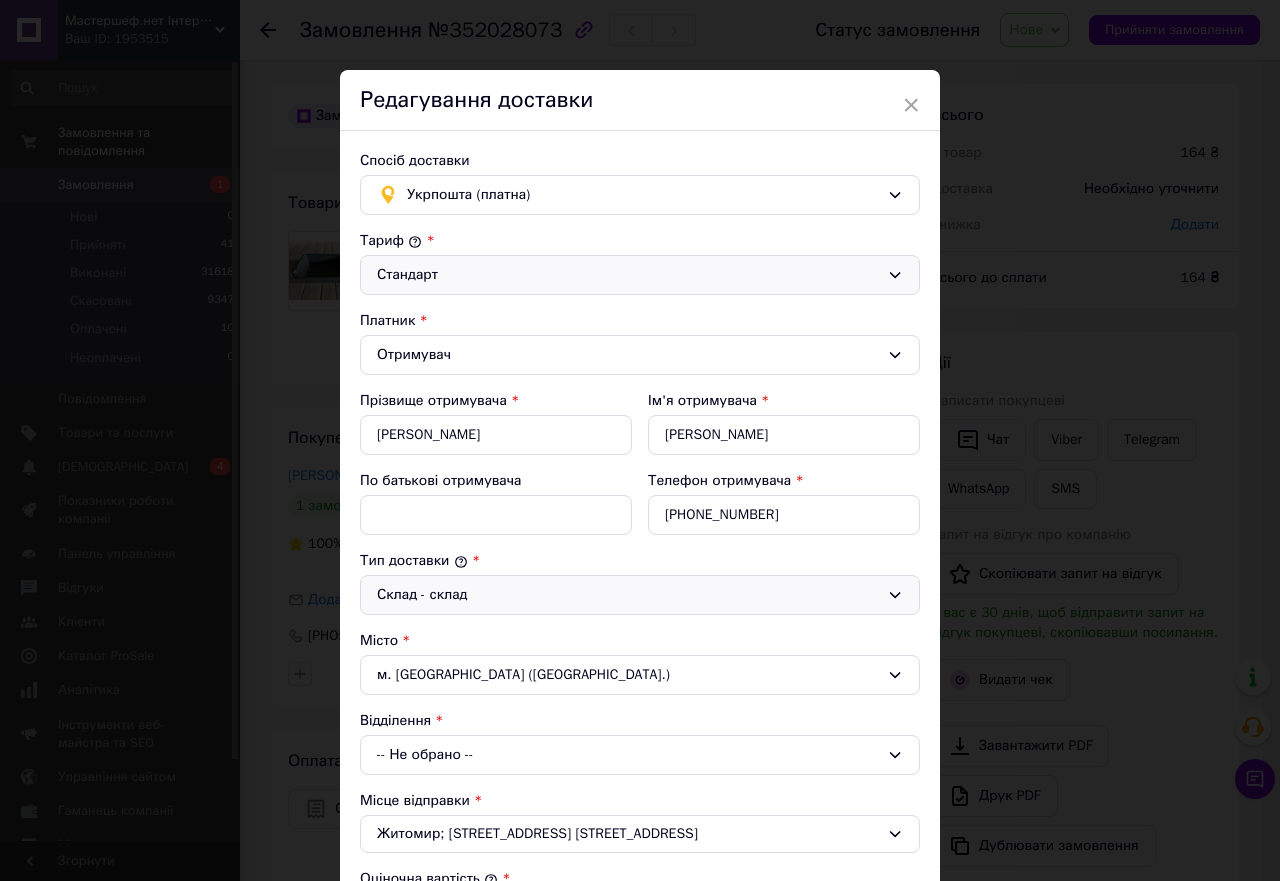 click on "-- Не обрано --" at bounding box center (640, 755) 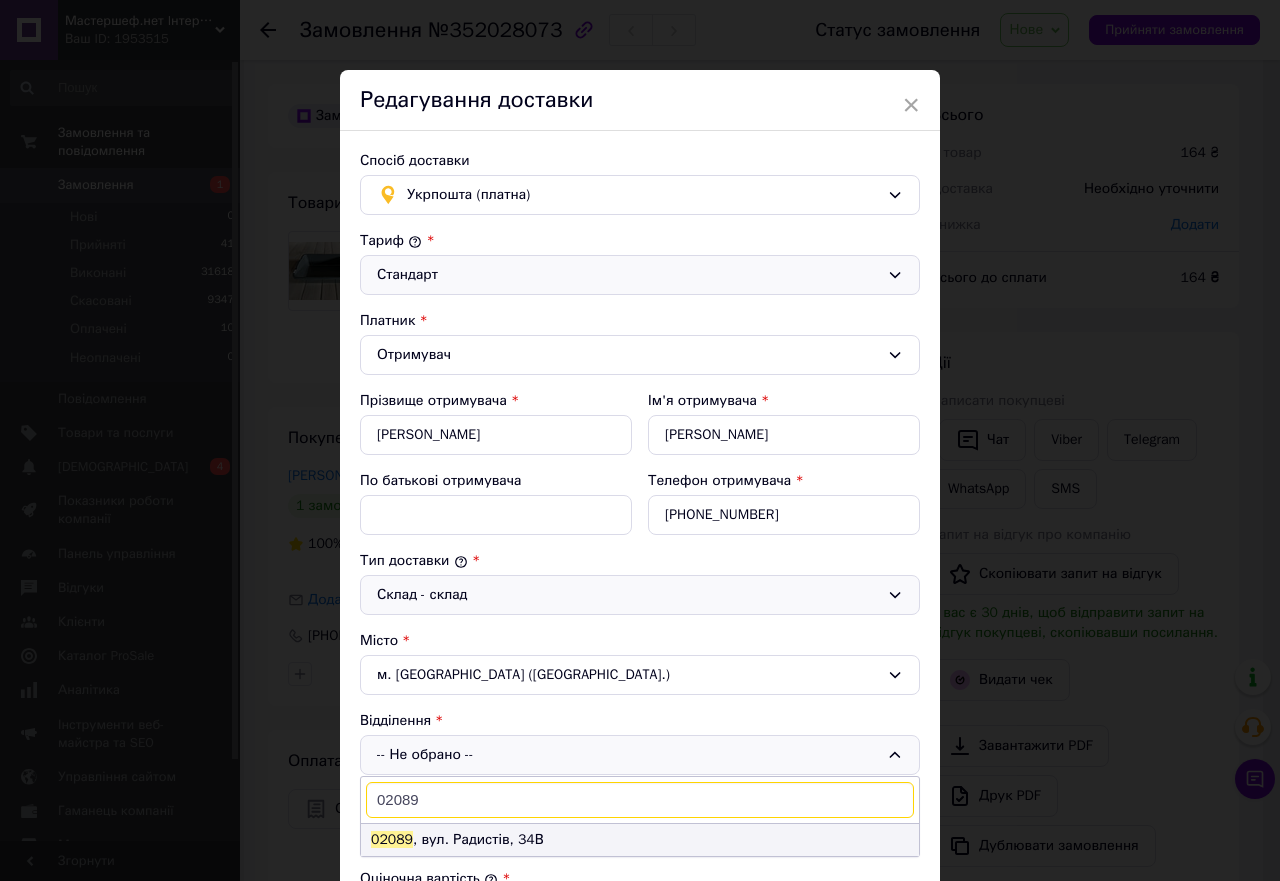 type on "02089" 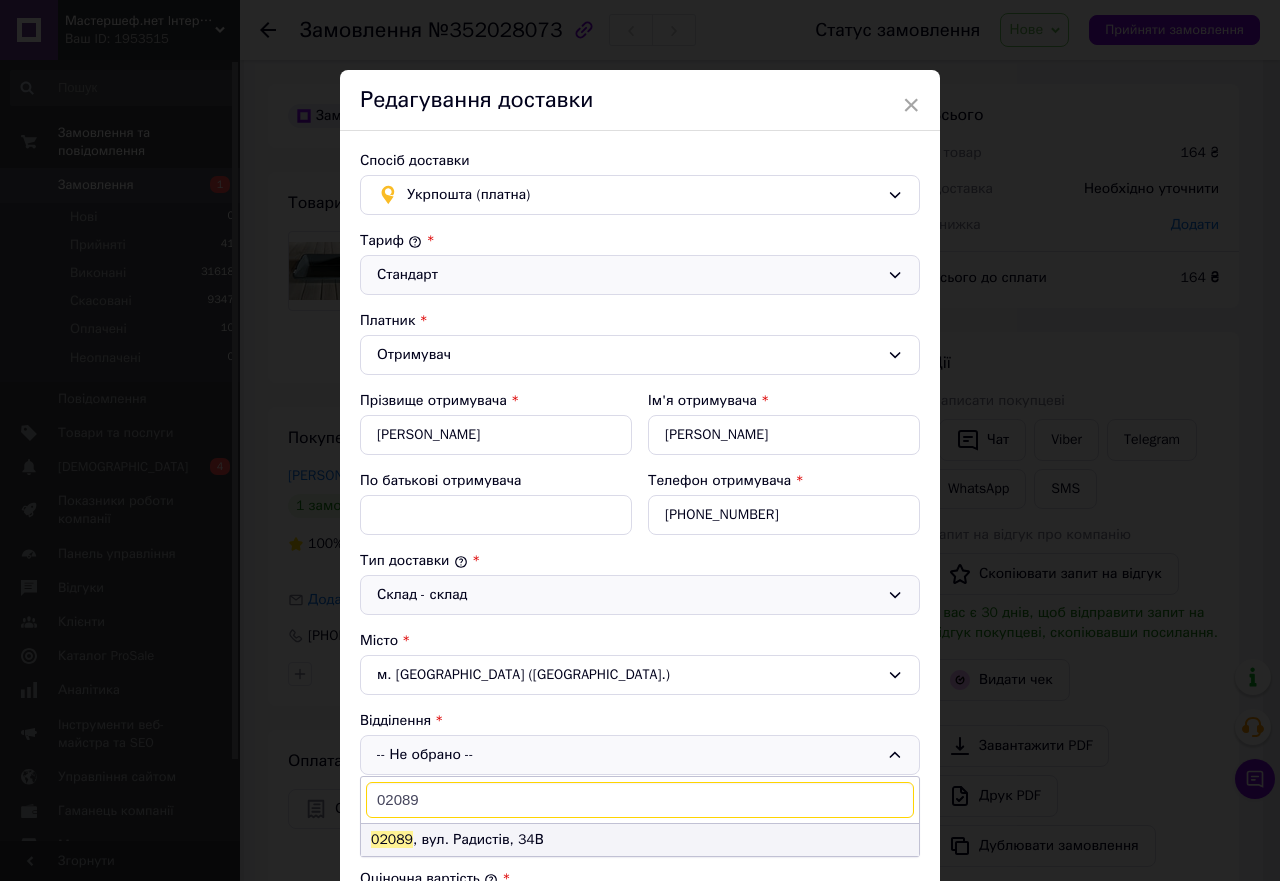 click on "02089 , вул. Радистів, 34В" at bounding box center (640, 840) 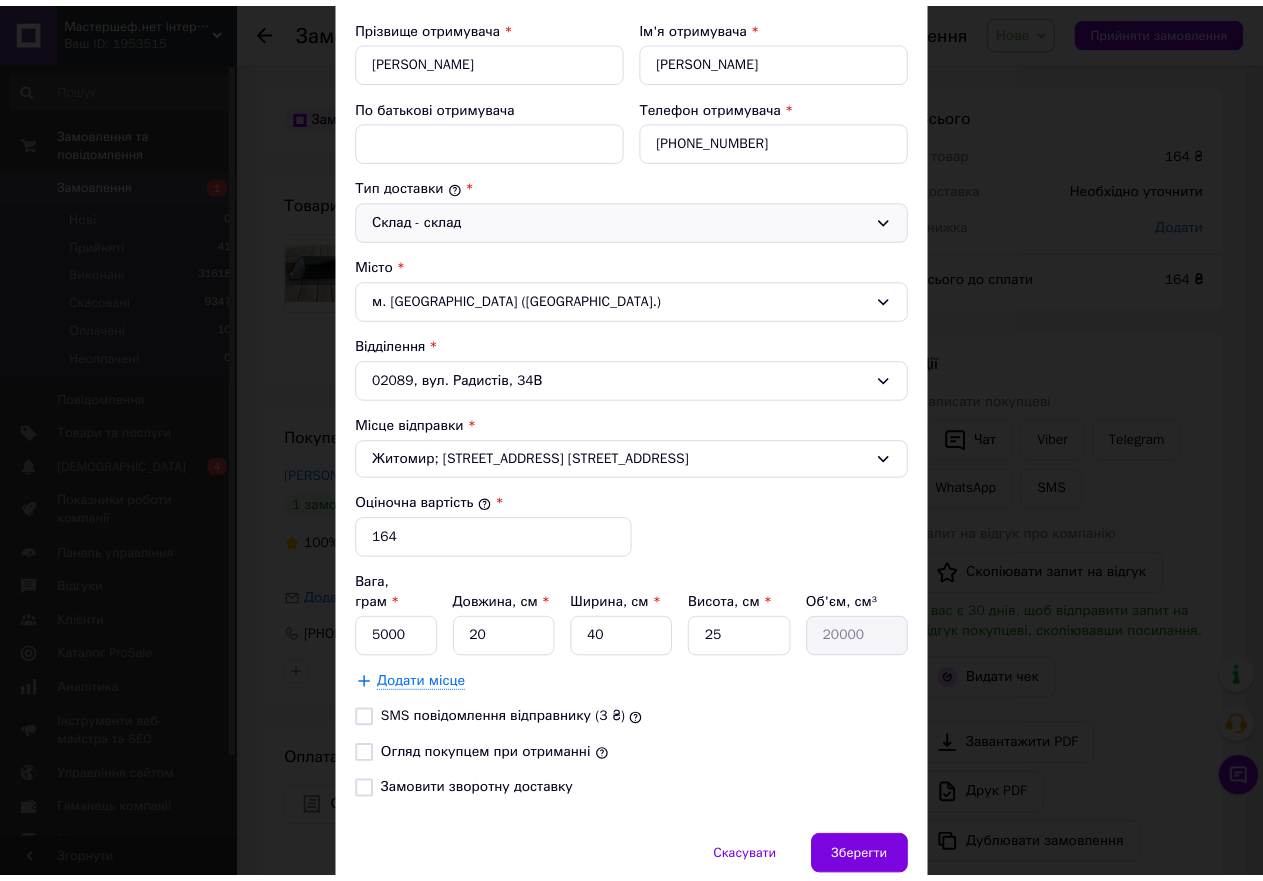 scroll, scrollTop: 442, scrollLeft: 0, axis: vertical 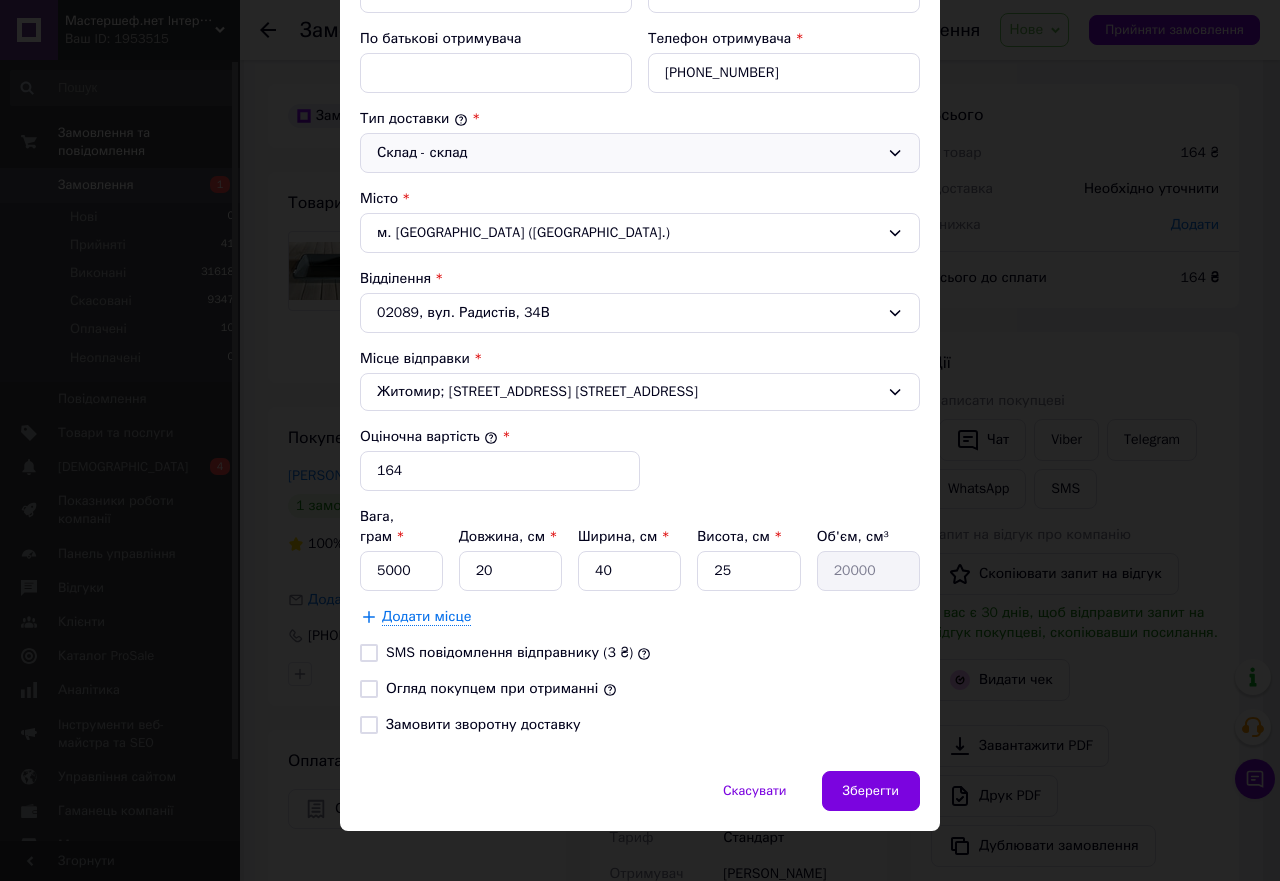 click on "Огляд покупцем при отриманні" at bounding box center [492, 688] 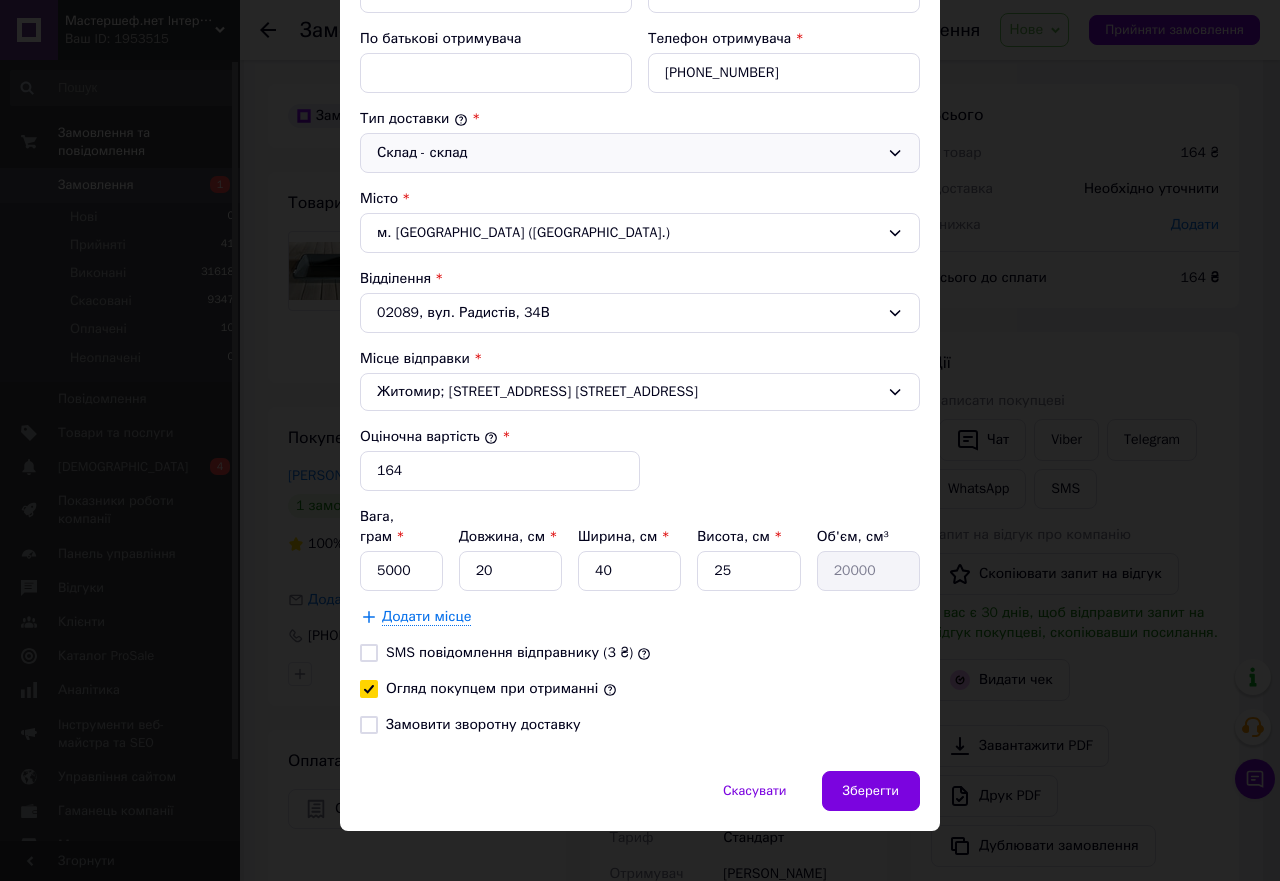 checkbox on "true" 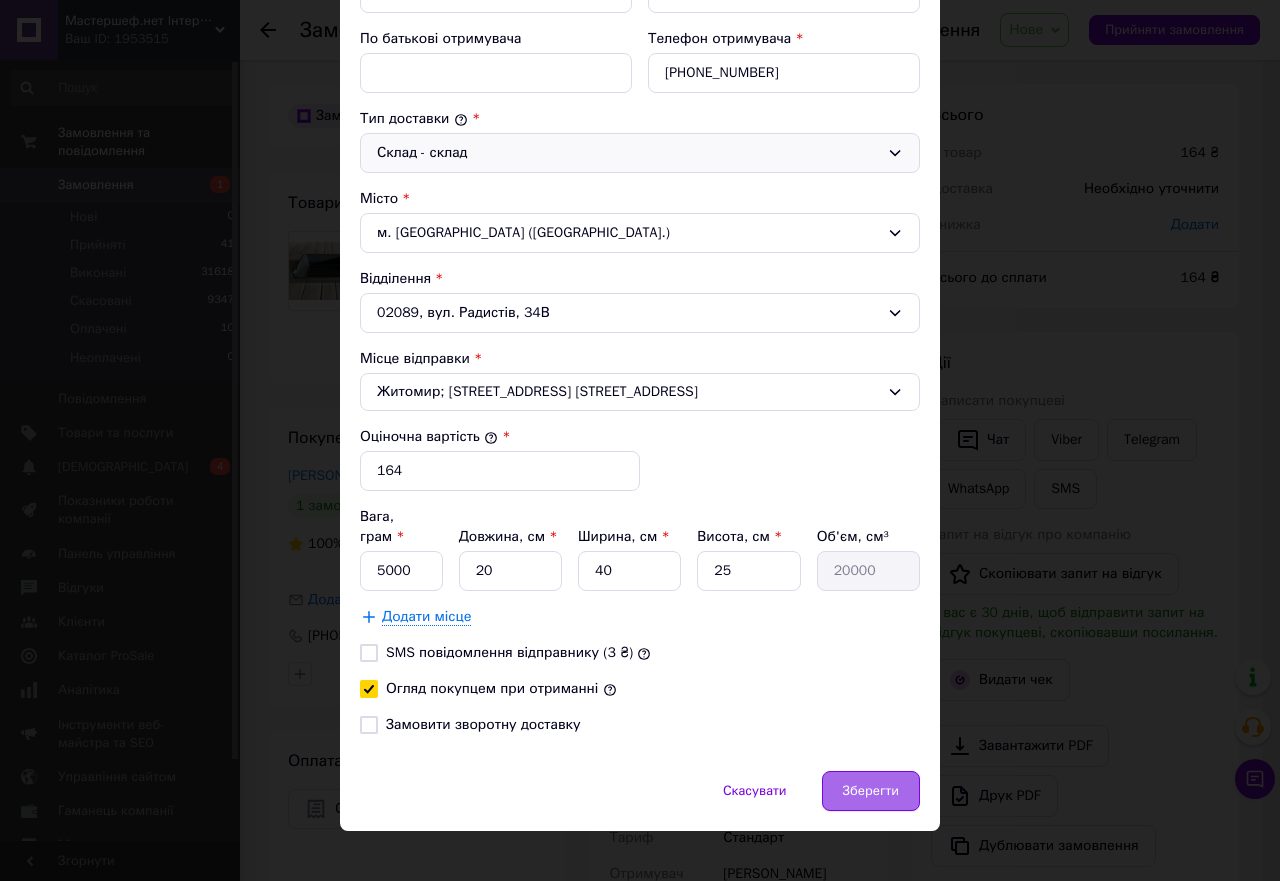 click on "Зберегти" at bounding box center [871, 791] 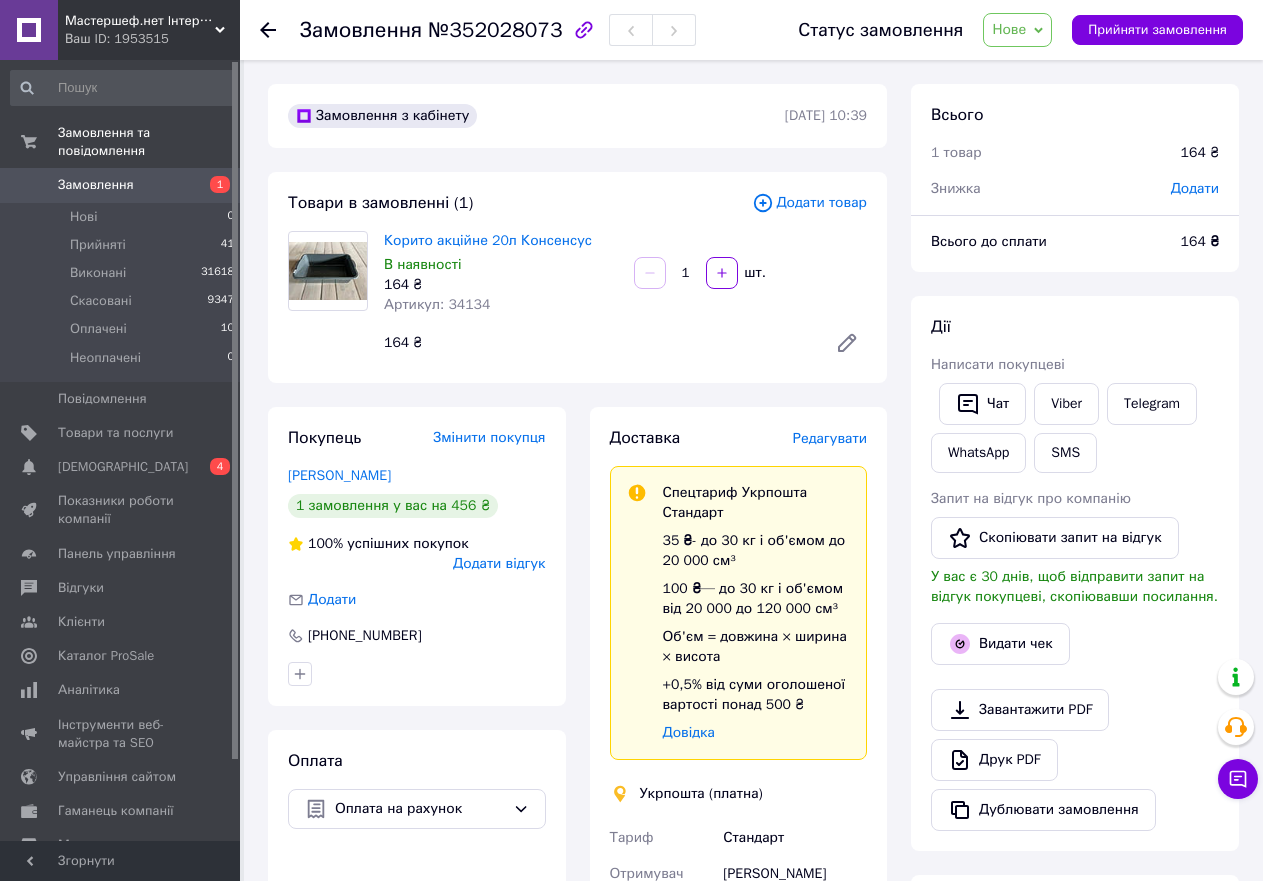 click on "Нове" at bounding box center [1009, 29] 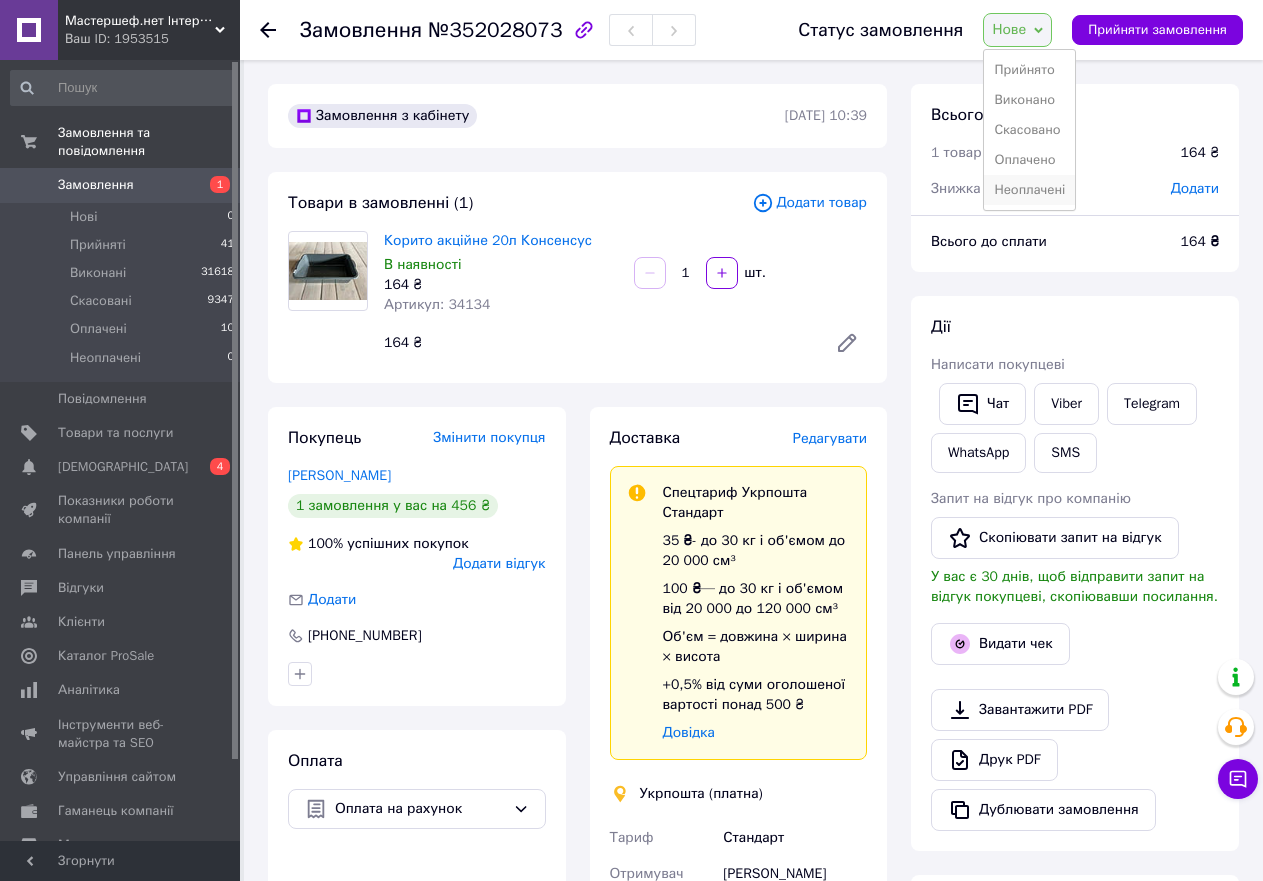 click on "Неоплачені" at bounding box center (1029, 190) 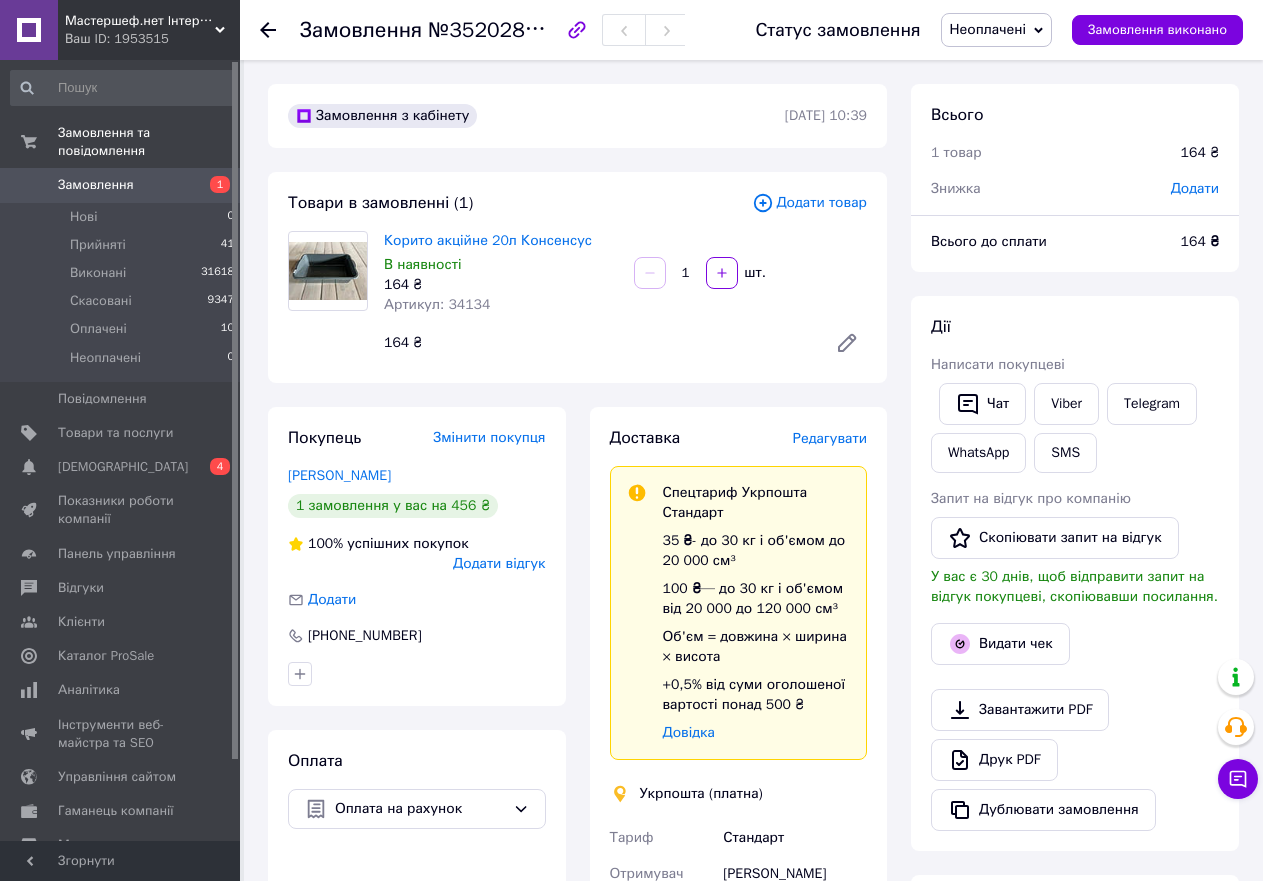click 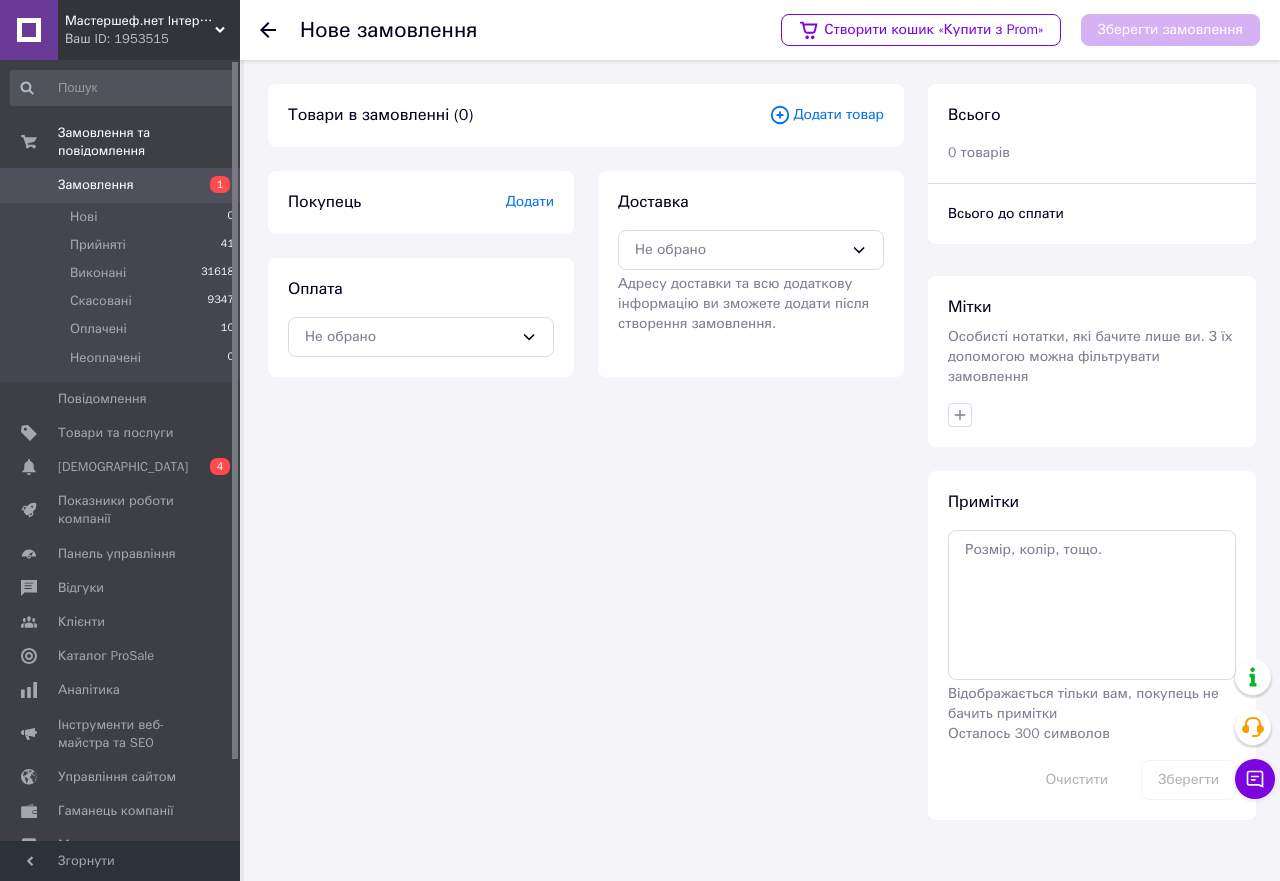 click 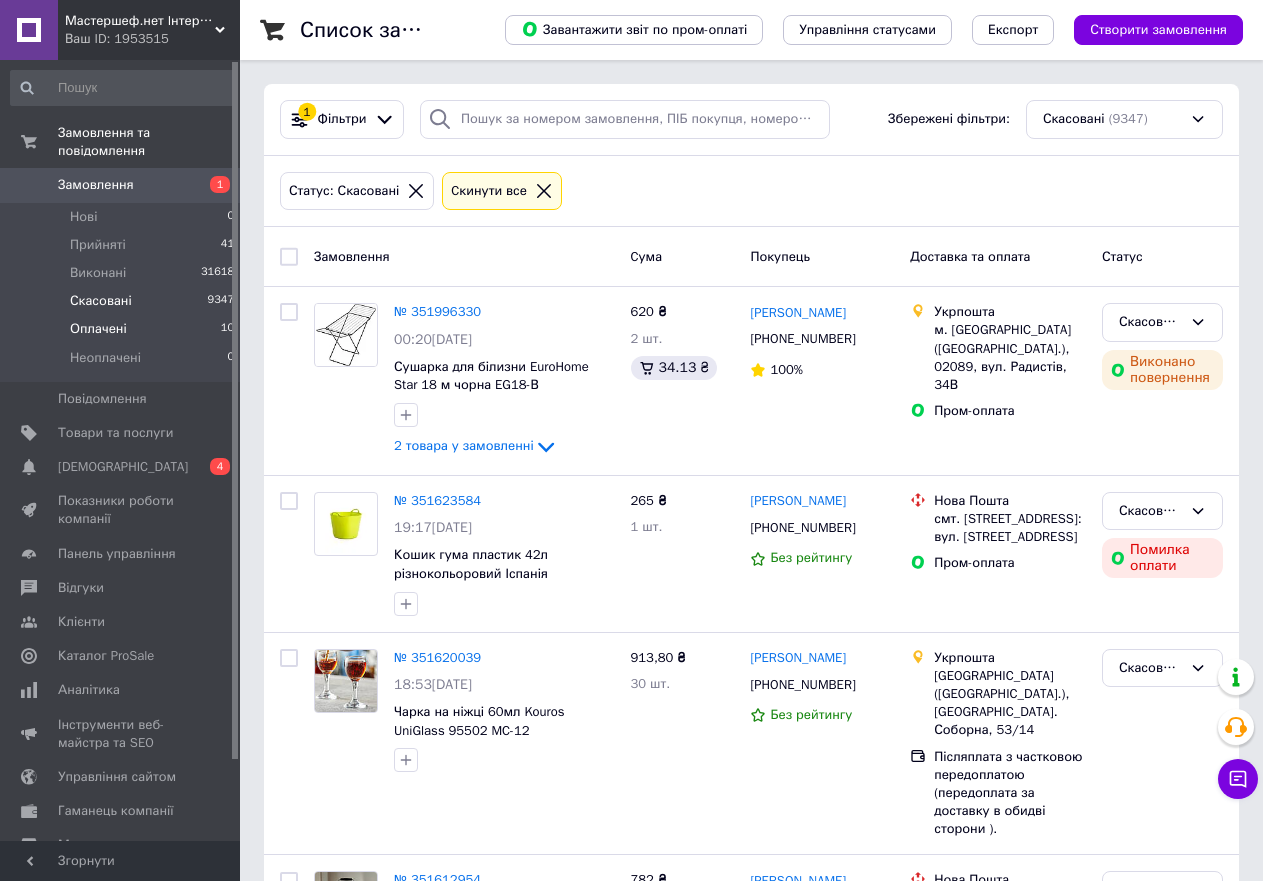 click on "Оплачені" at bounding box center [98, 329] 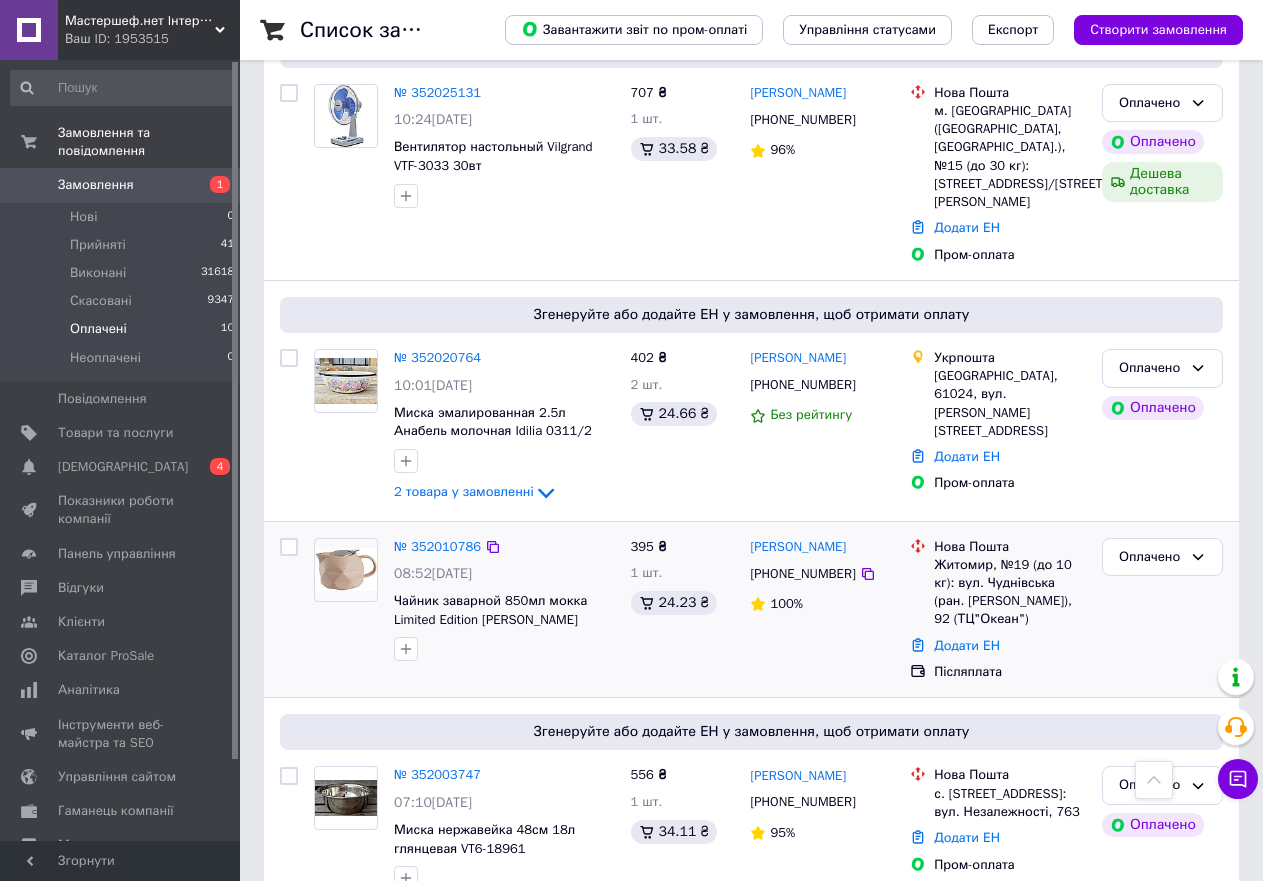 scroll, scrollTop: 600, scrollLeft: 0, axis: vertical 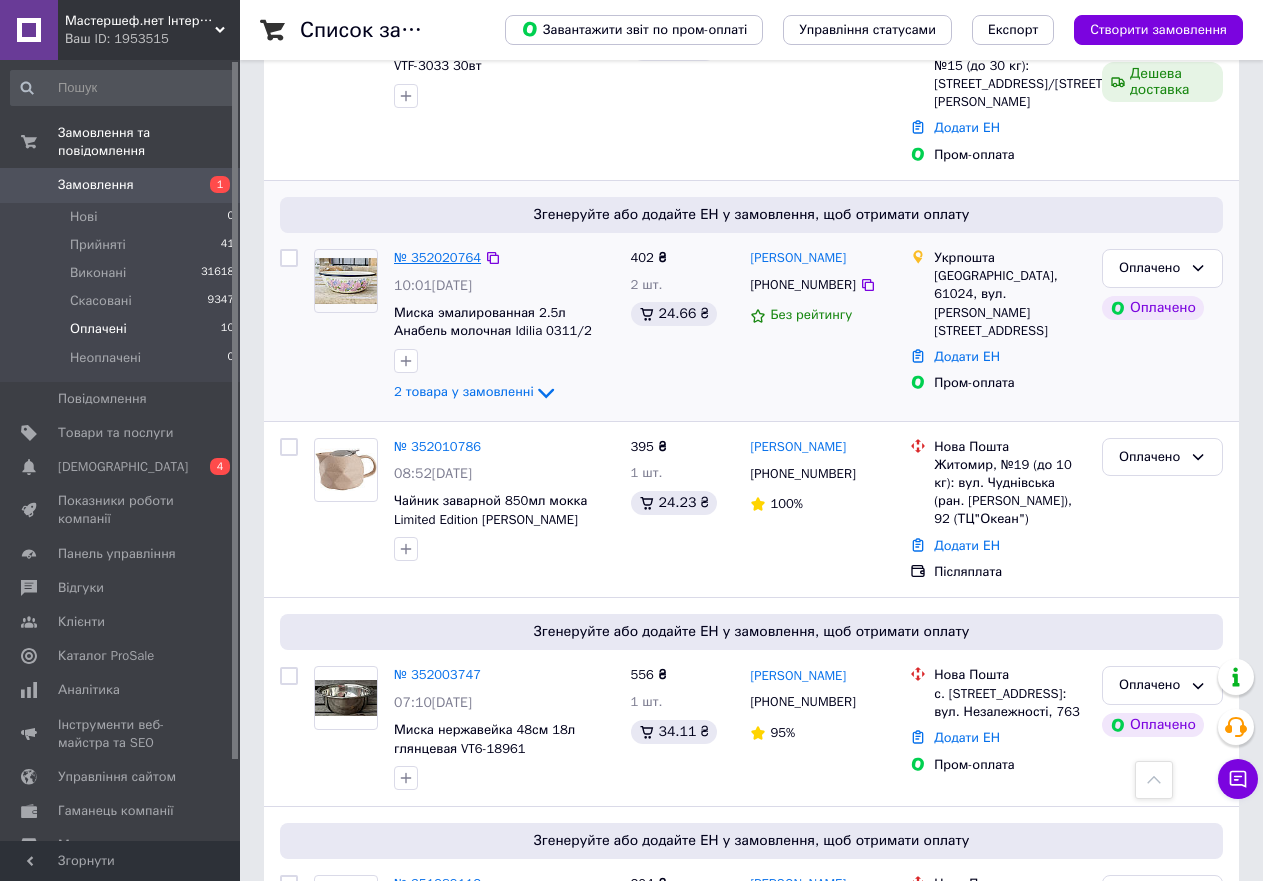 click on "№ 352020764" at bounding box center (437, 257) 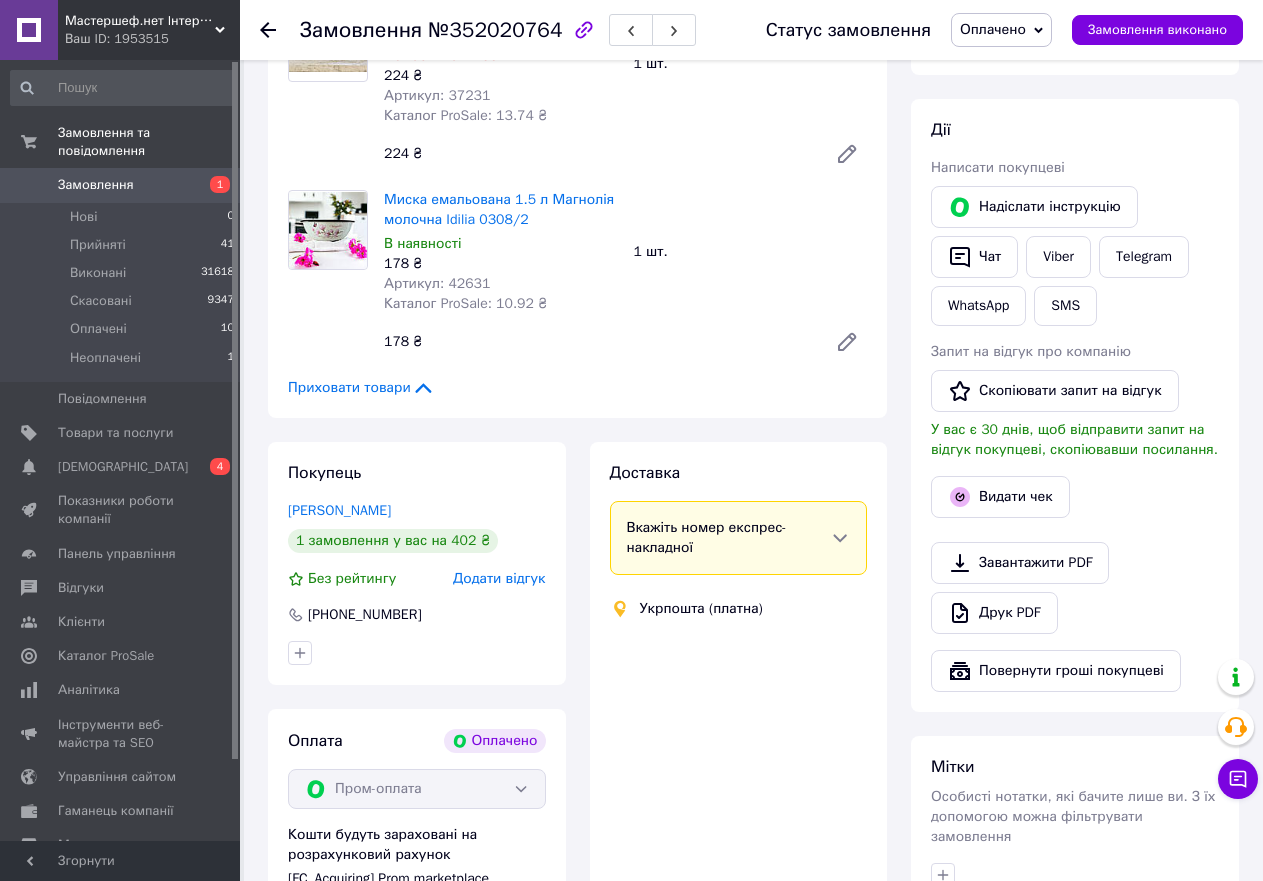 scroll, scrollTop: 600, scrollLeft: 0, axis: vertical 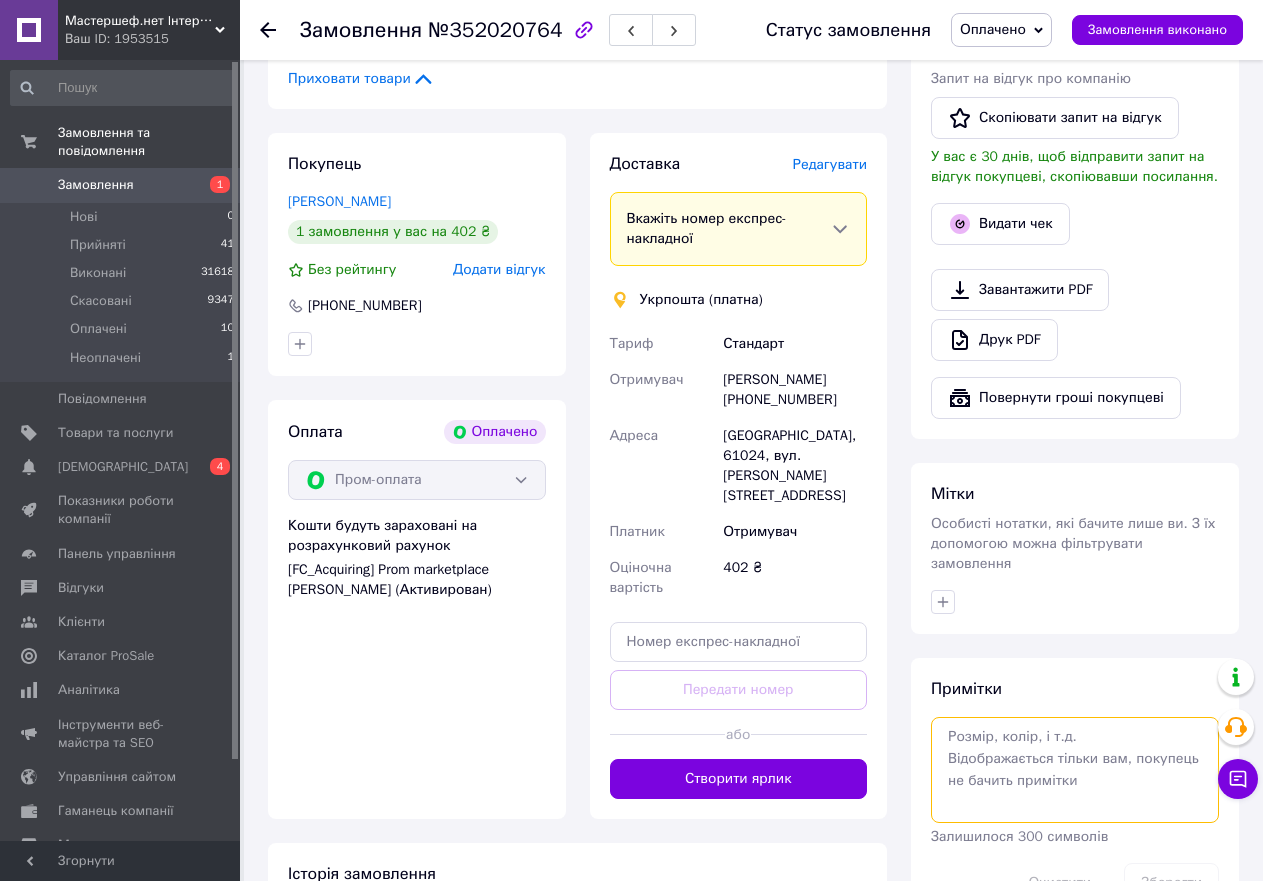 click at bounding box center [1075, 770] 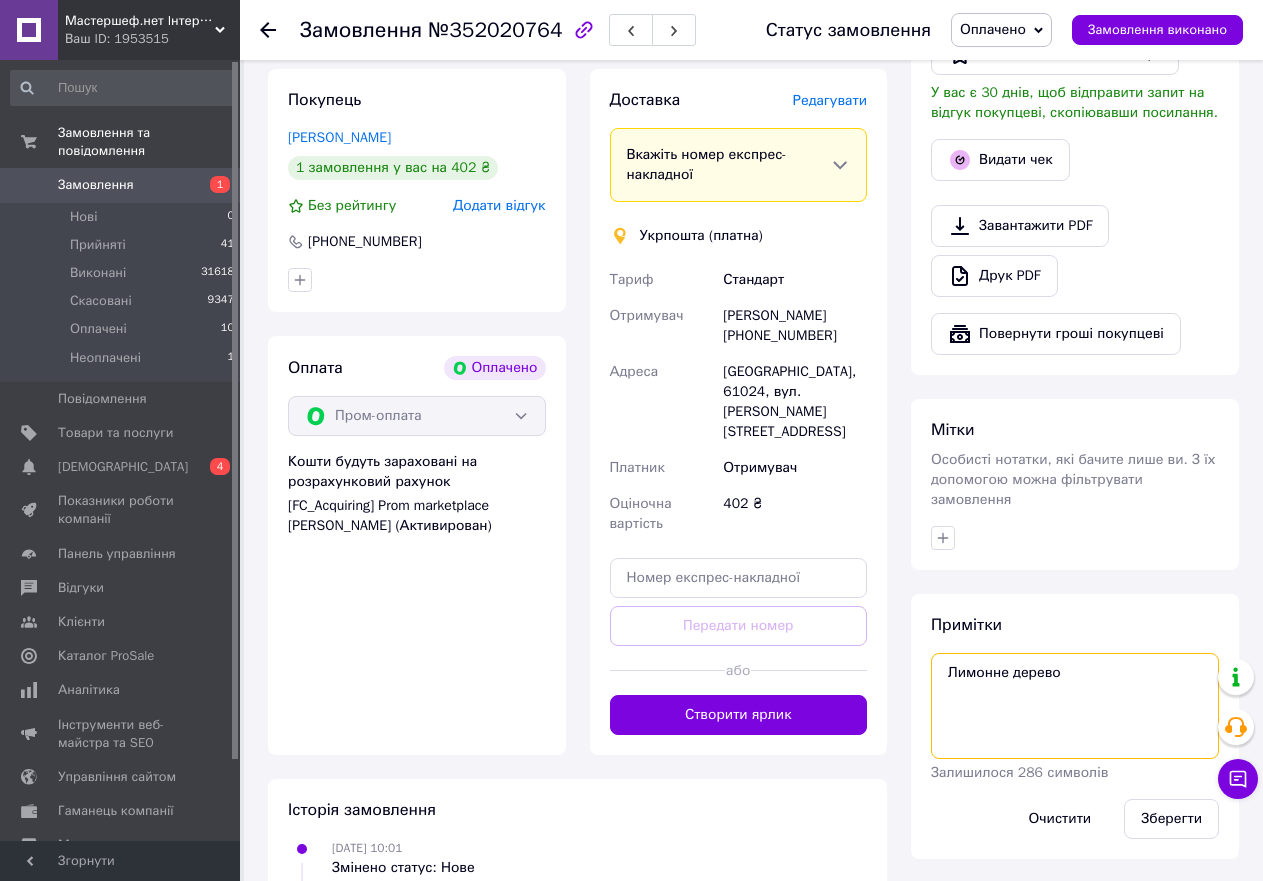 scroll, scrollTop: 700, scrollLeft: 0, axis: vertical 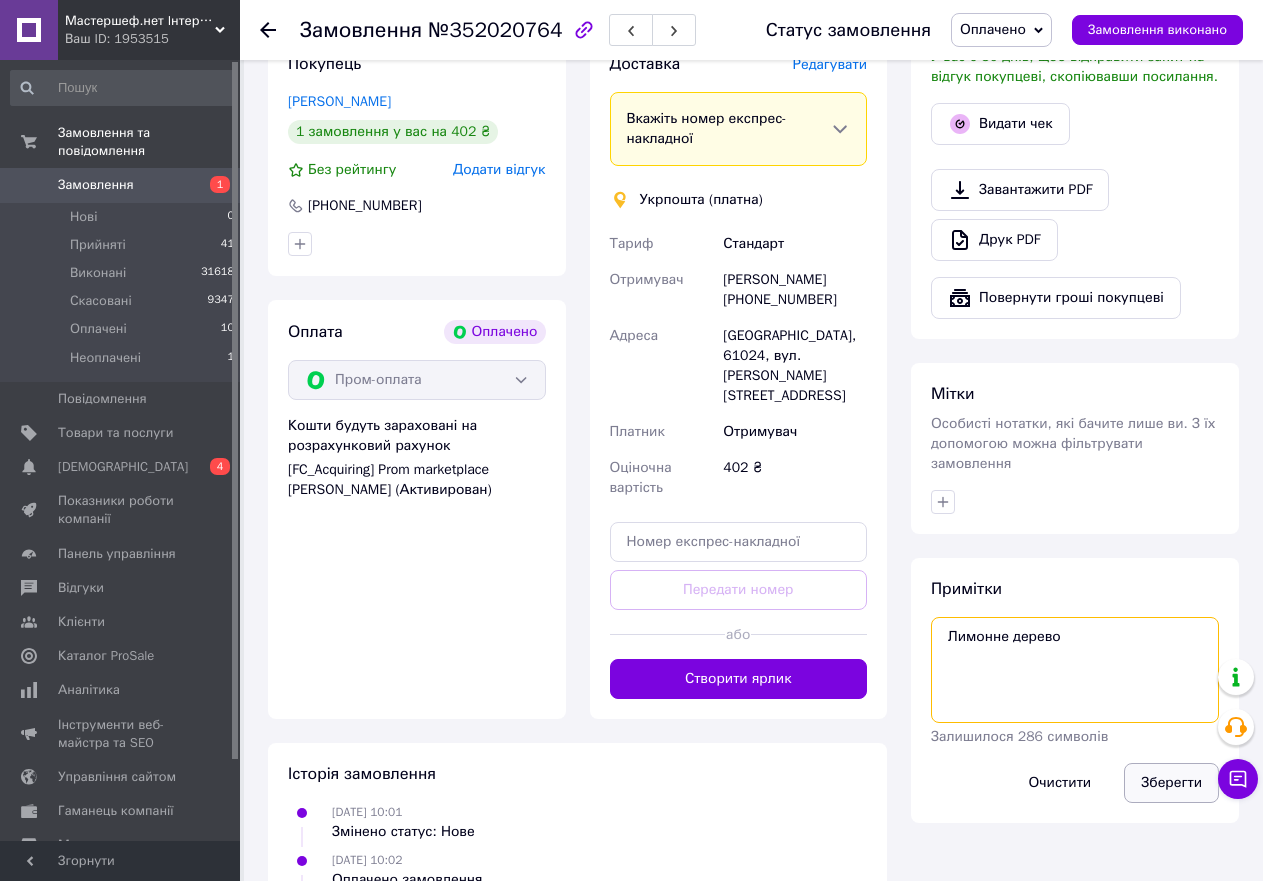 type on "Лимонне дерево" 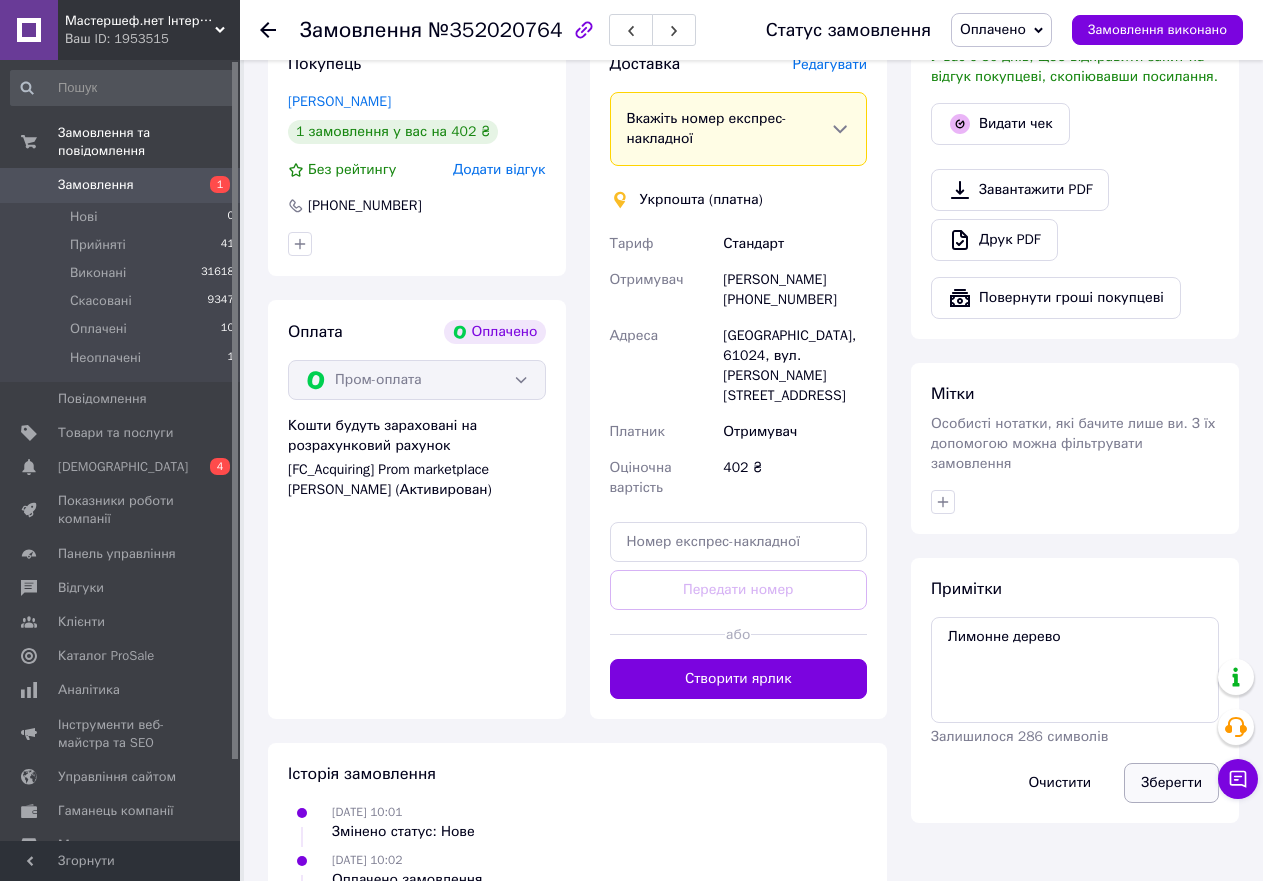 click on "Зберегти" at bounding box center [1171, 783] 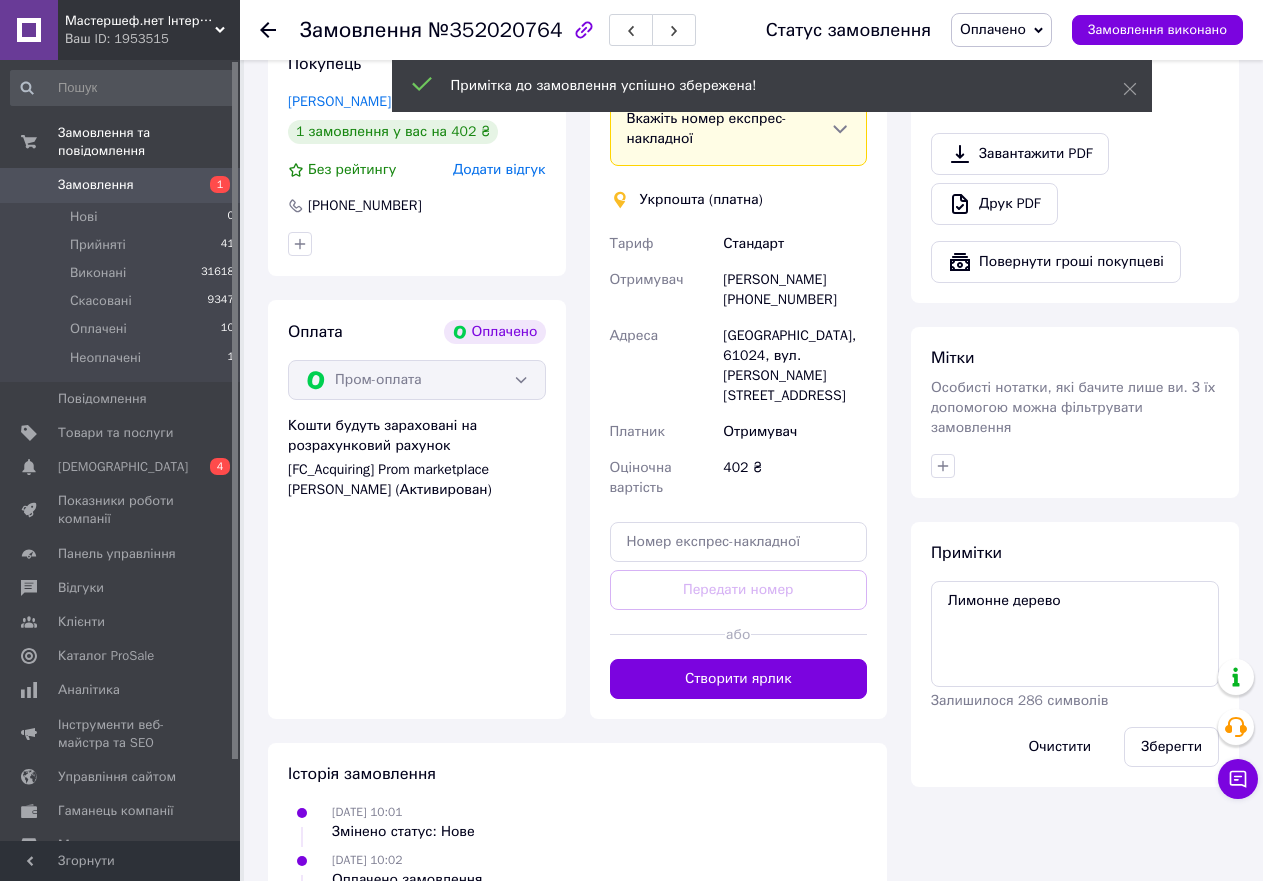 click 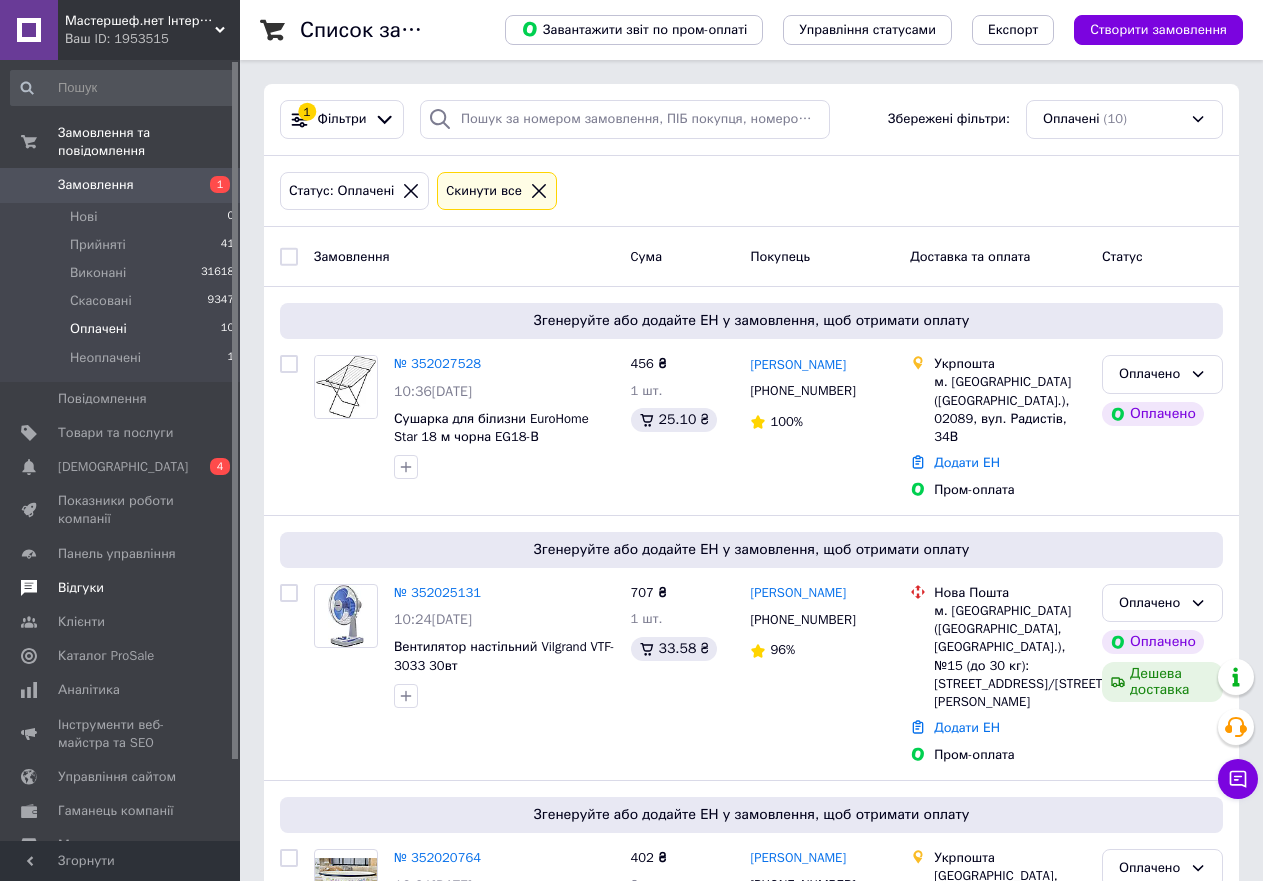 click on "Відгуки" at bounding box center (81, 588) 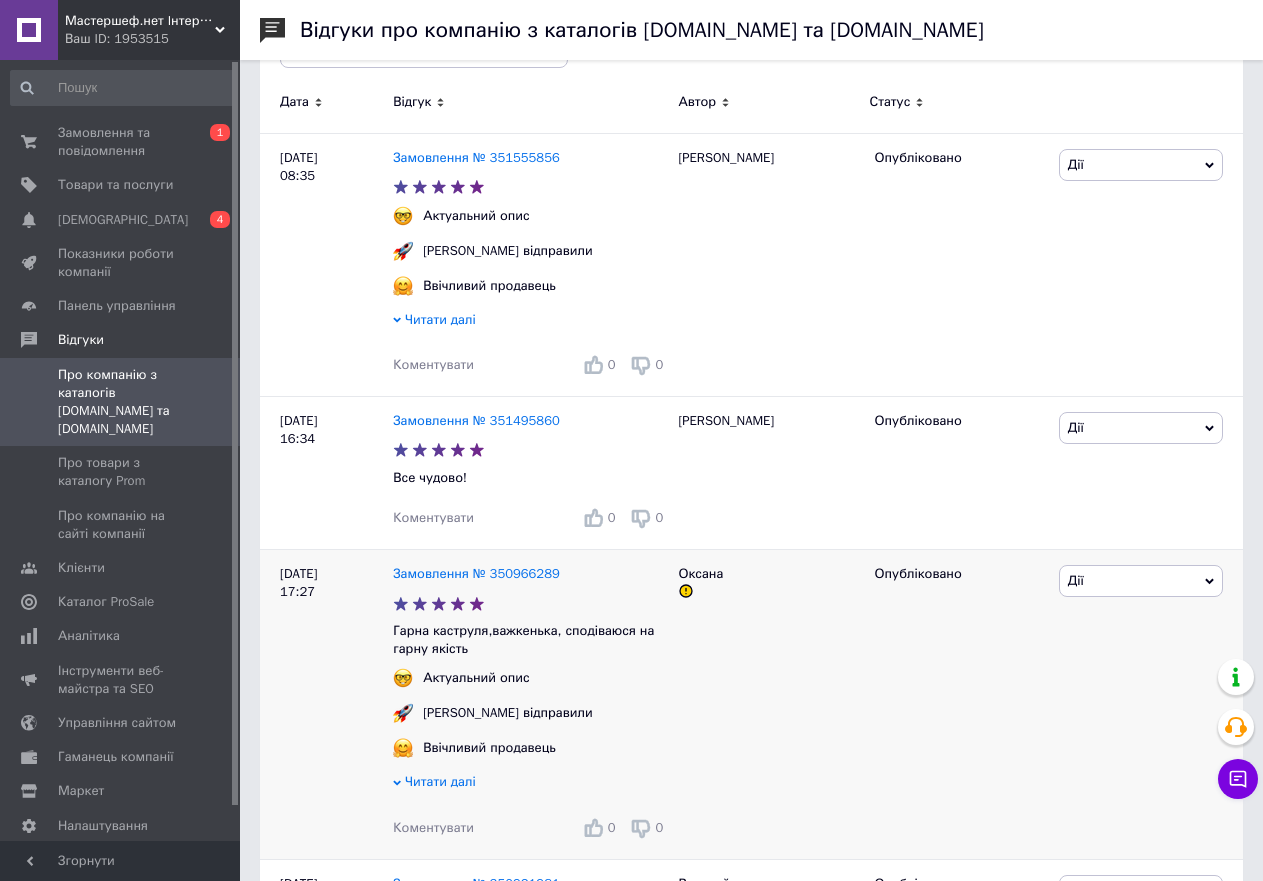 scroll, scrollTop: 300, scrollLeft: 0, axis: vertical 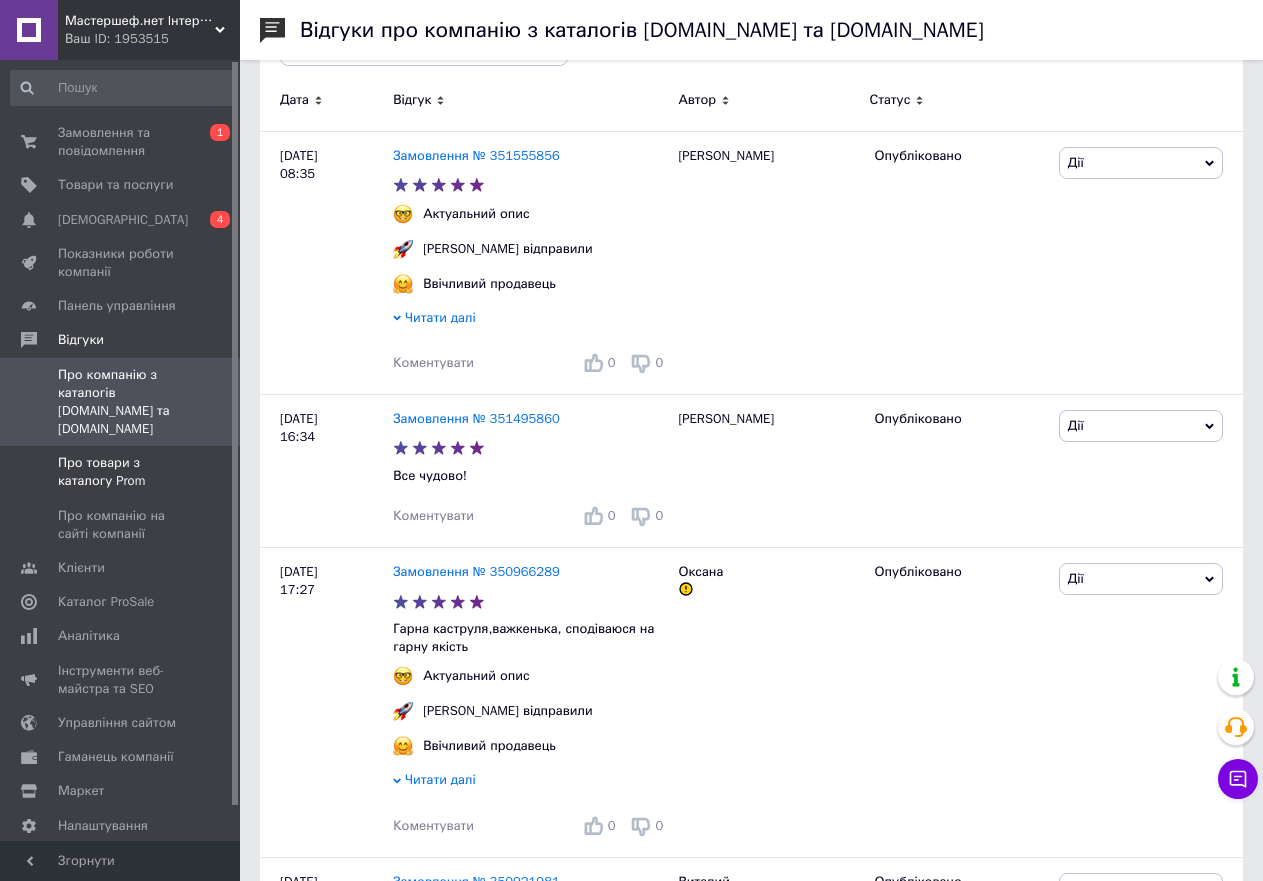 click on "Про товари з каталогу Prom" at bounding box center [121, 472] 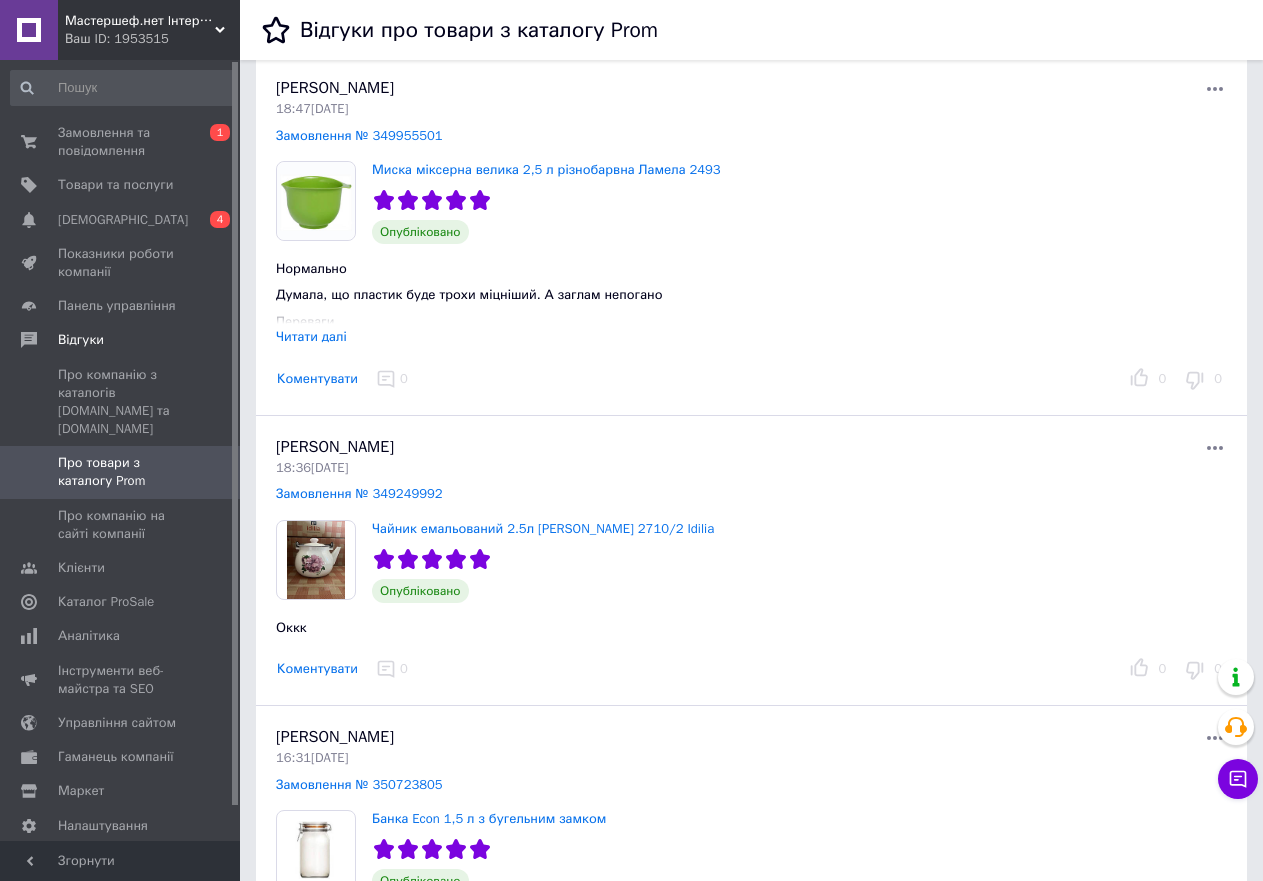 scroll, scrollTop: 400, scrollLeft: 0, axis: vertical 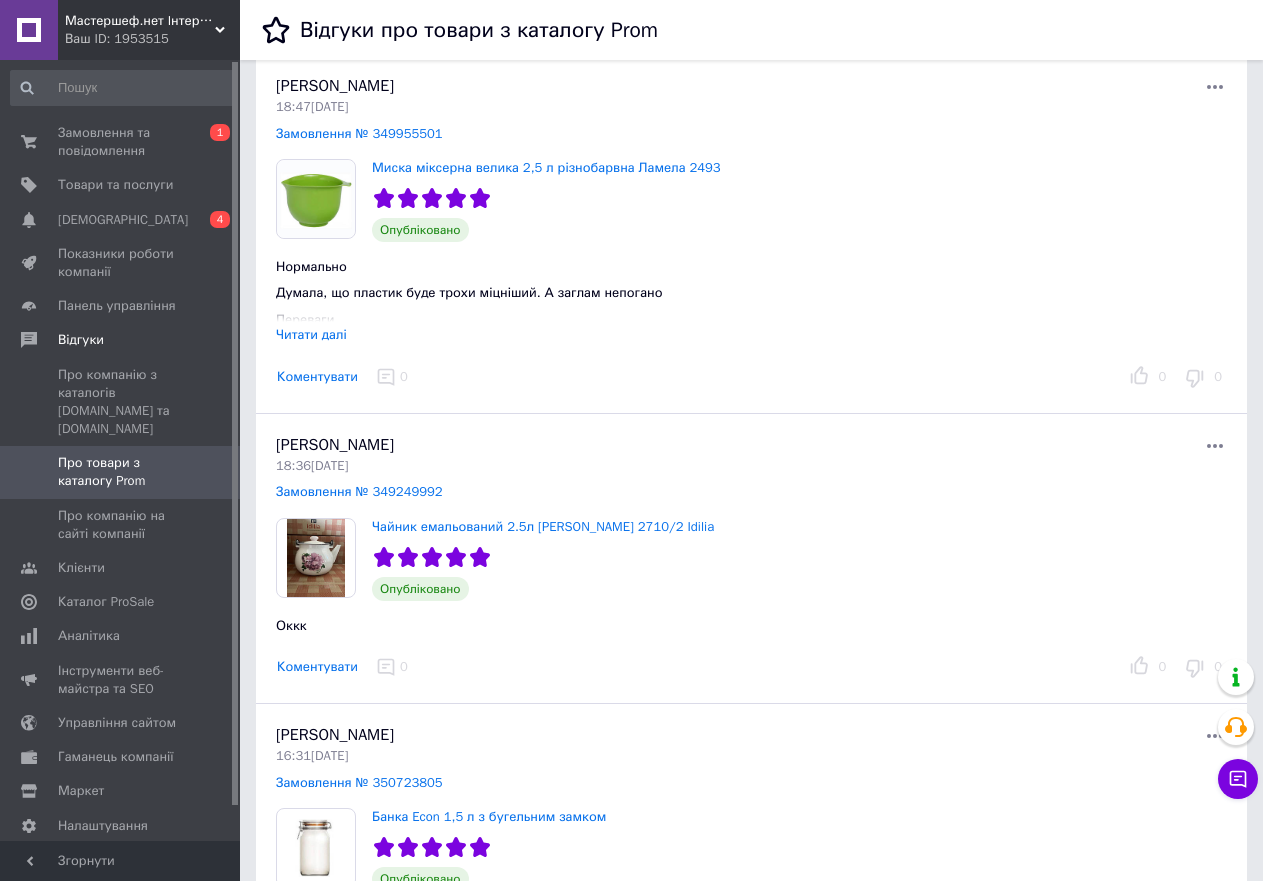 click on "Читати далі" at bounding box center (311, 334) 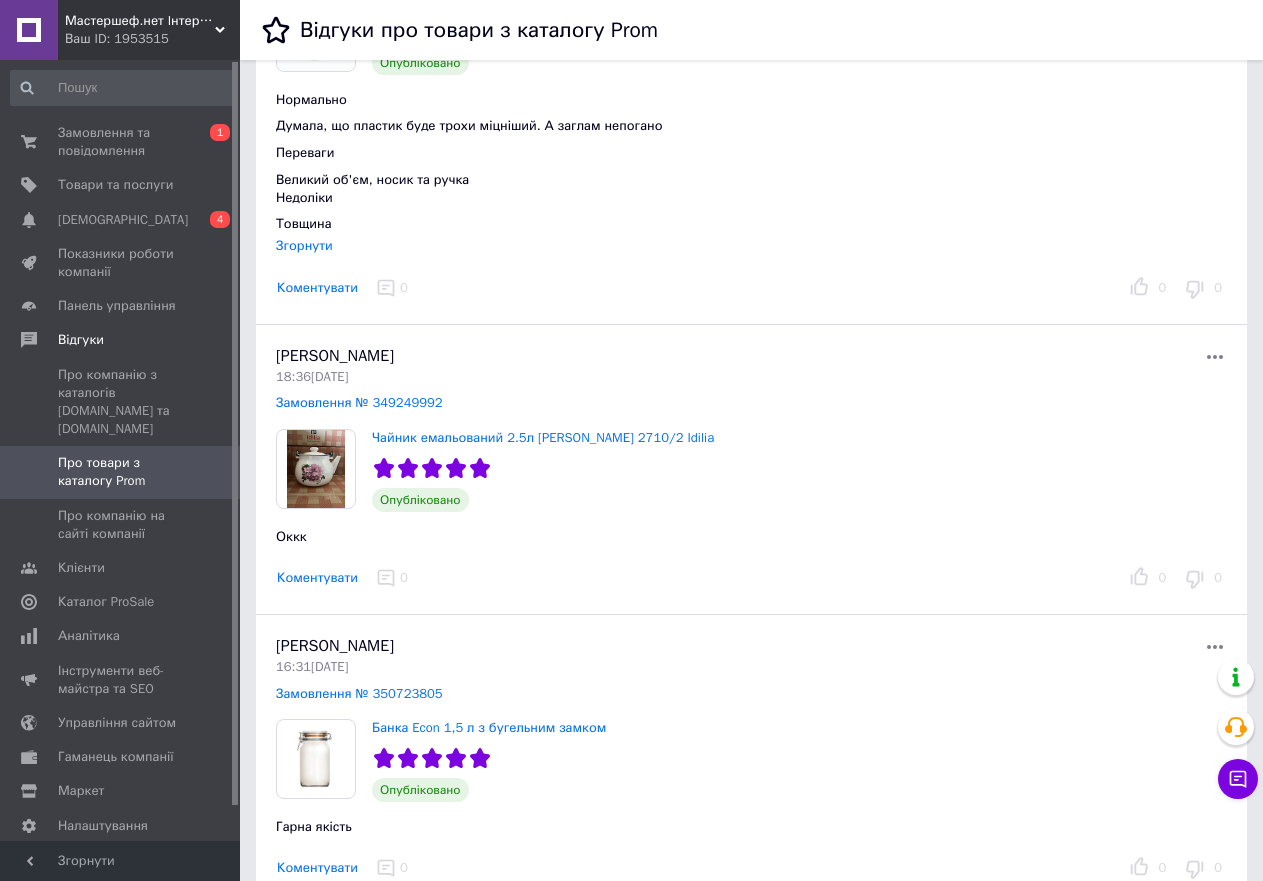 scroll, scrollTop: 800, scrollLeft: 0, axis: vertical 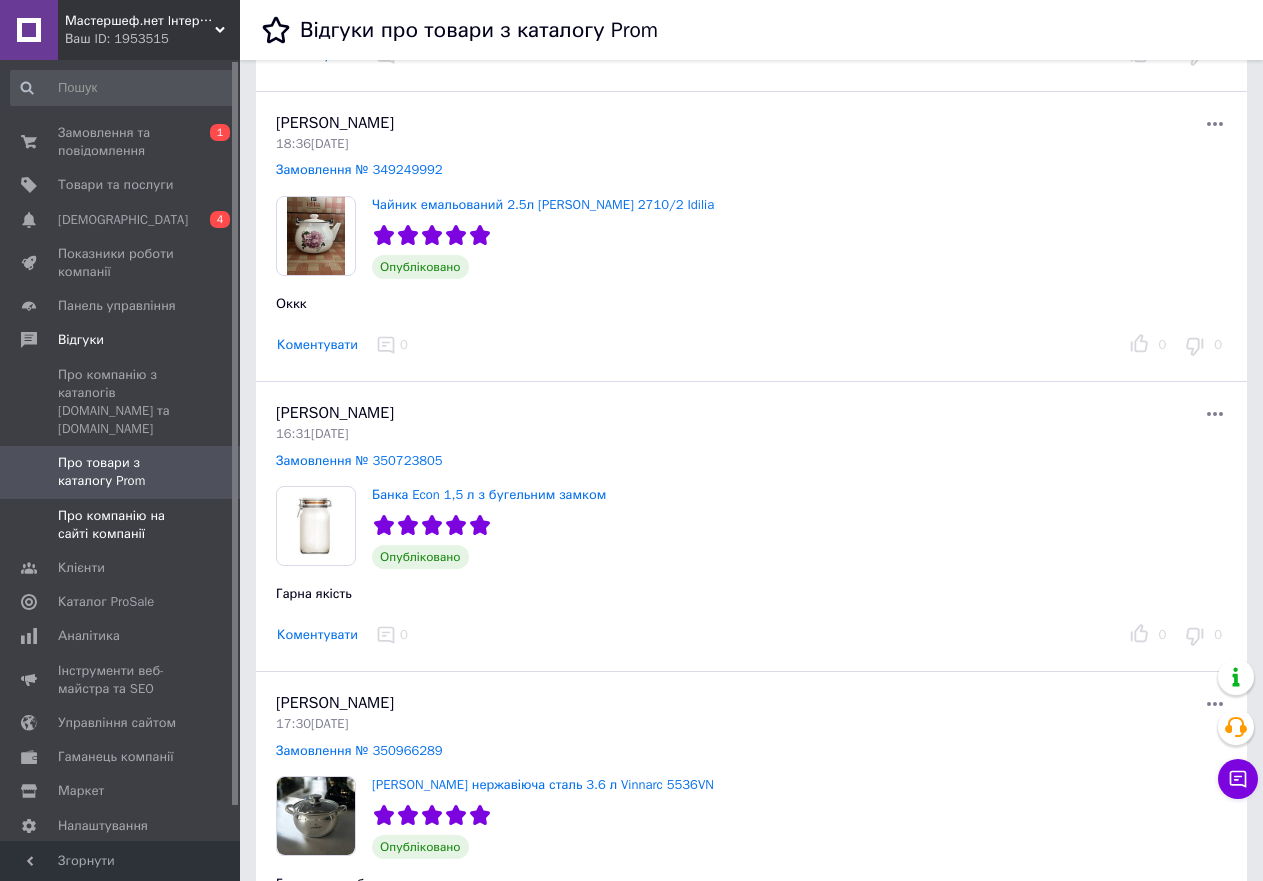 click on "Про компанію на сайті компанії" at bounding box center [121, 525] 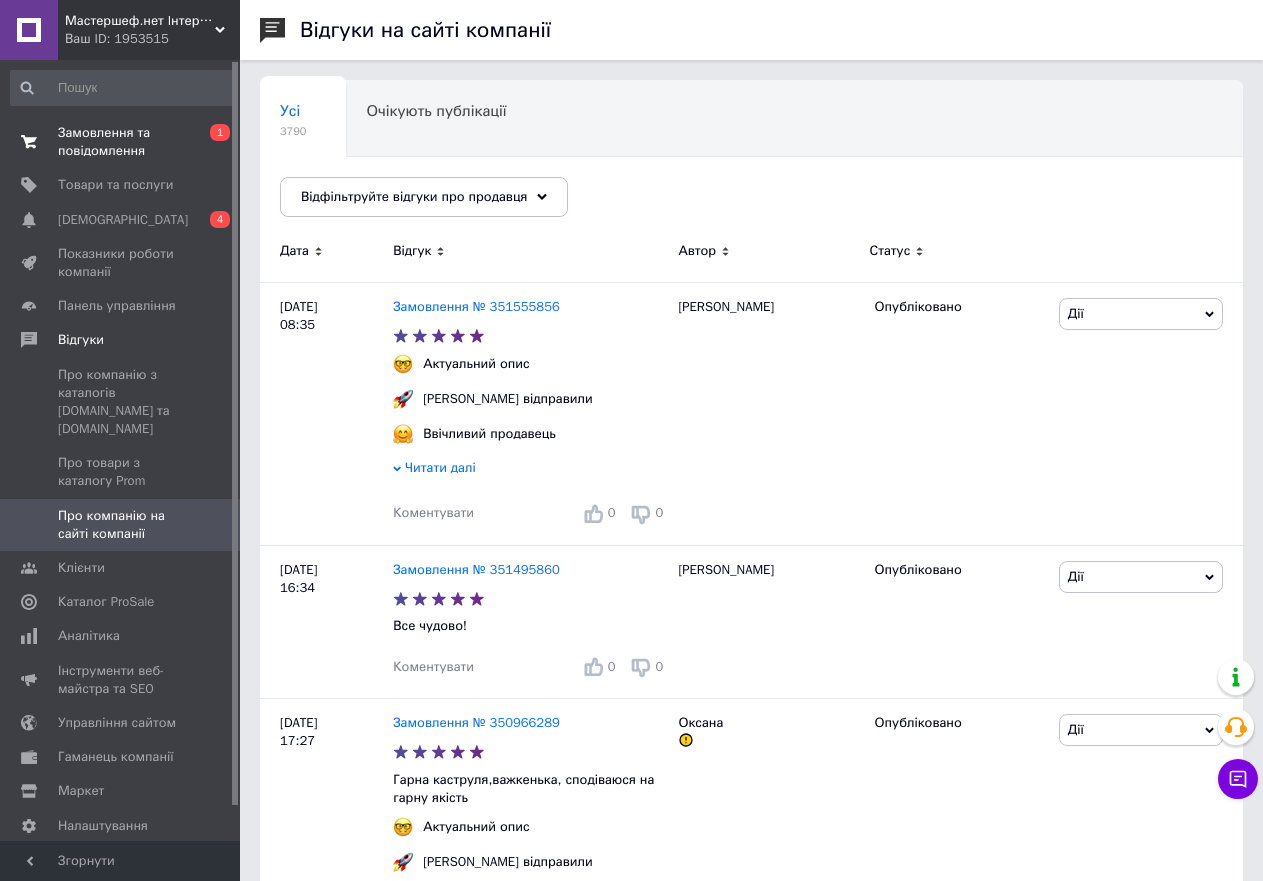 click on "Замовлення та повідомлення" at bounding box center (121, 142) 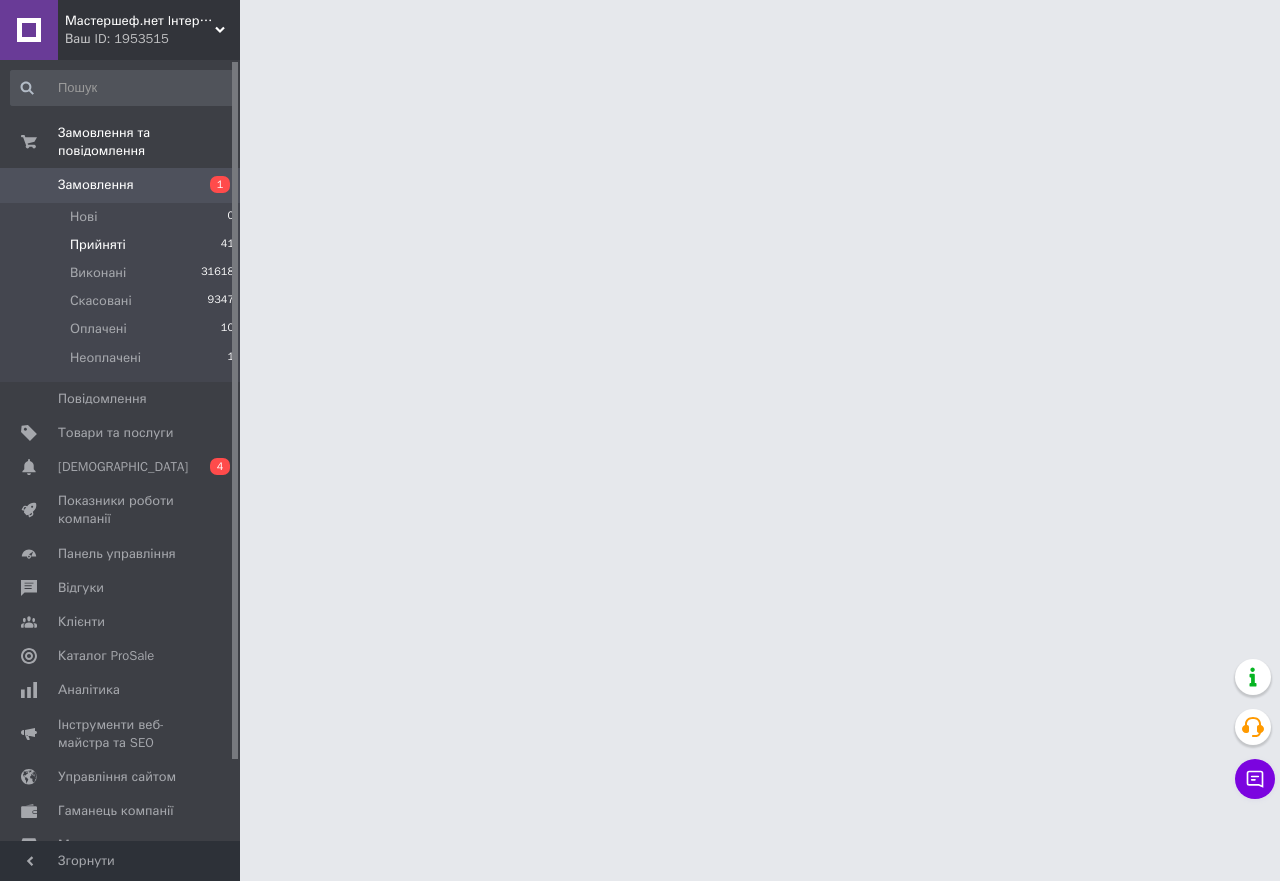 click on "Прийняті" at bounding box center (98, 245) 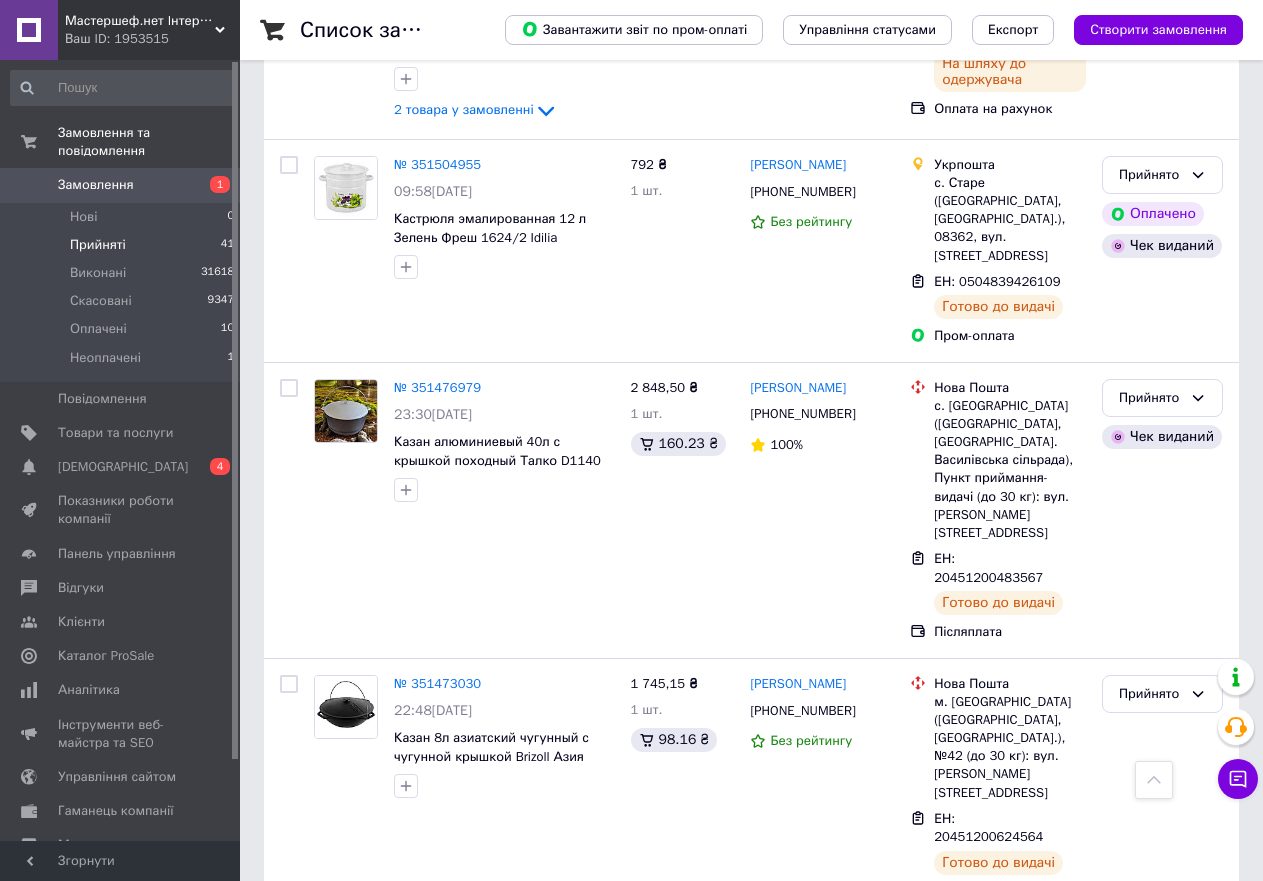 scroll, scrollTop: 6700, scrollLeft: 0, axis: vertical 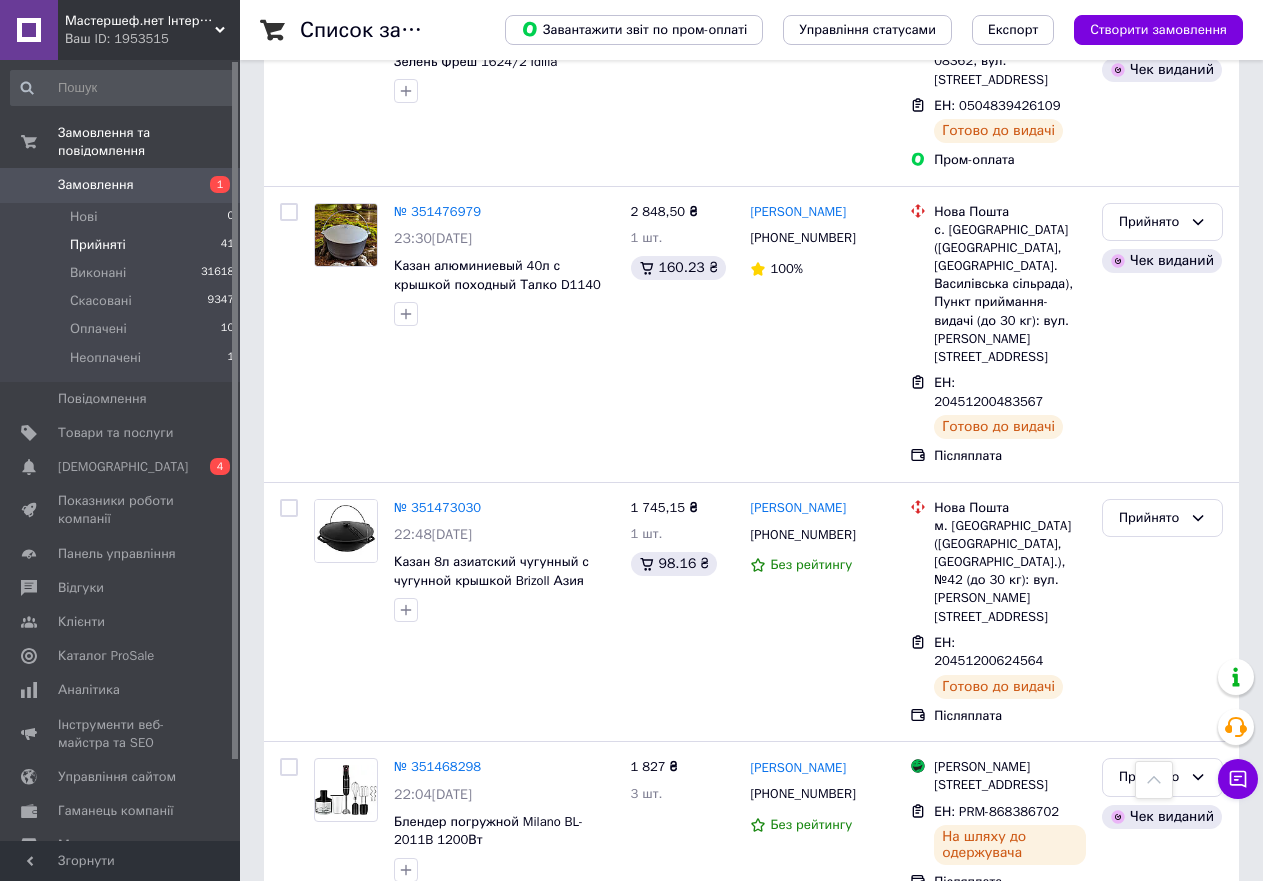click on "Прийнято" at bounding box center [1150, 1431] 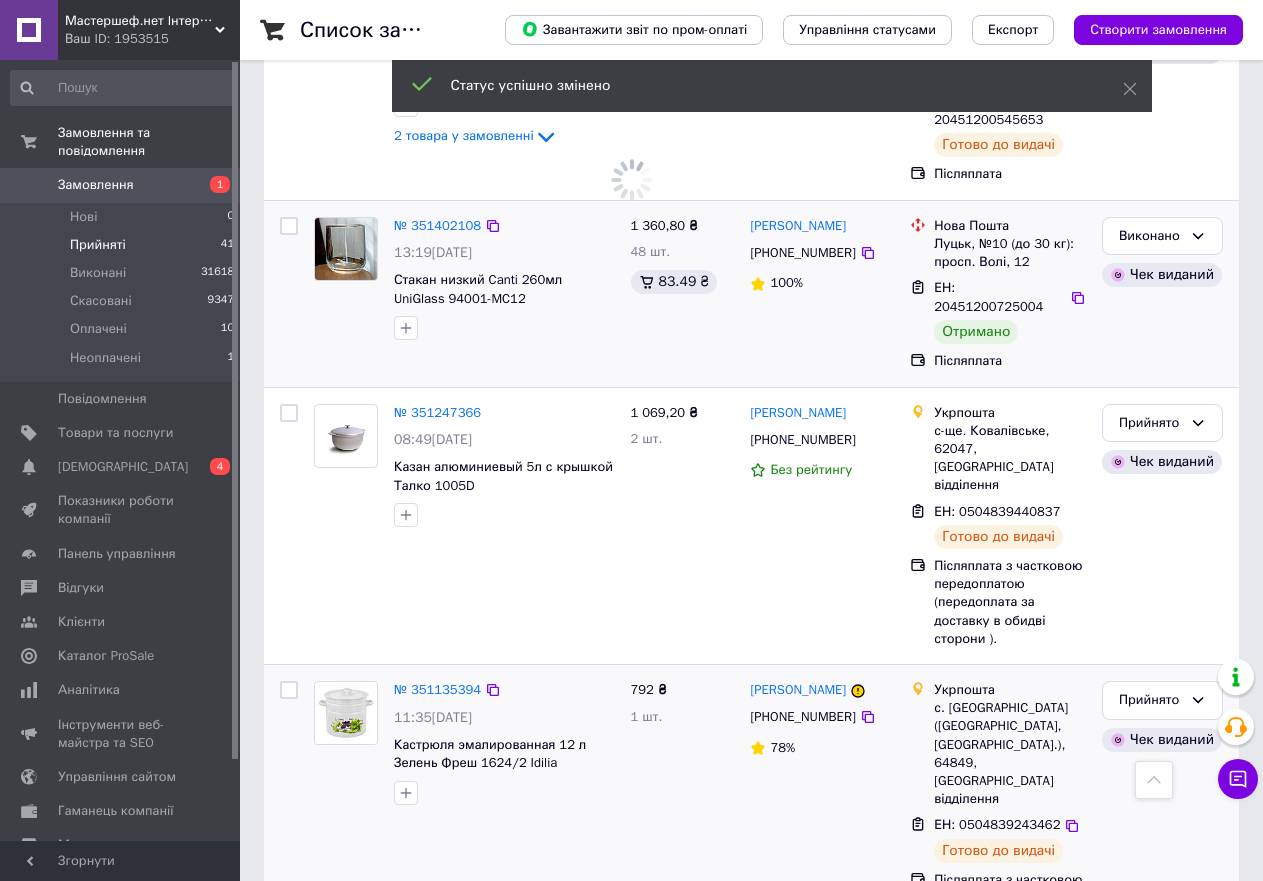 scroll, scrollTop: 7900, scrollLeft: 0, axis: vertical 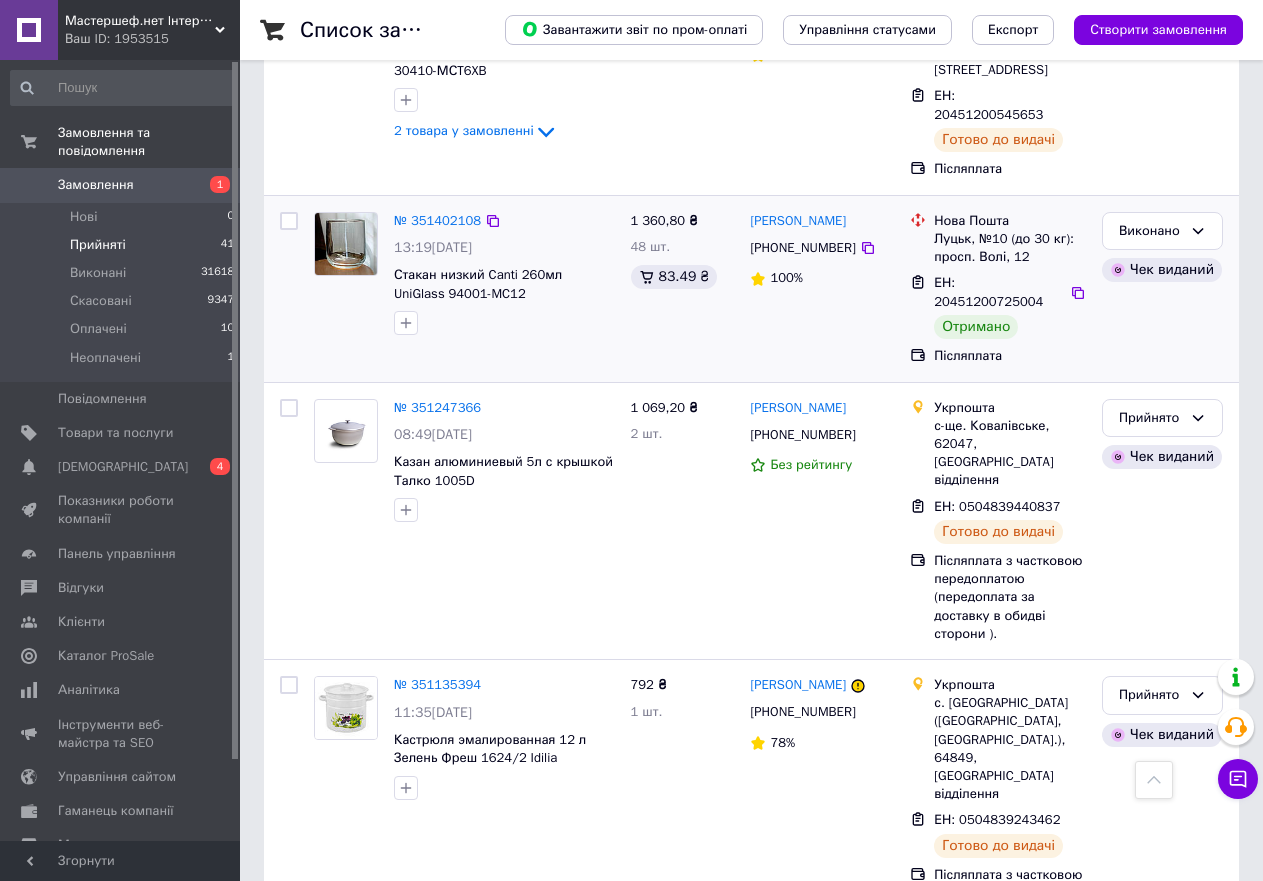 click on "Прийнято" at bounding box center (1150, 1382) 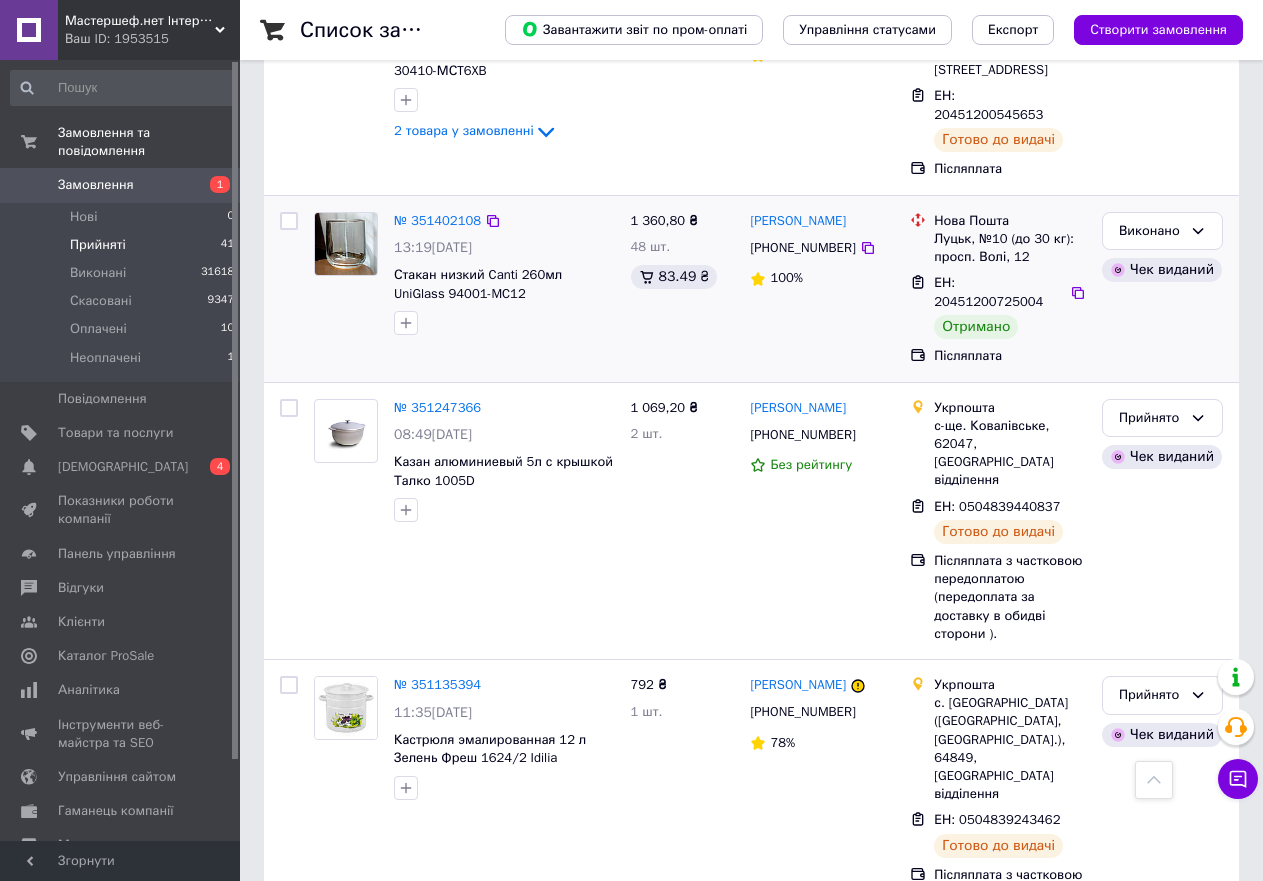 click on "Прийнято" at bounding box center [1150, 1606] 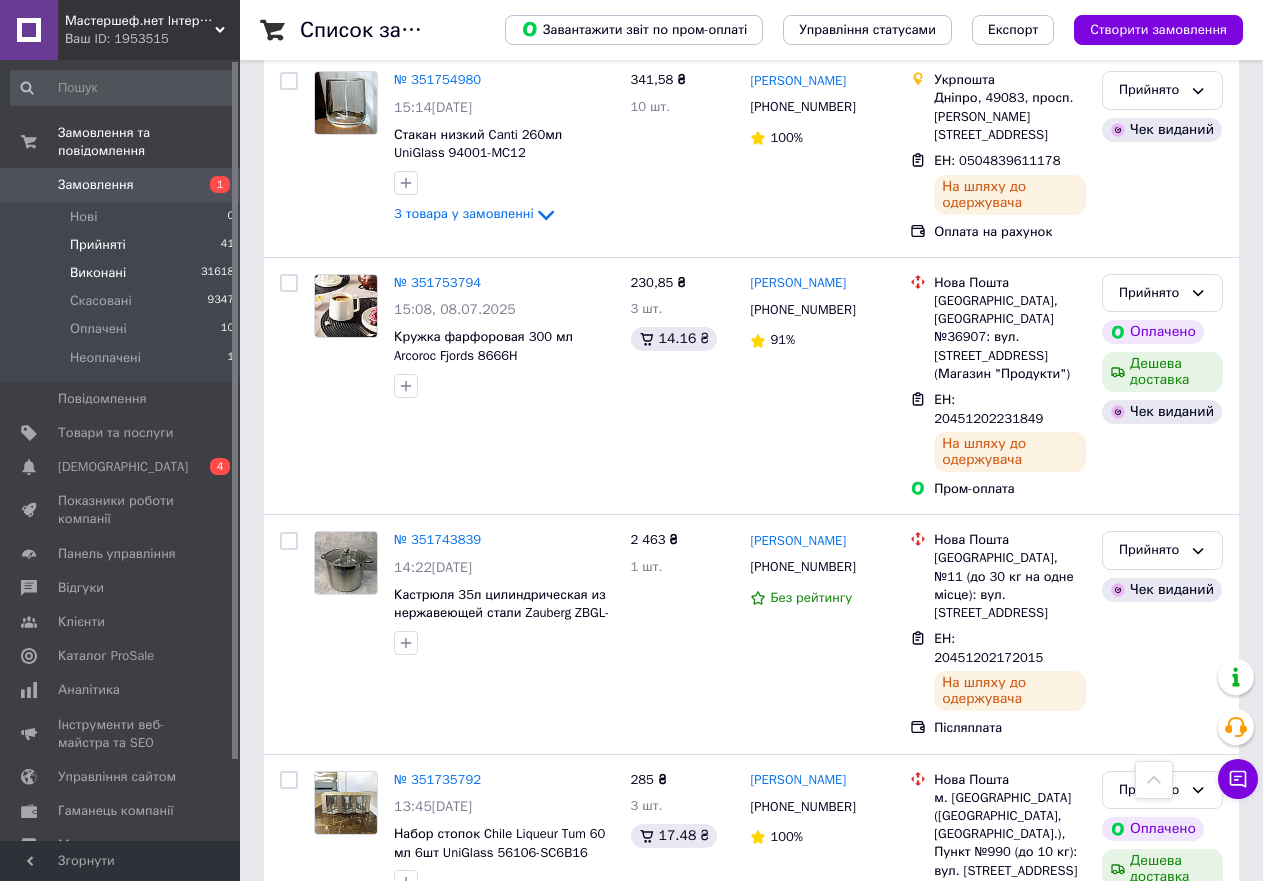 scroll, scrollTop: 2124, scrollLeft: 0, axis: vertical 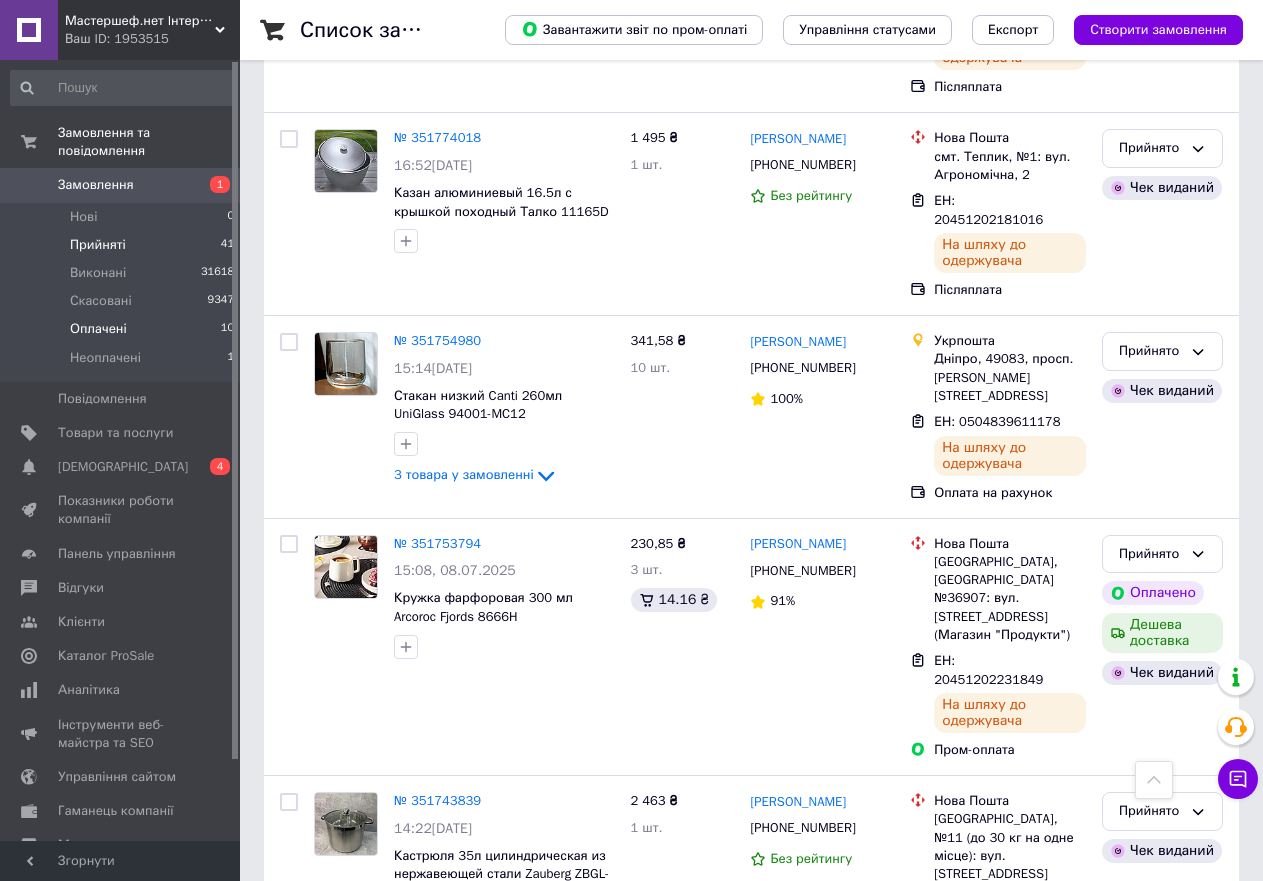 click on "Оплачені" at bounding box center (98, 329) 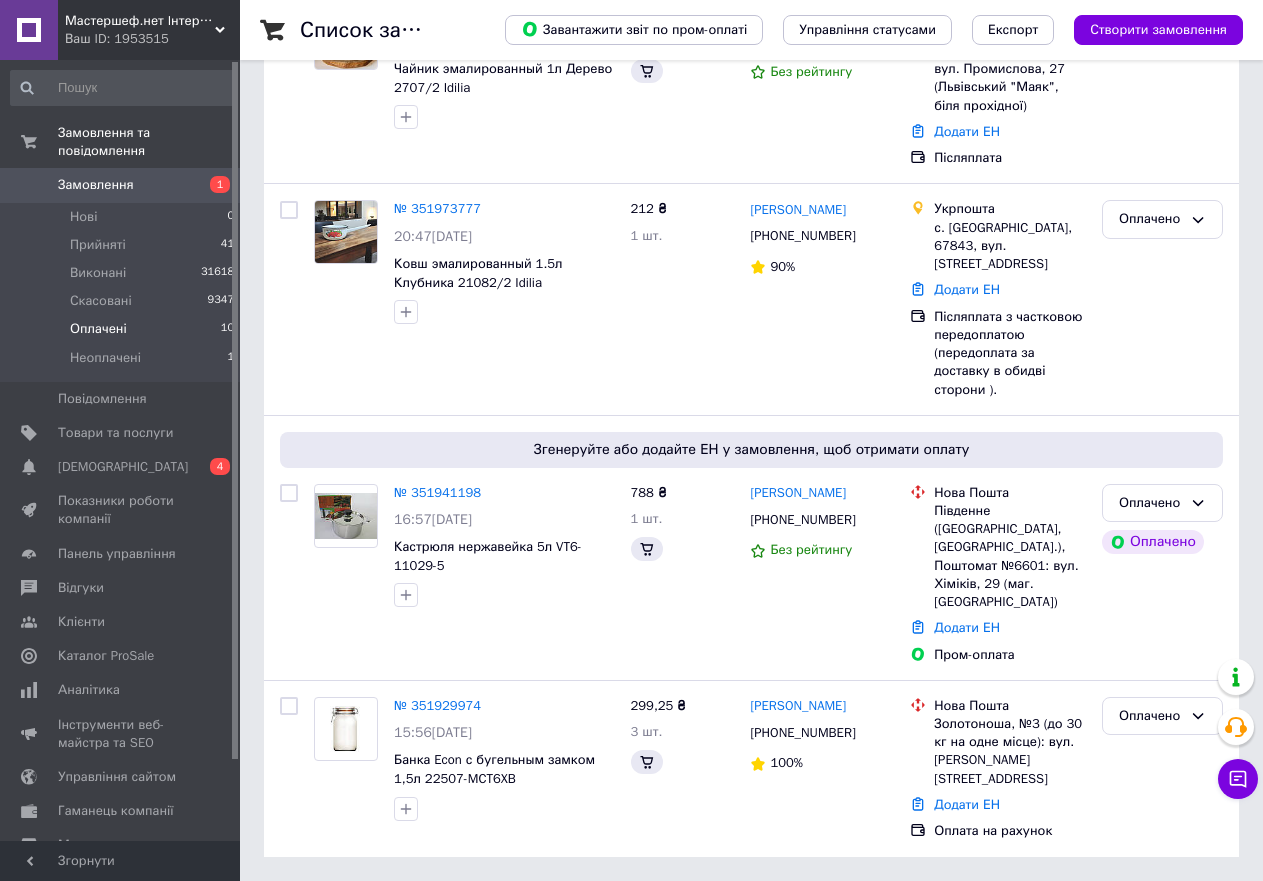 scroll, scrollTop: 0, scrollLeft: 0, axis: both 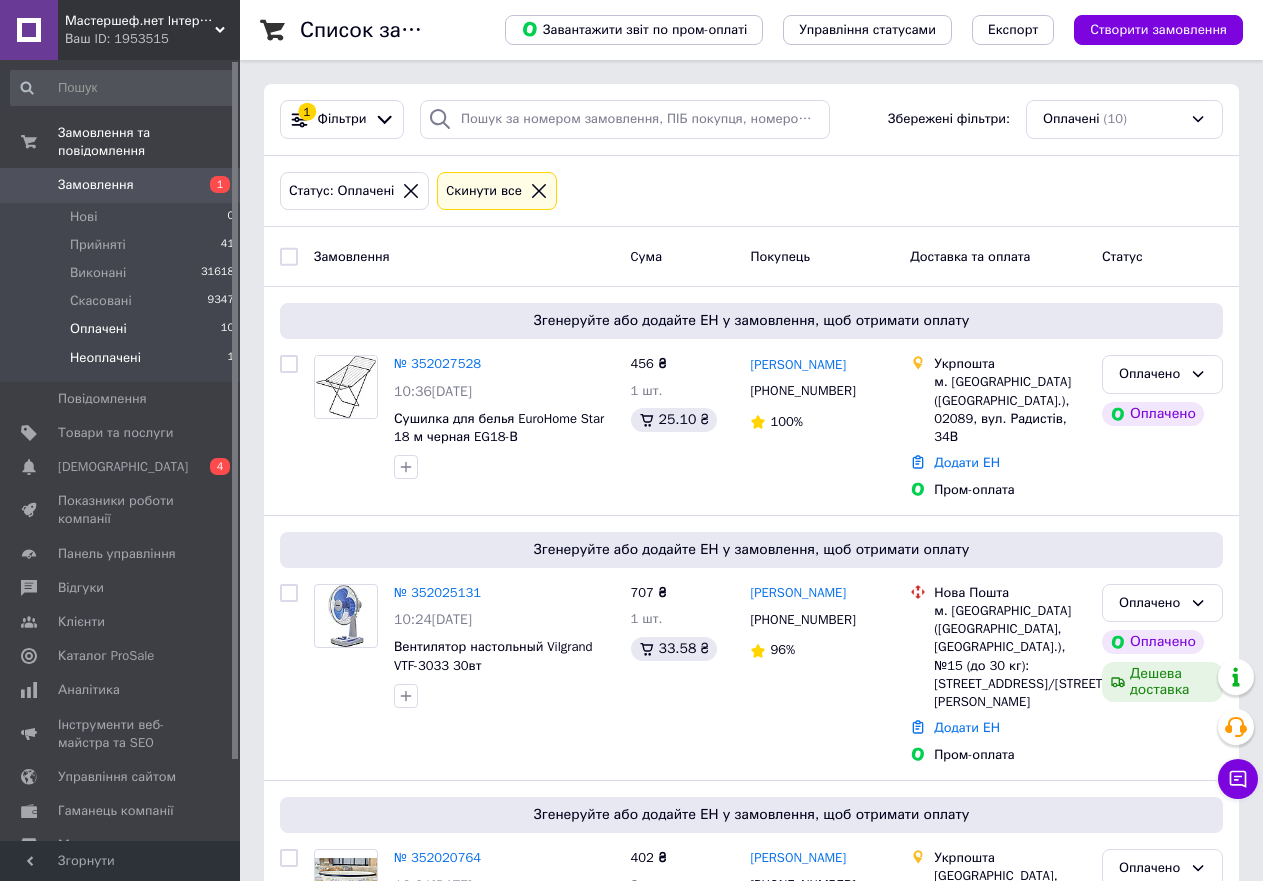 click on "Неоплачені" at bounding box center [105, 358] 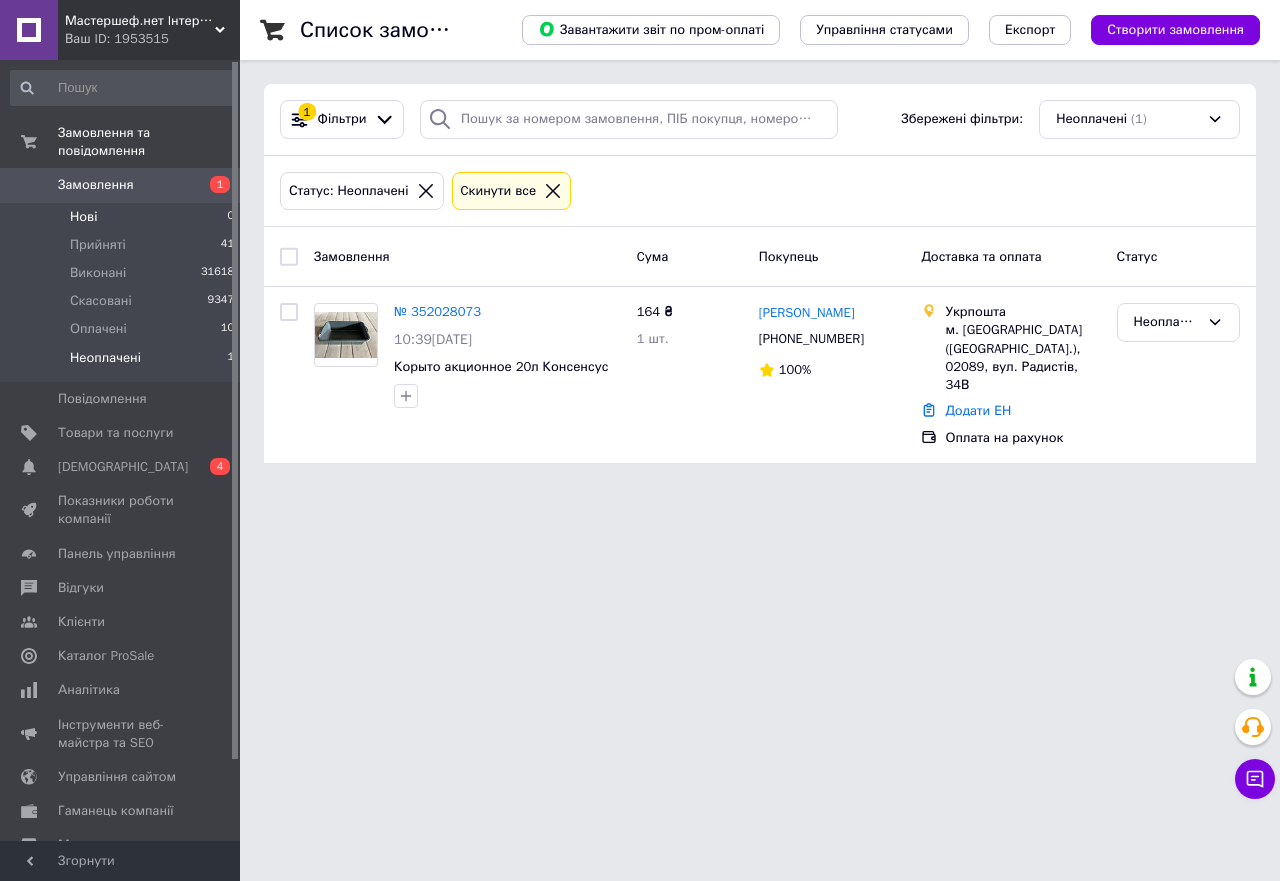 click on "Нові 0" at bounding box center [123, 217] 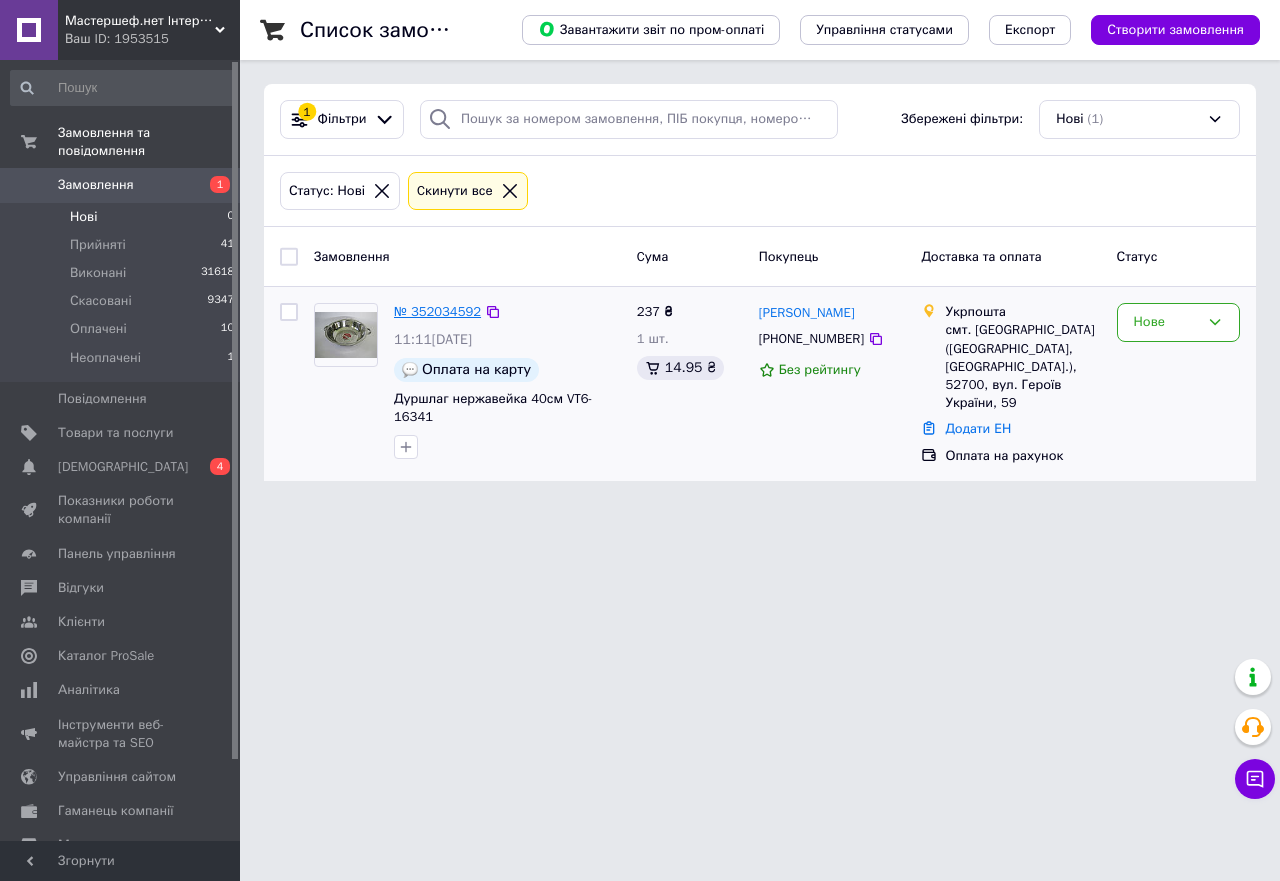 click on "№ 352034592" at bounding box center (437, 311) 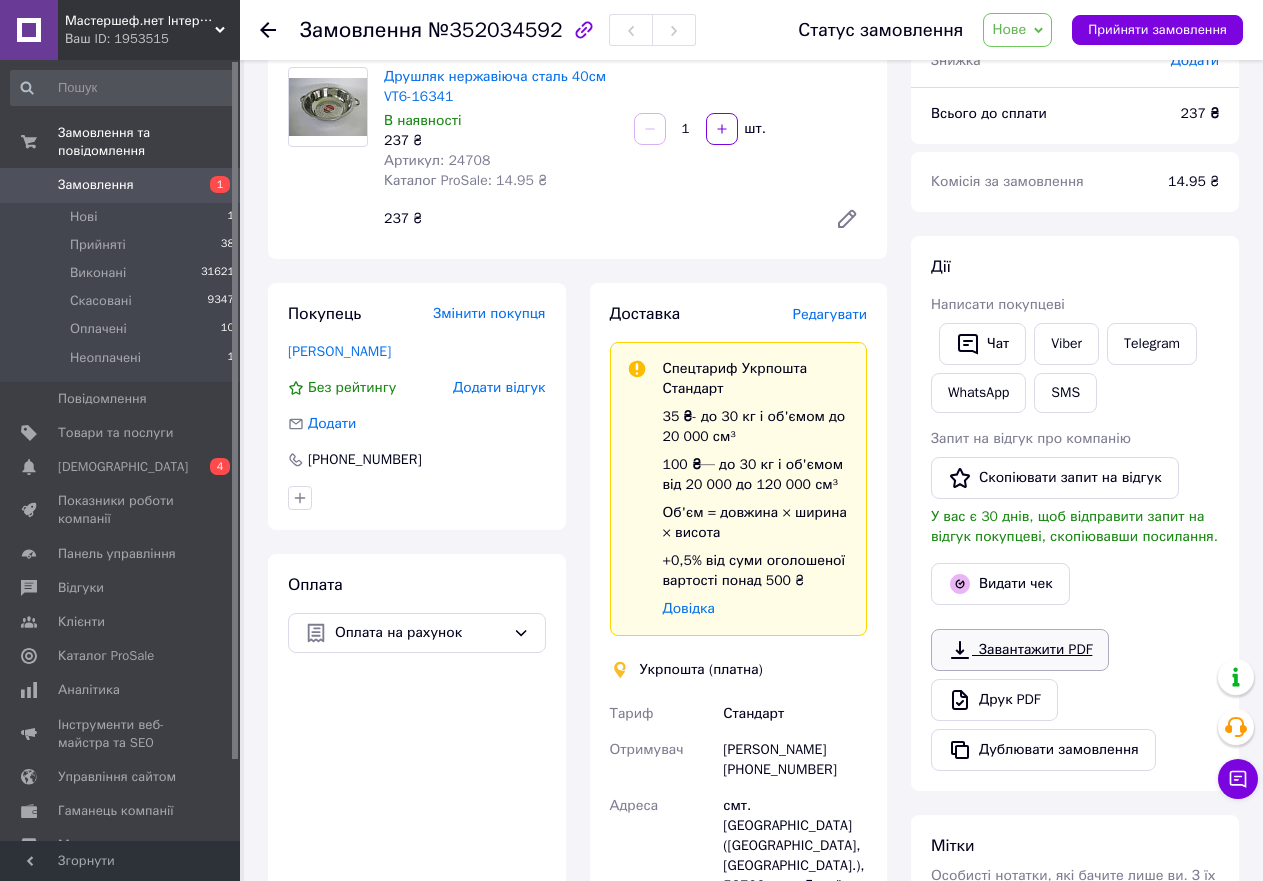 scroll, scrollTop: 200, scrollLeft: 0, axis: vertical 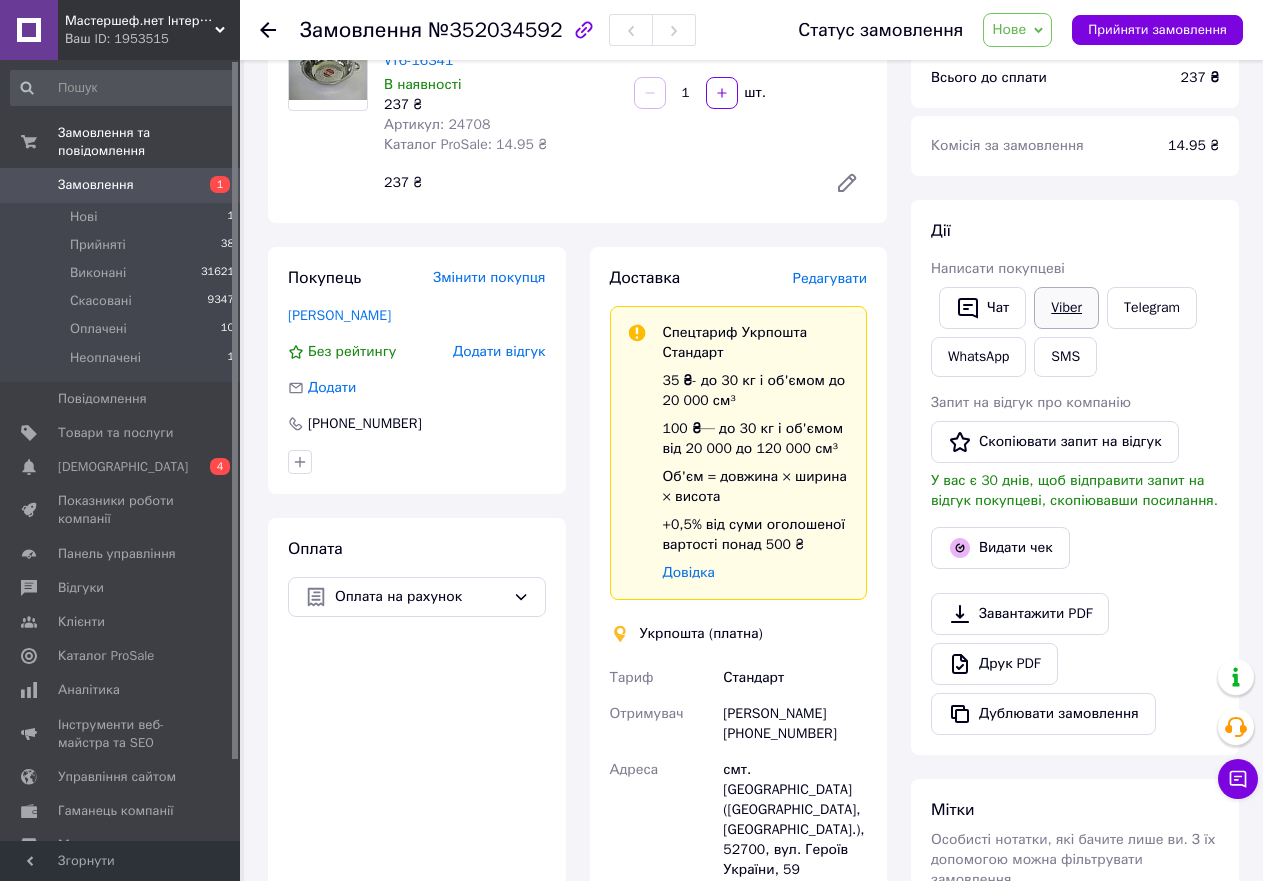 click on "Viber" at bounding box center [1066, 308] 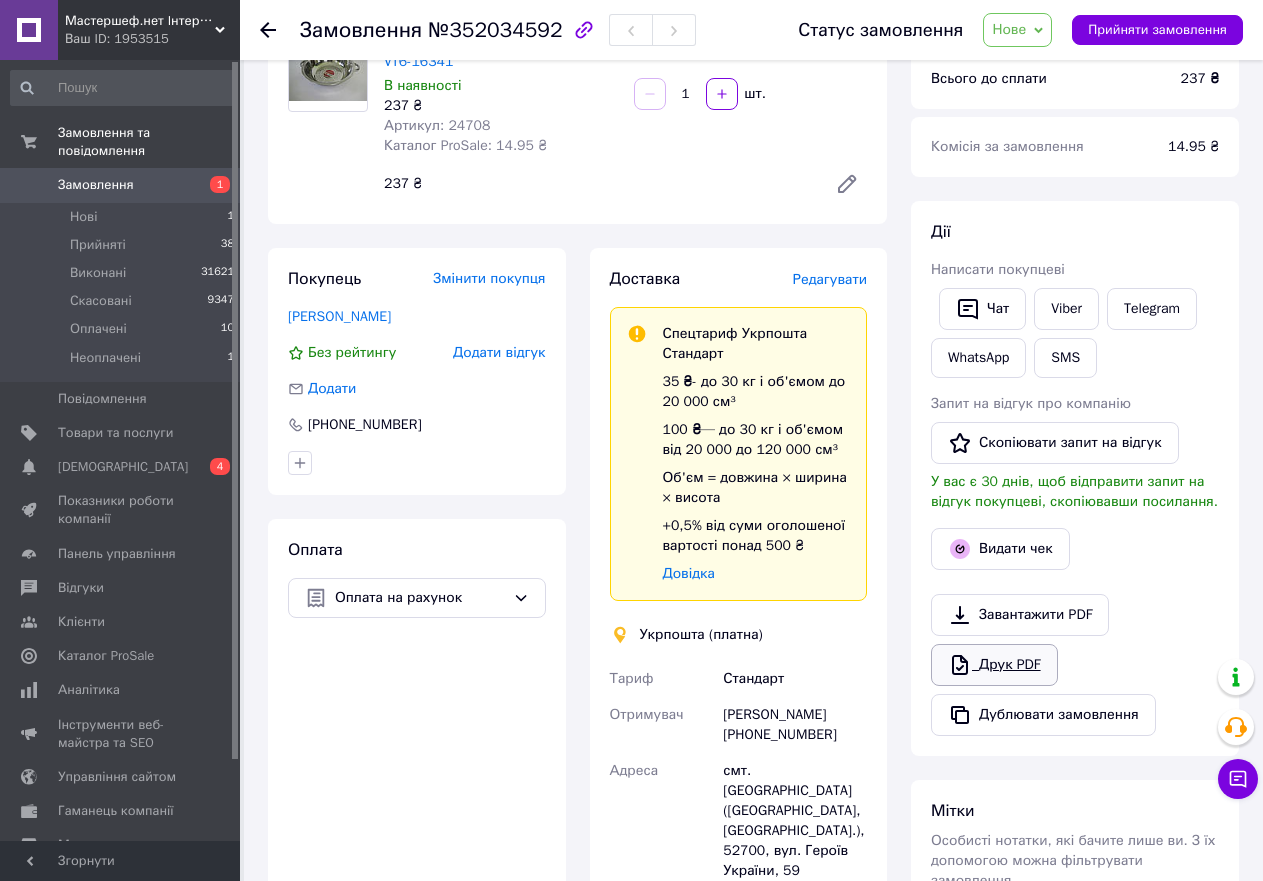scroll, scrollTop: 200, scrollLeft: 0, axis: vertical 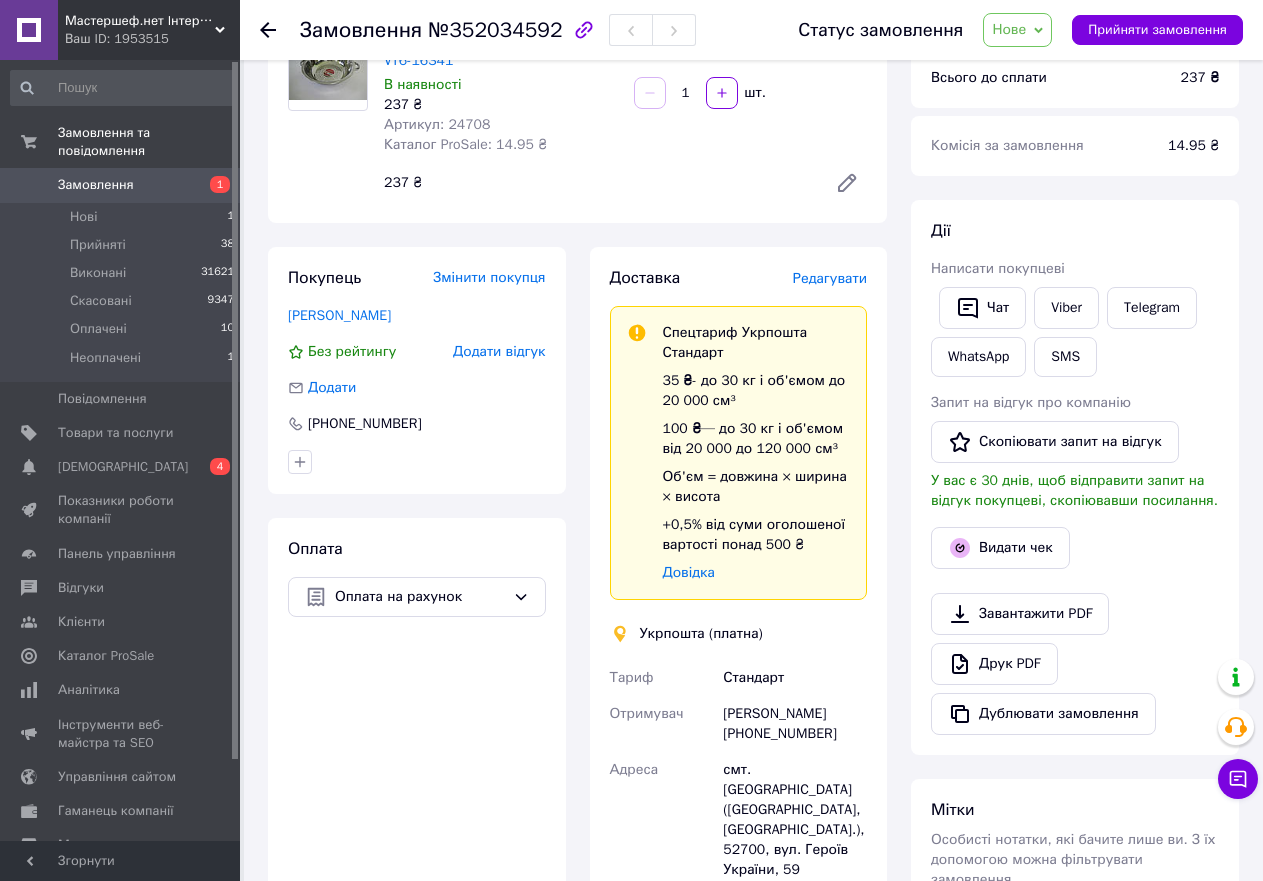 click on "Нове" at bounding box center [1017, 30] 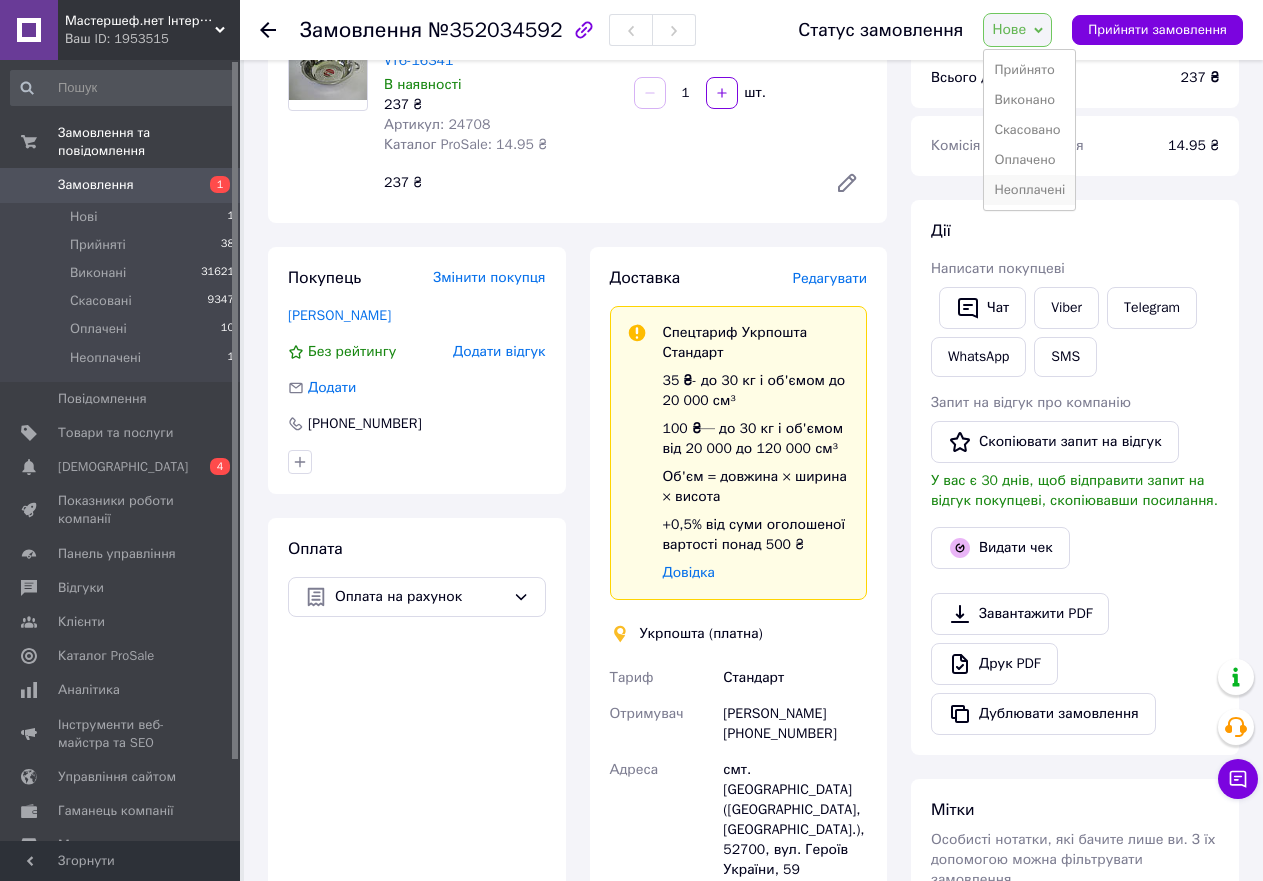 click on "Неоплачені" at bounding box center [1029, 190] 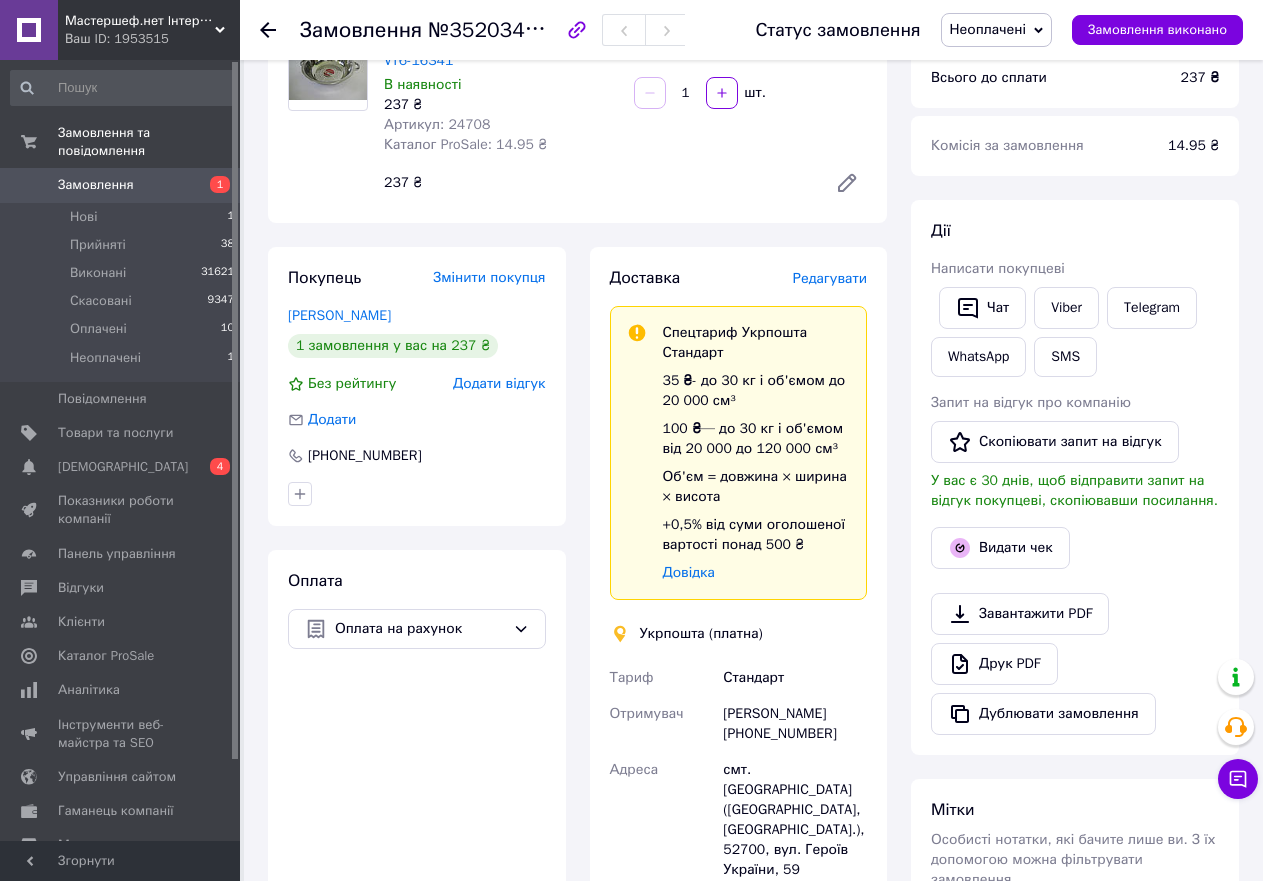 click at bounding box center [280, 30] 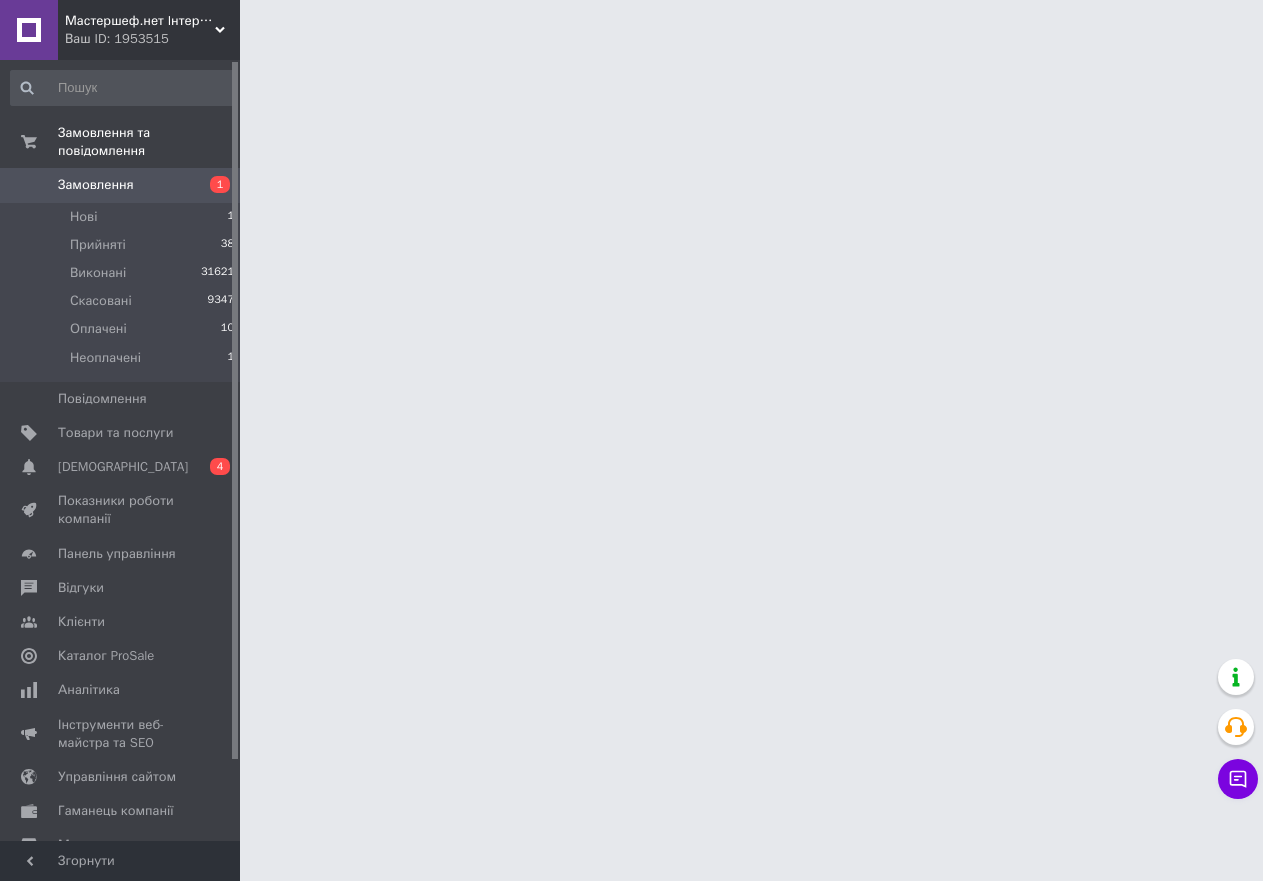 scroll, scrollTop: 0, scrollLeft: 0, axis: both 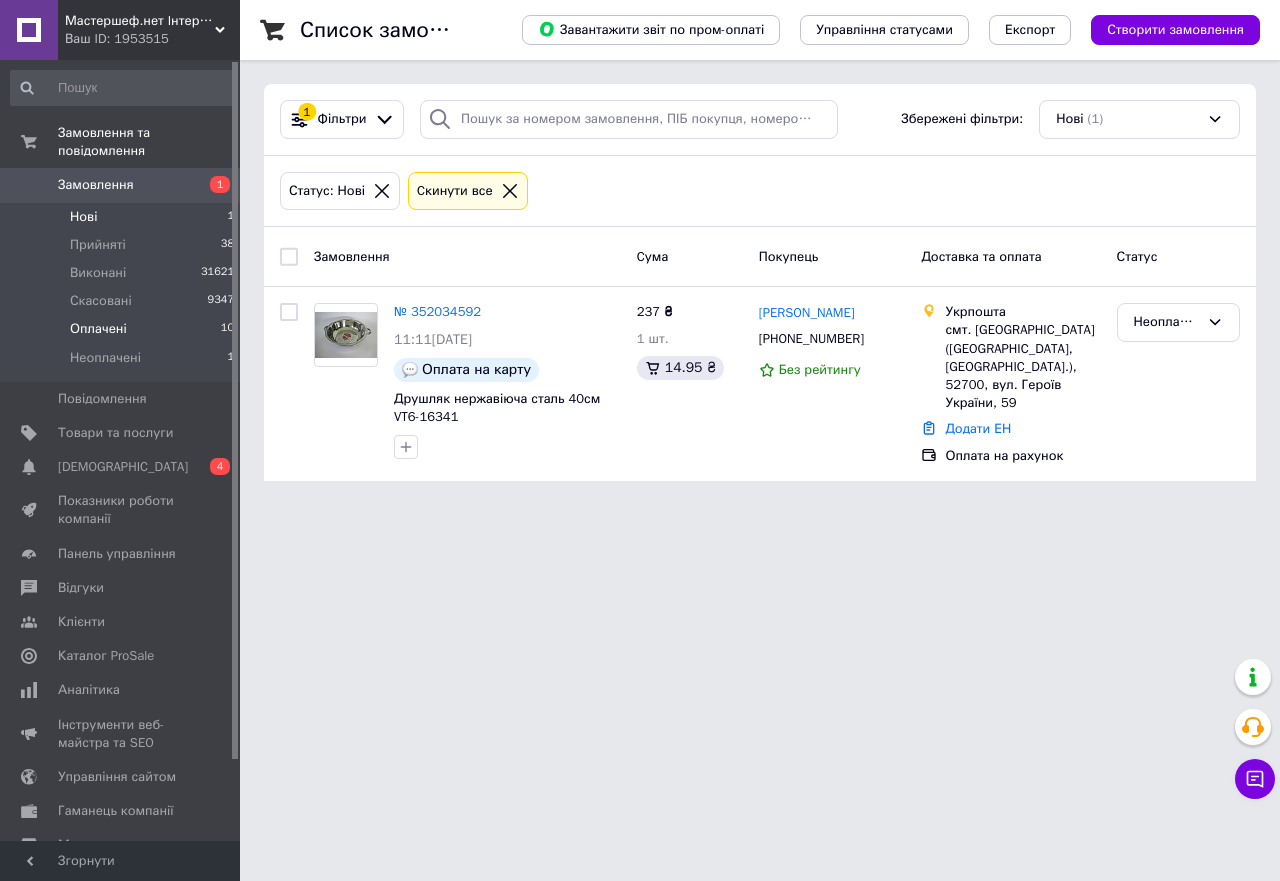 click on "Оплачені" at bounding box center (98, 329) 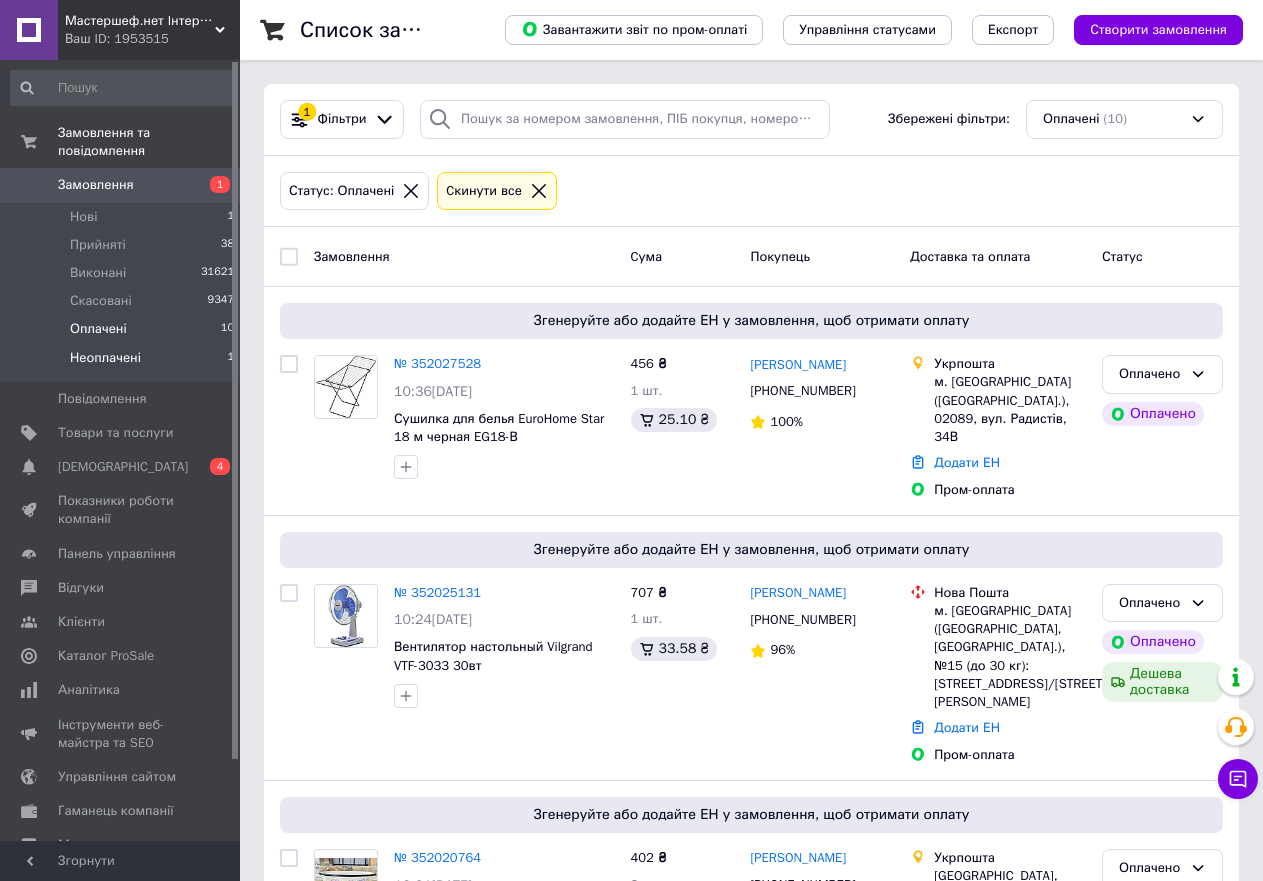 click on "Неоплачені" at bounding box center [105, 358] 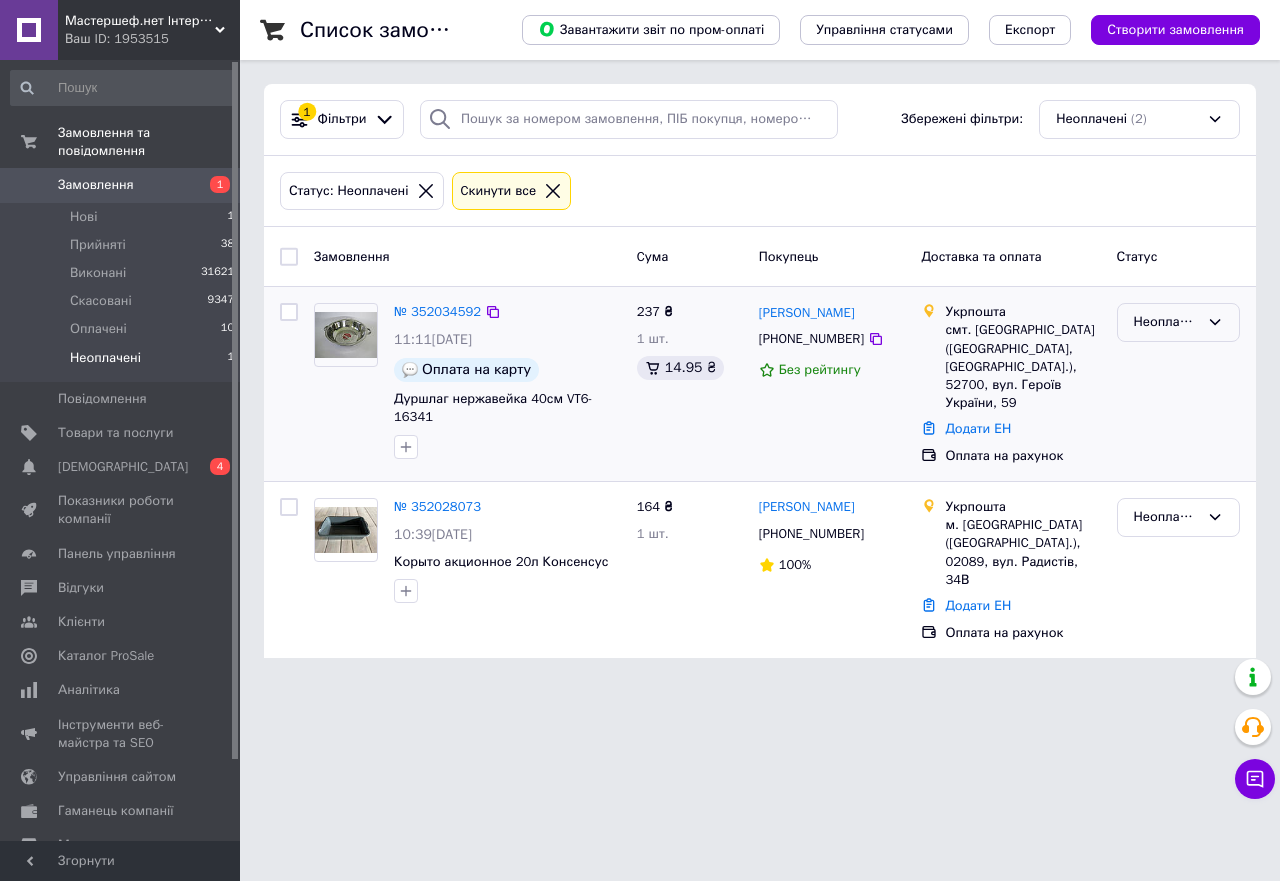 drag, startPoint x: 1154, startPoint y: 315, endPoint x: 1154, endPoint y: 336, distance: 21 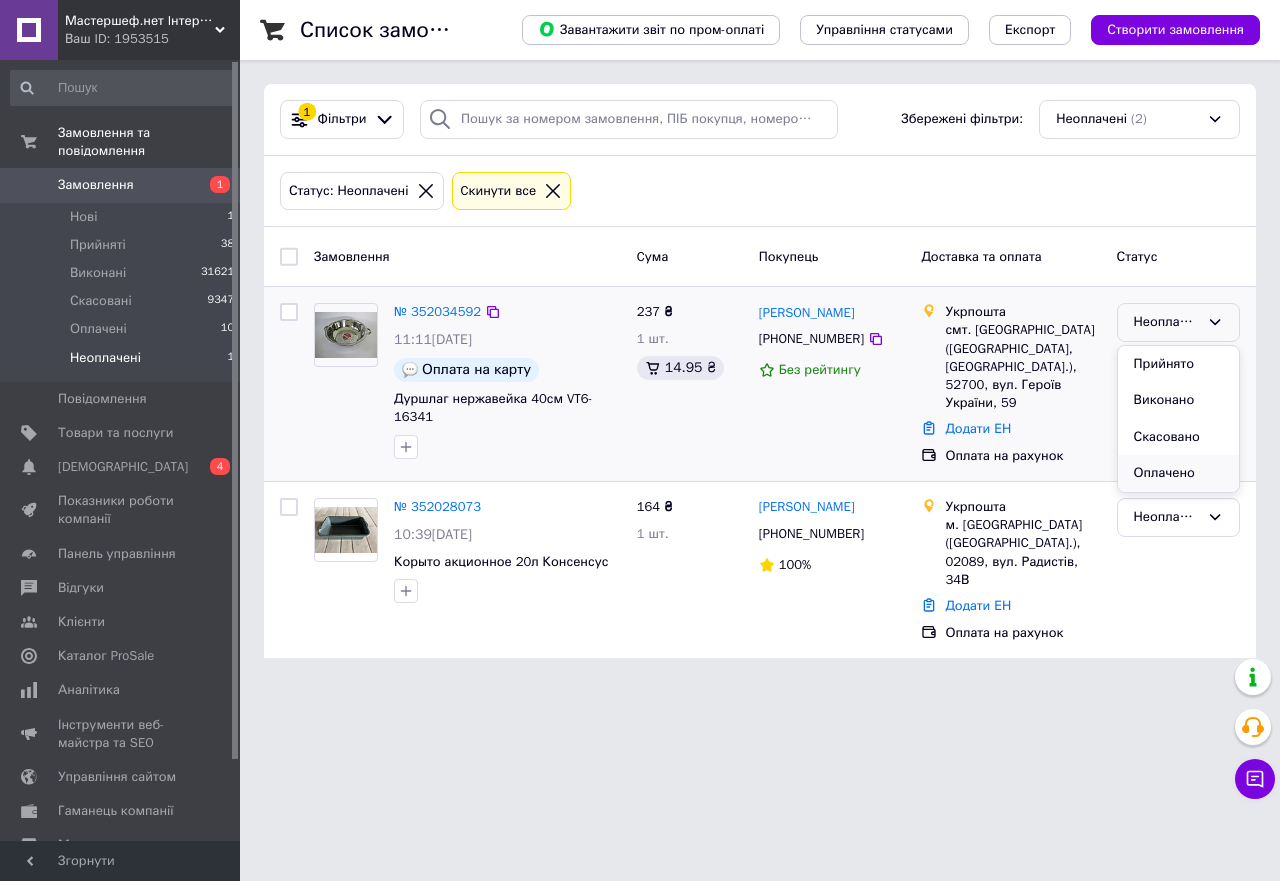 click on "Оплачено" at bounding box center (1178, 473) 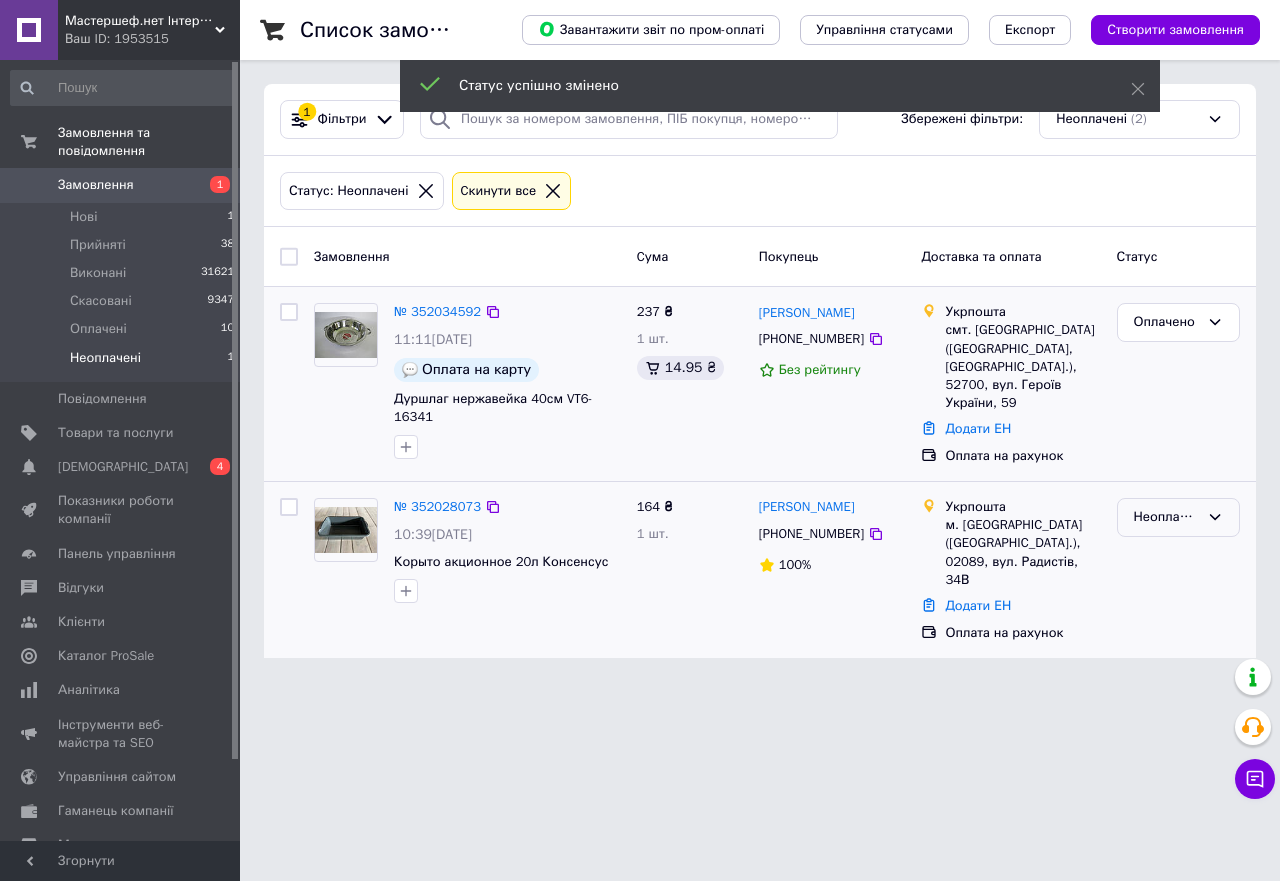 click on "Неоплачені" at bounding box center (1166, 517) 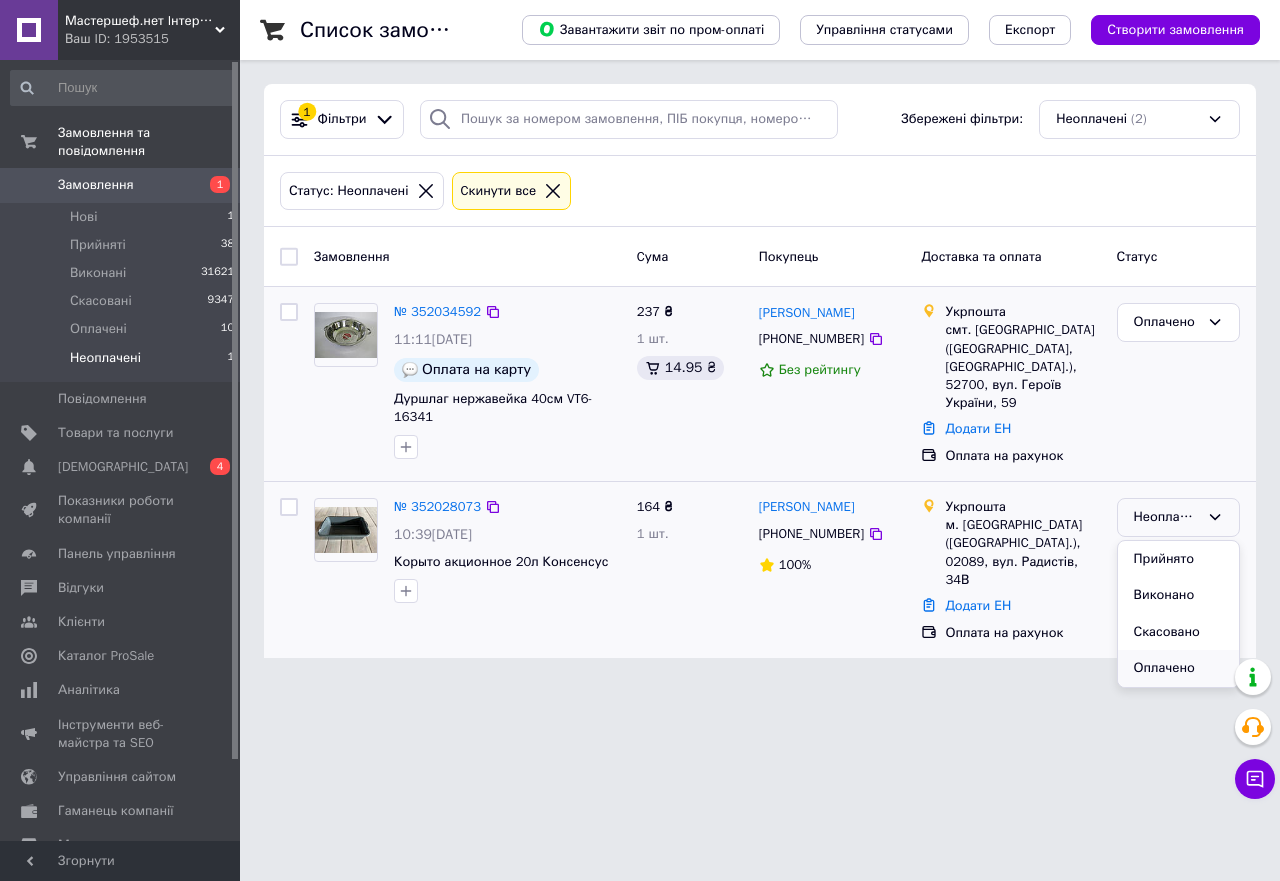 click on "Оплачено" at bounding box center [1178, 668] 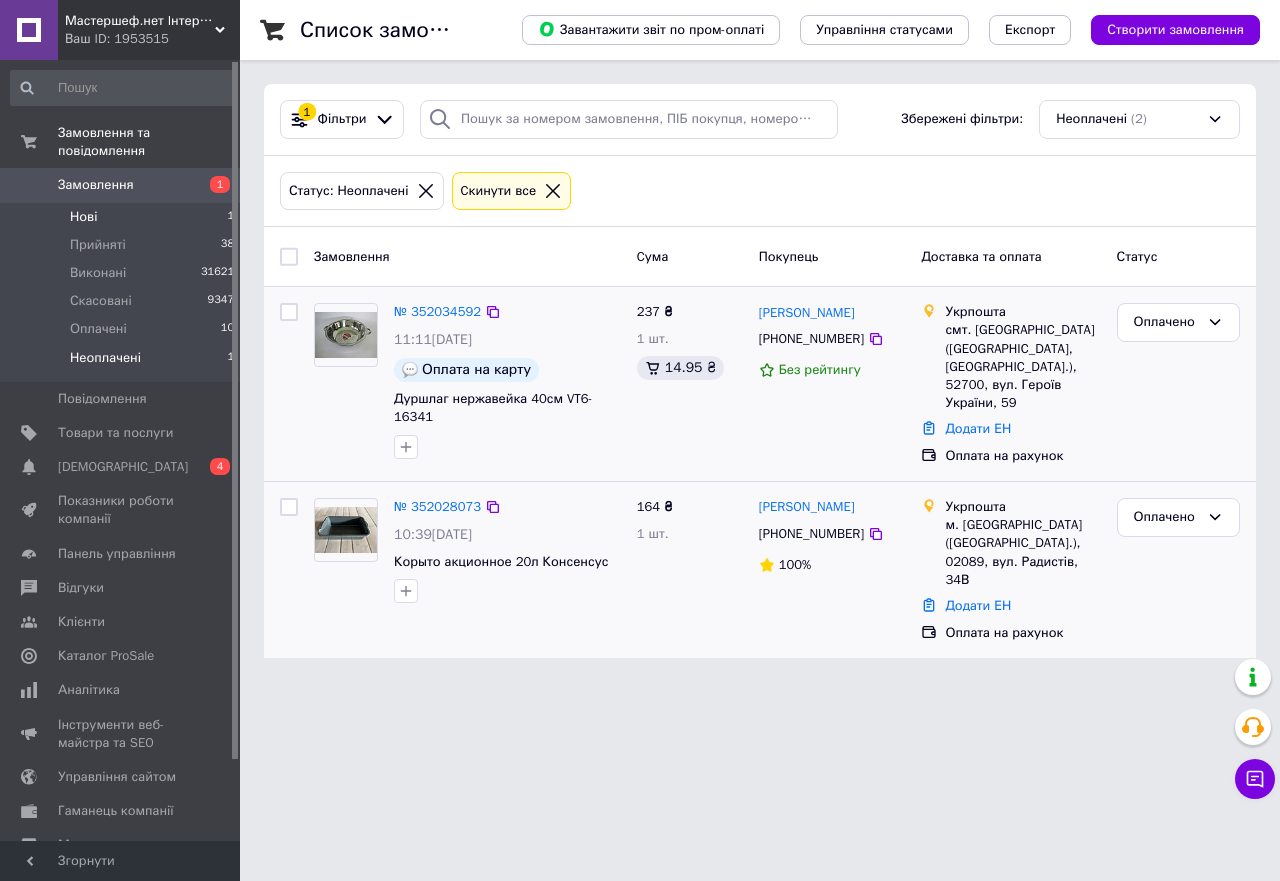 click on "Нові" at bounding box center (83, 217) 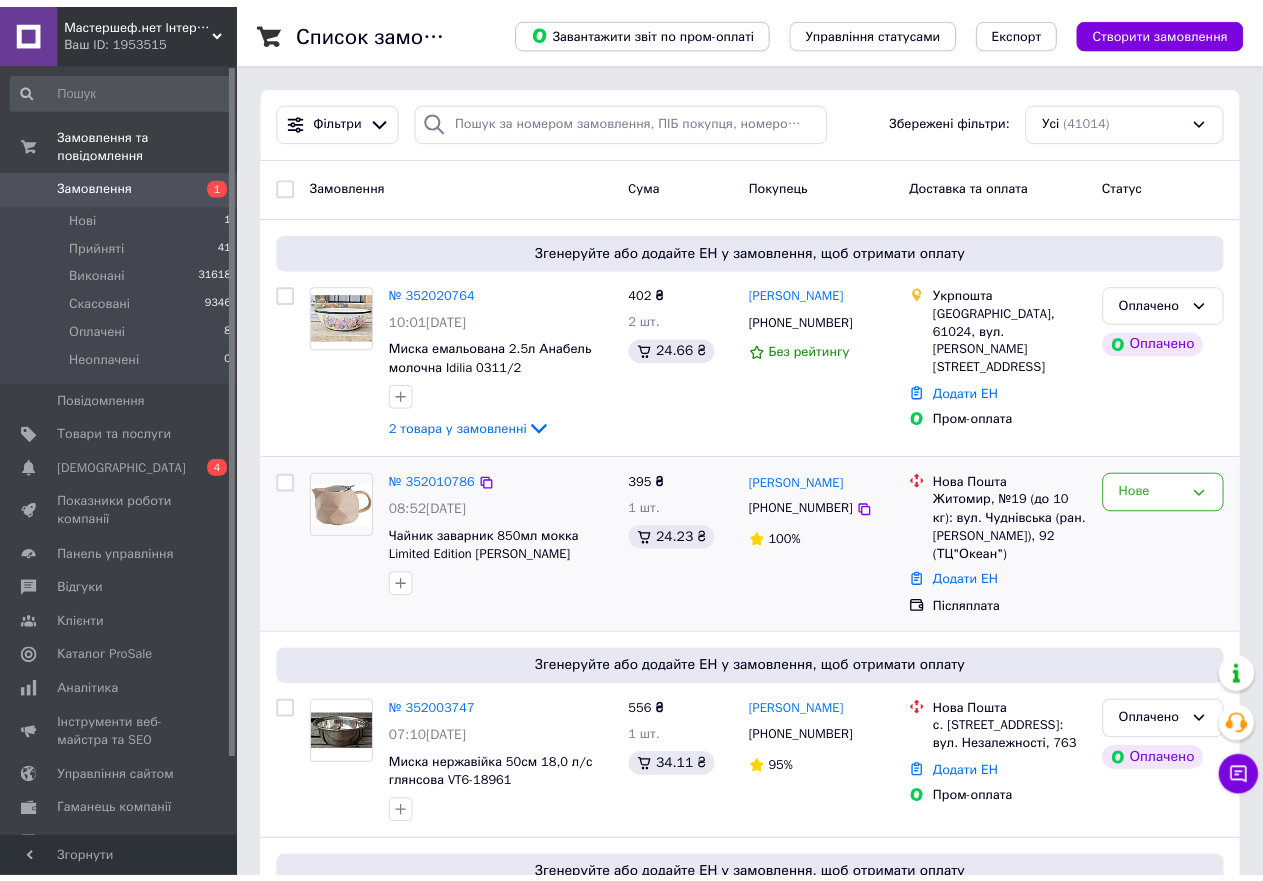 scroll, scrollTop: 0, scrollLeft: 0, axis: both 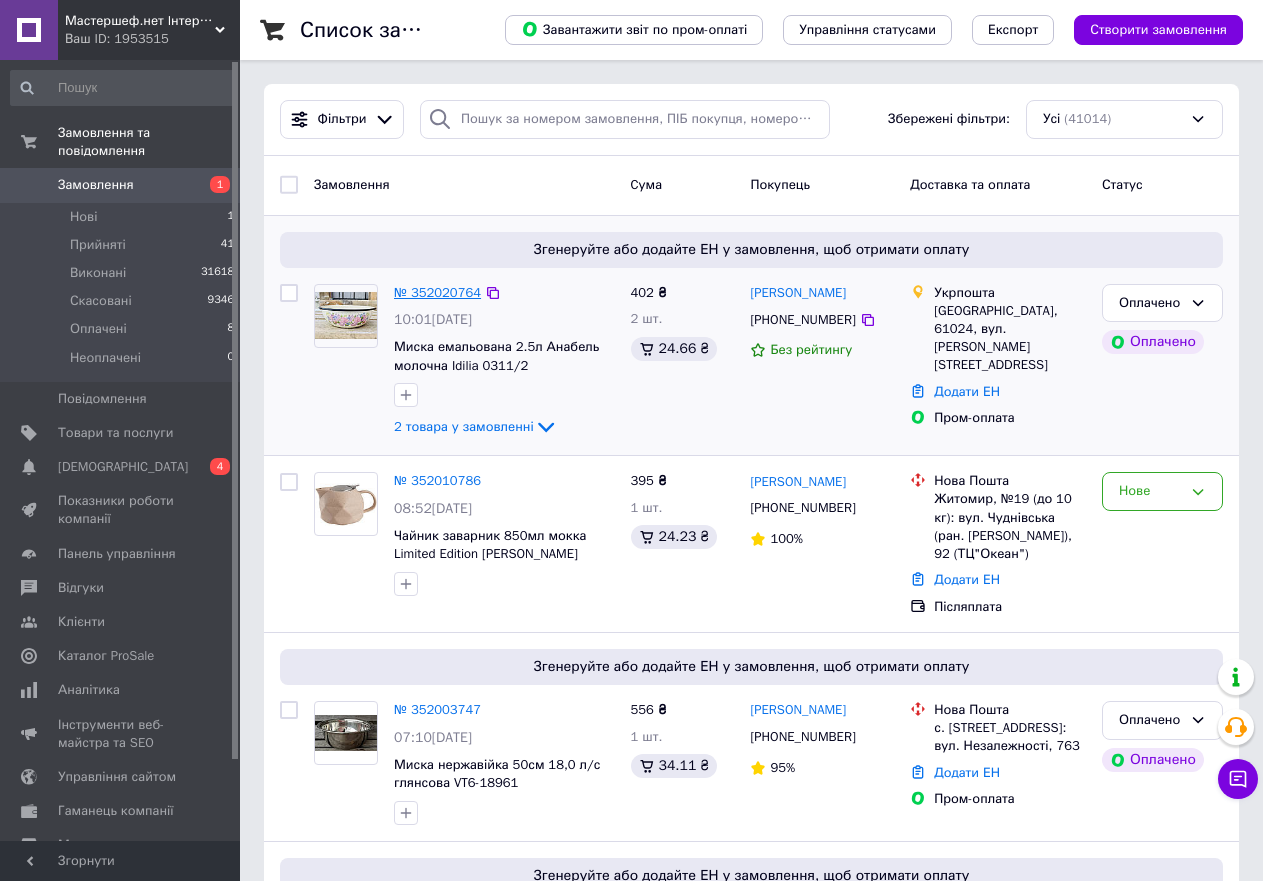 click on "№ 352020764" at bounding box center (437, 292) 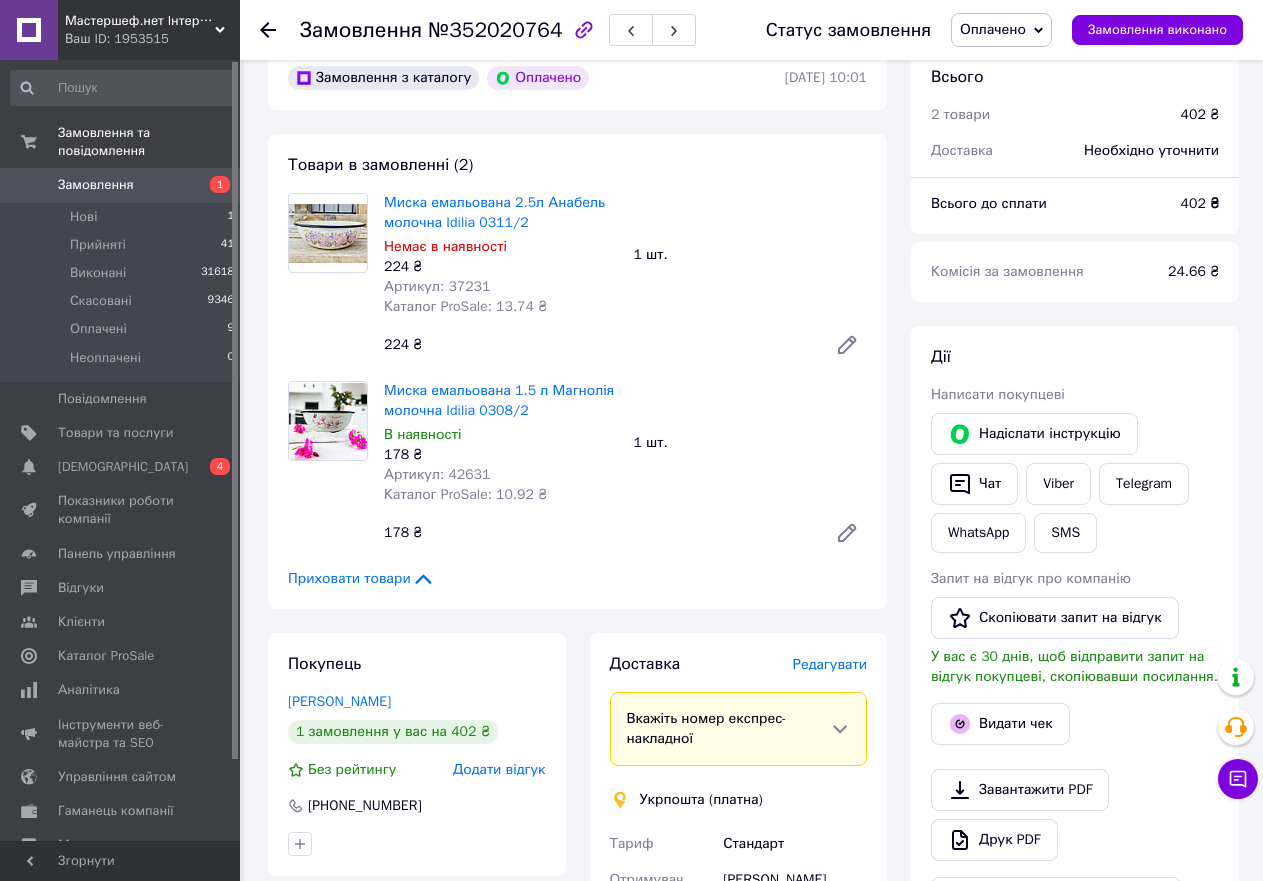 scroll, scrollTop: 500, scrollLeft: 0, axis: vertical 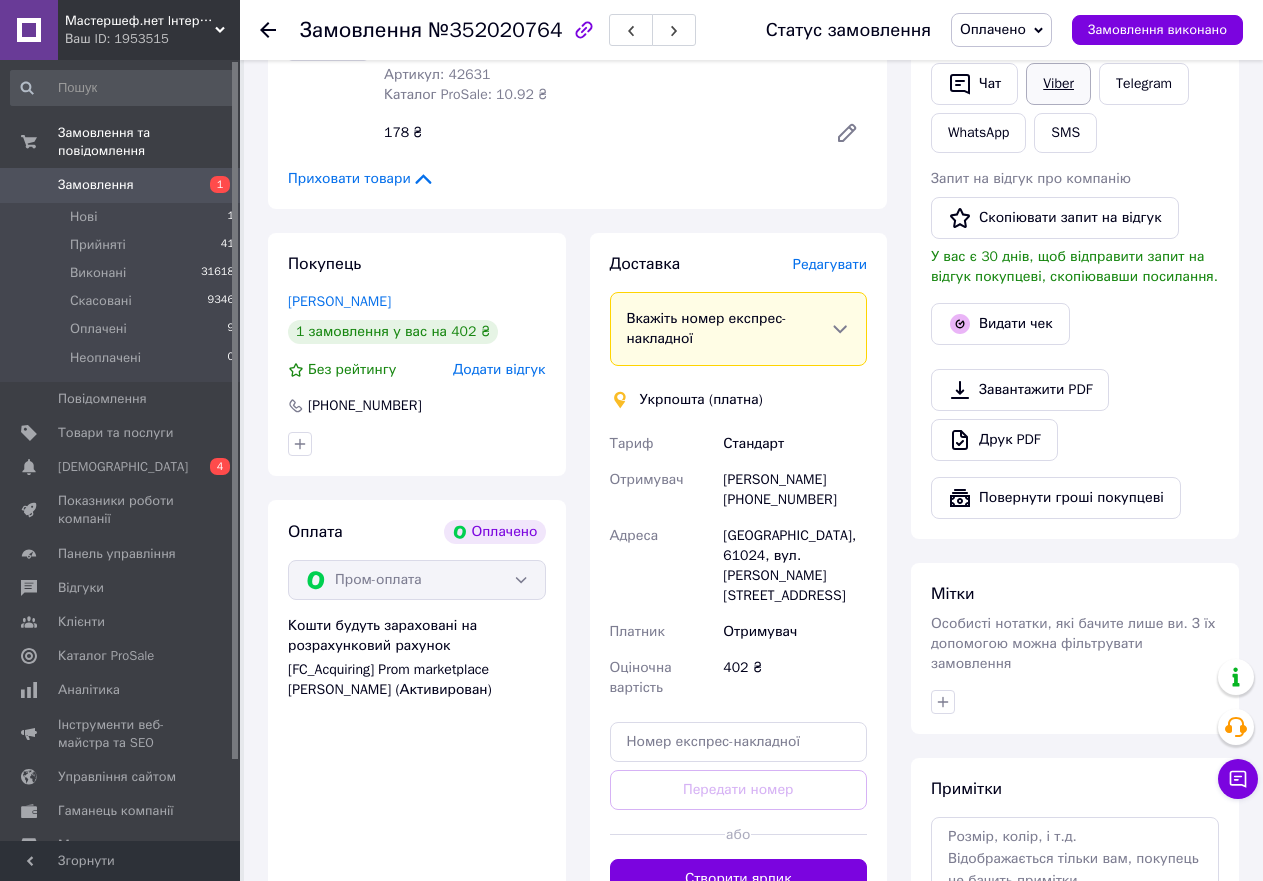 click on "Viber" at bounding box center (1058, 84) 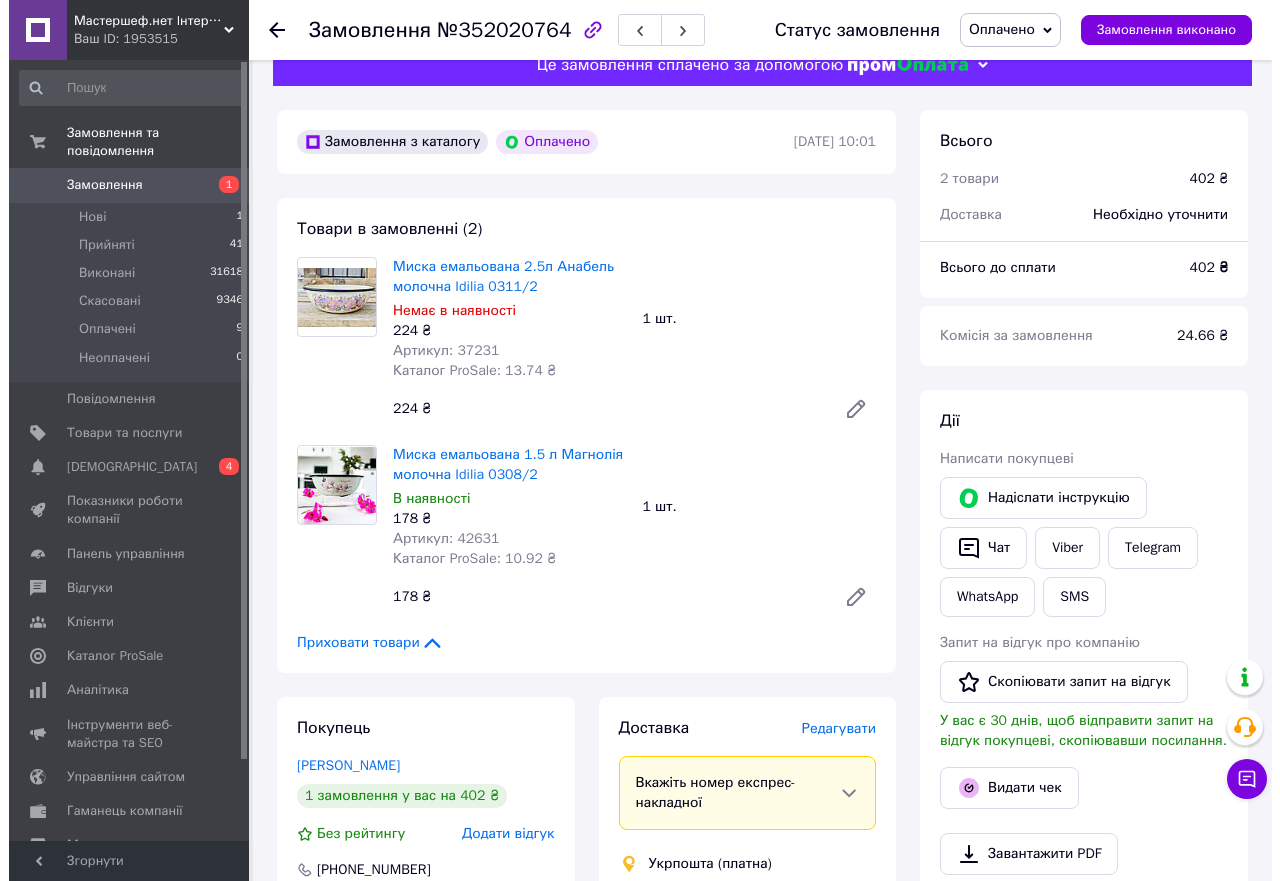 scroll, scrollTop: 0, scrollLeft: 0, axis: both 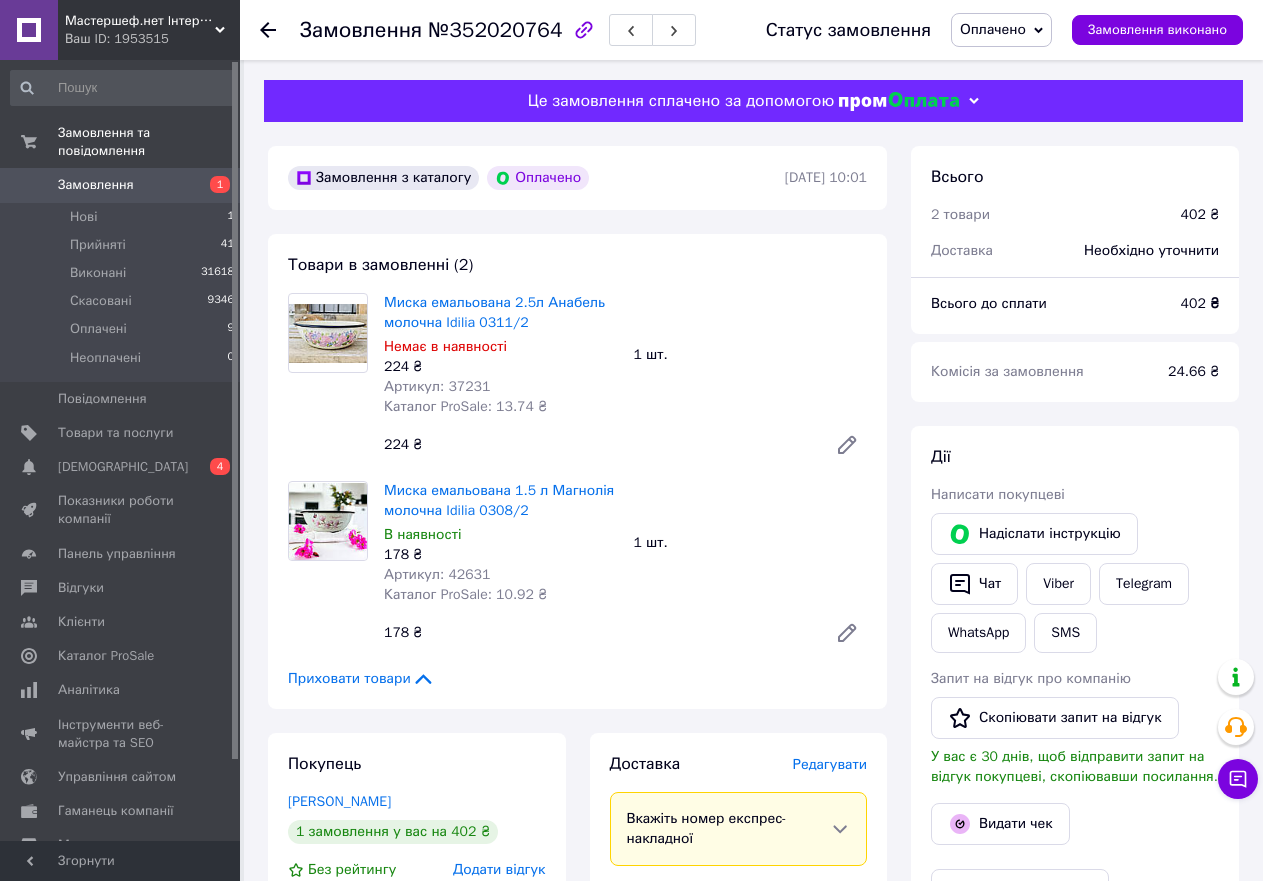 click 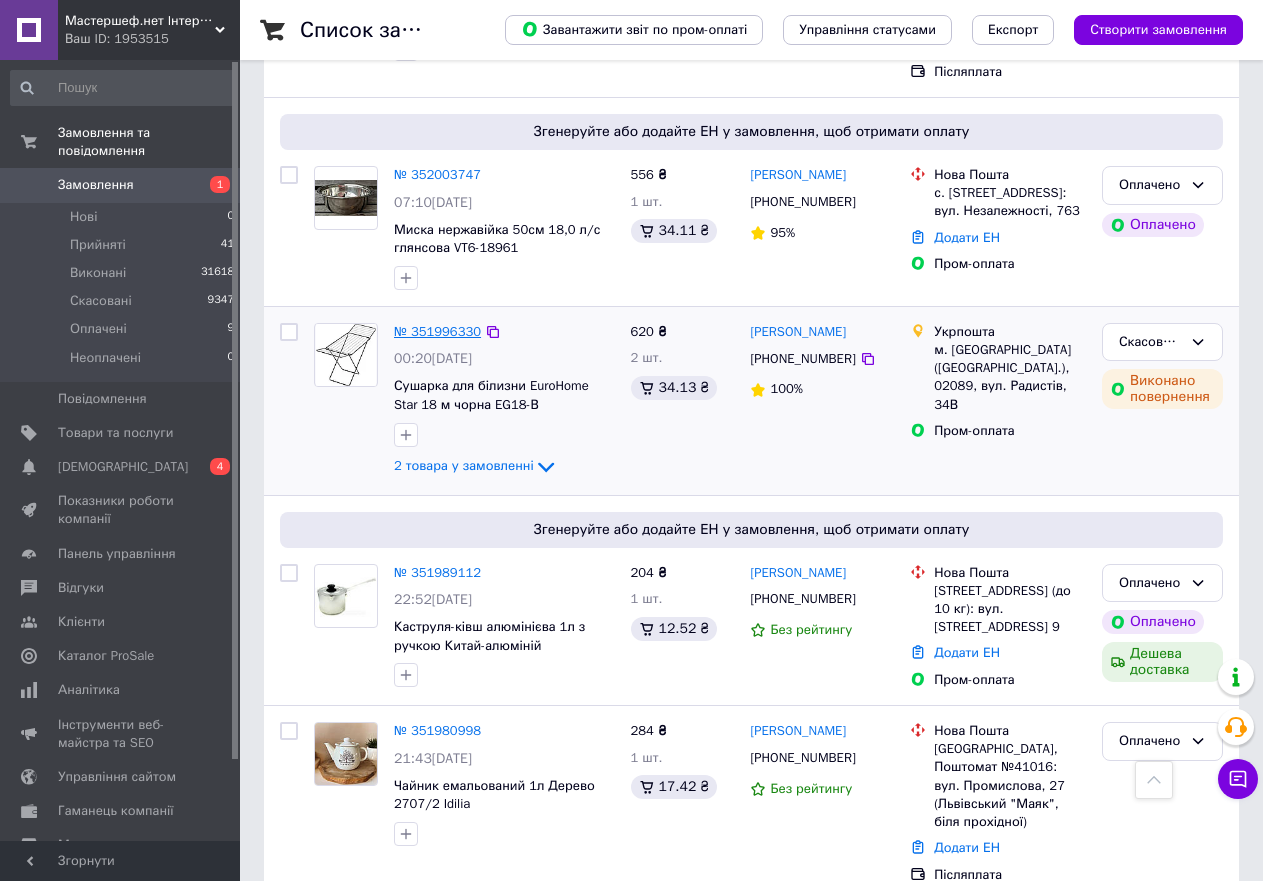 click on "№ 351996330" at bounding box center (437, 331) 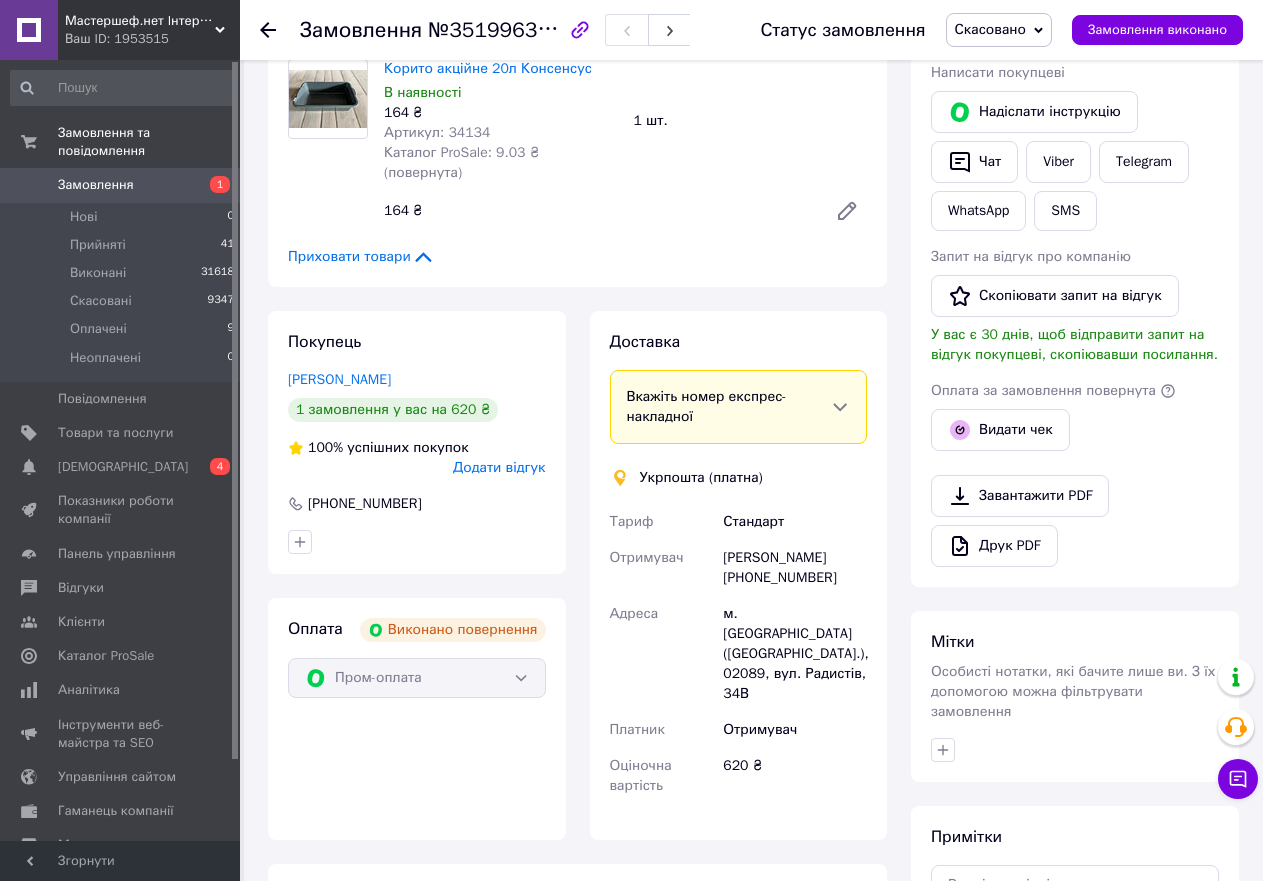 scroll, scrollTop: 300, scrollLeft: 0, axis: vertical 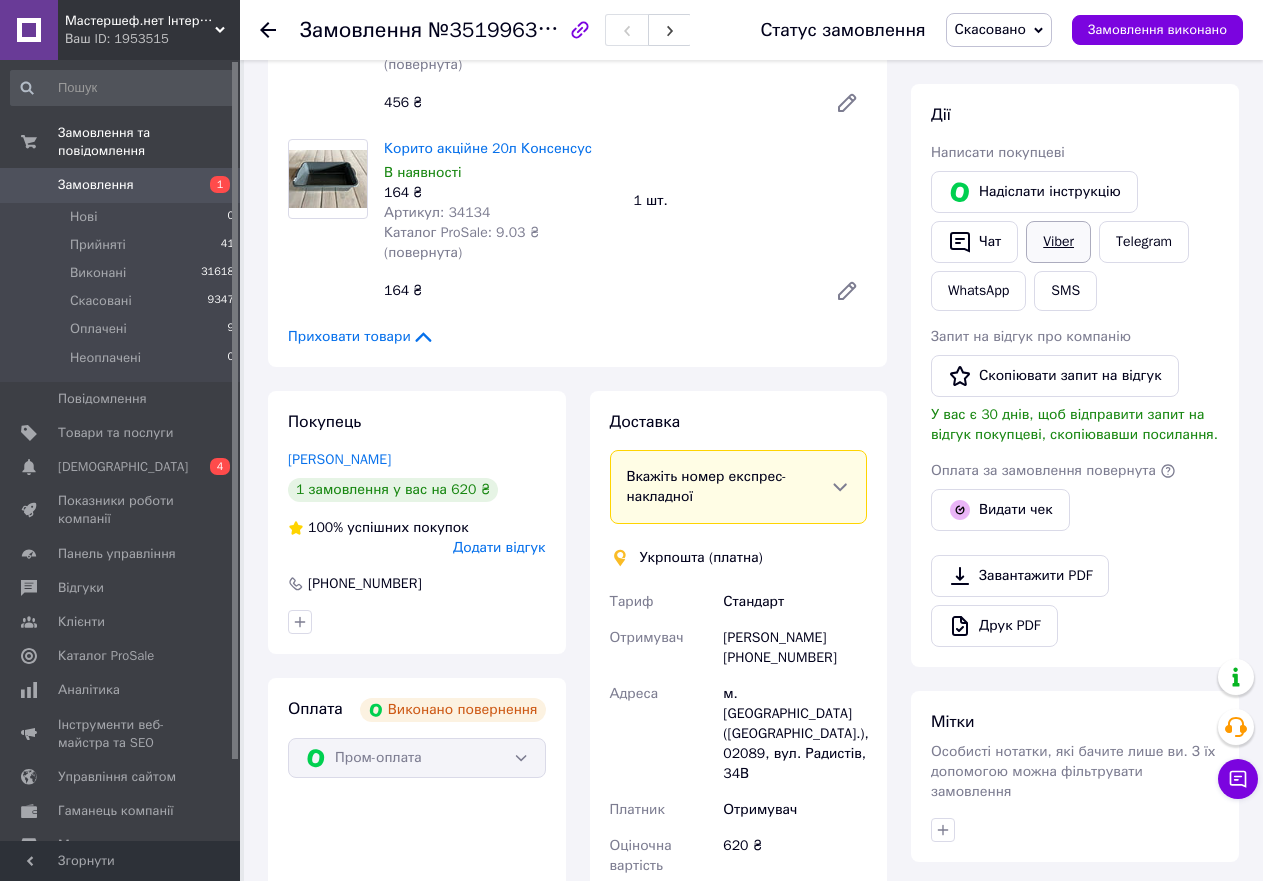 click on "Viber" at bounding box center [1058, 242] 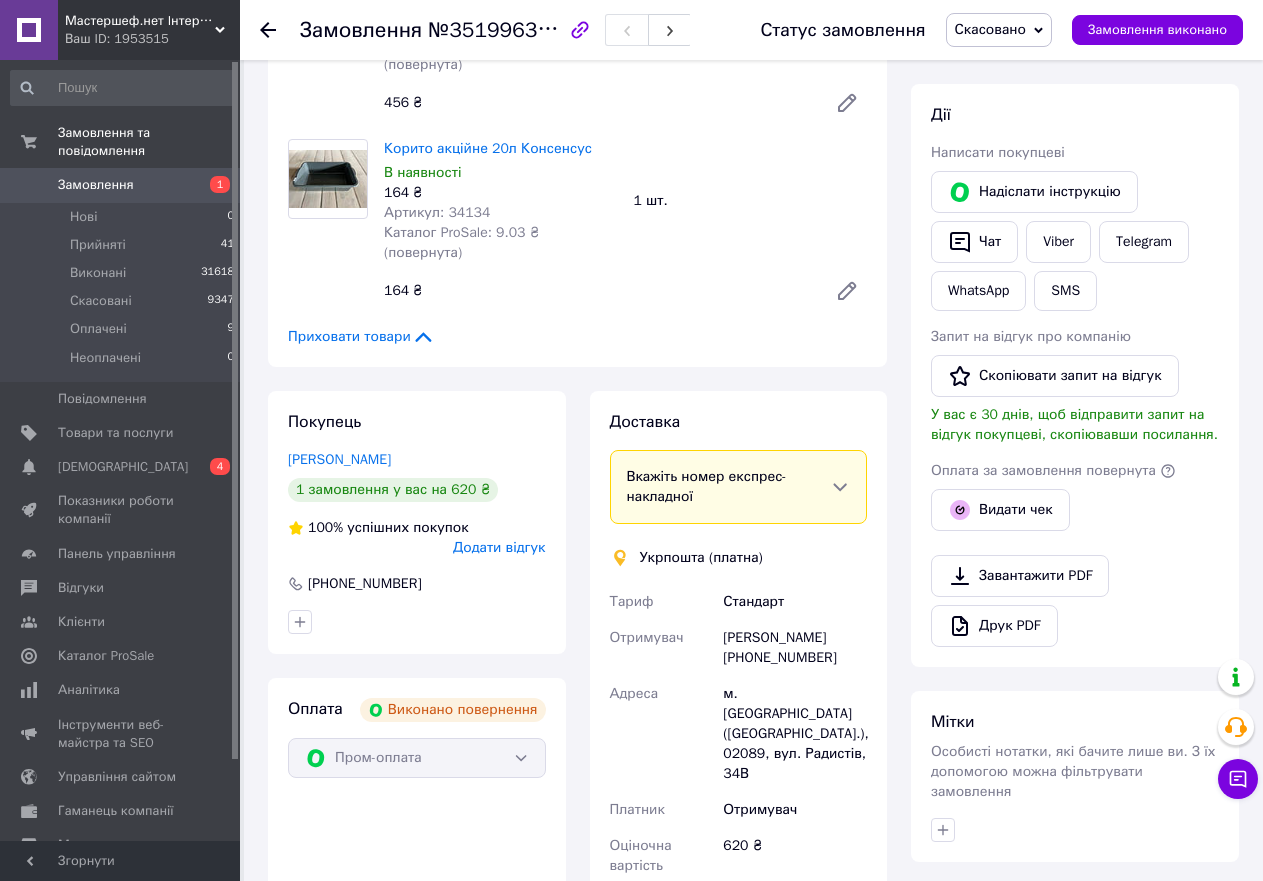 click 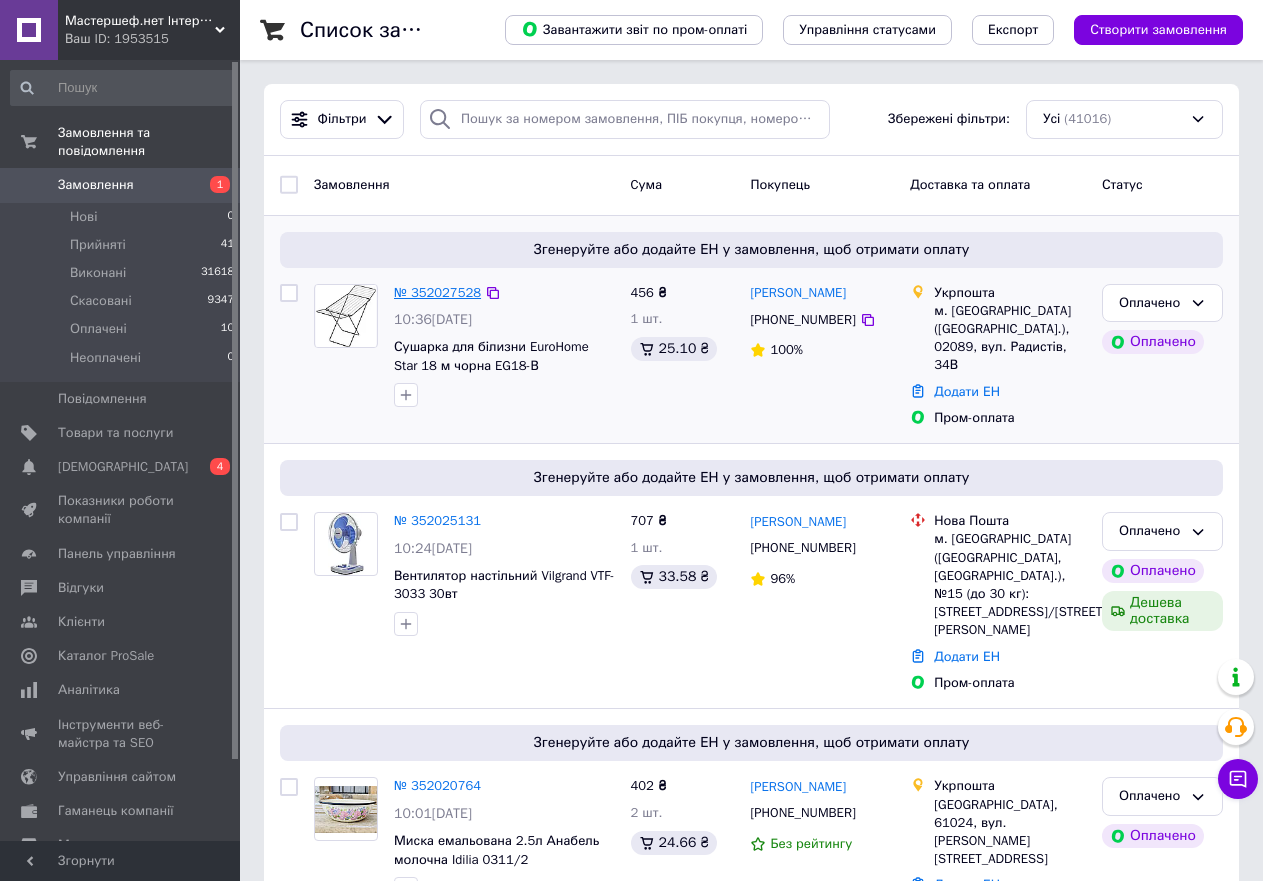 click on "№ 352027528" at bounding box center (437, 292) 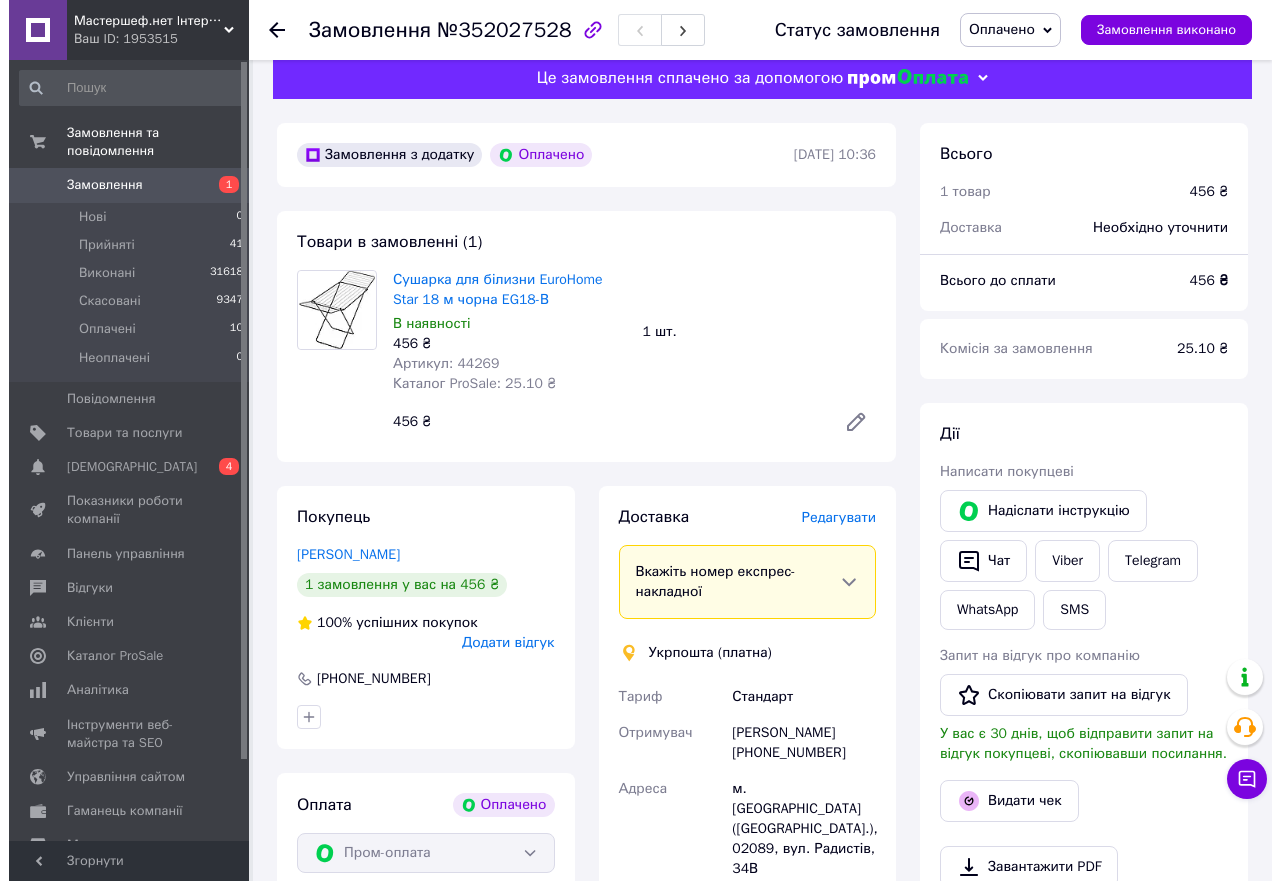 scroll, scrollTop: 0, scrollLeft: 0, axis: both 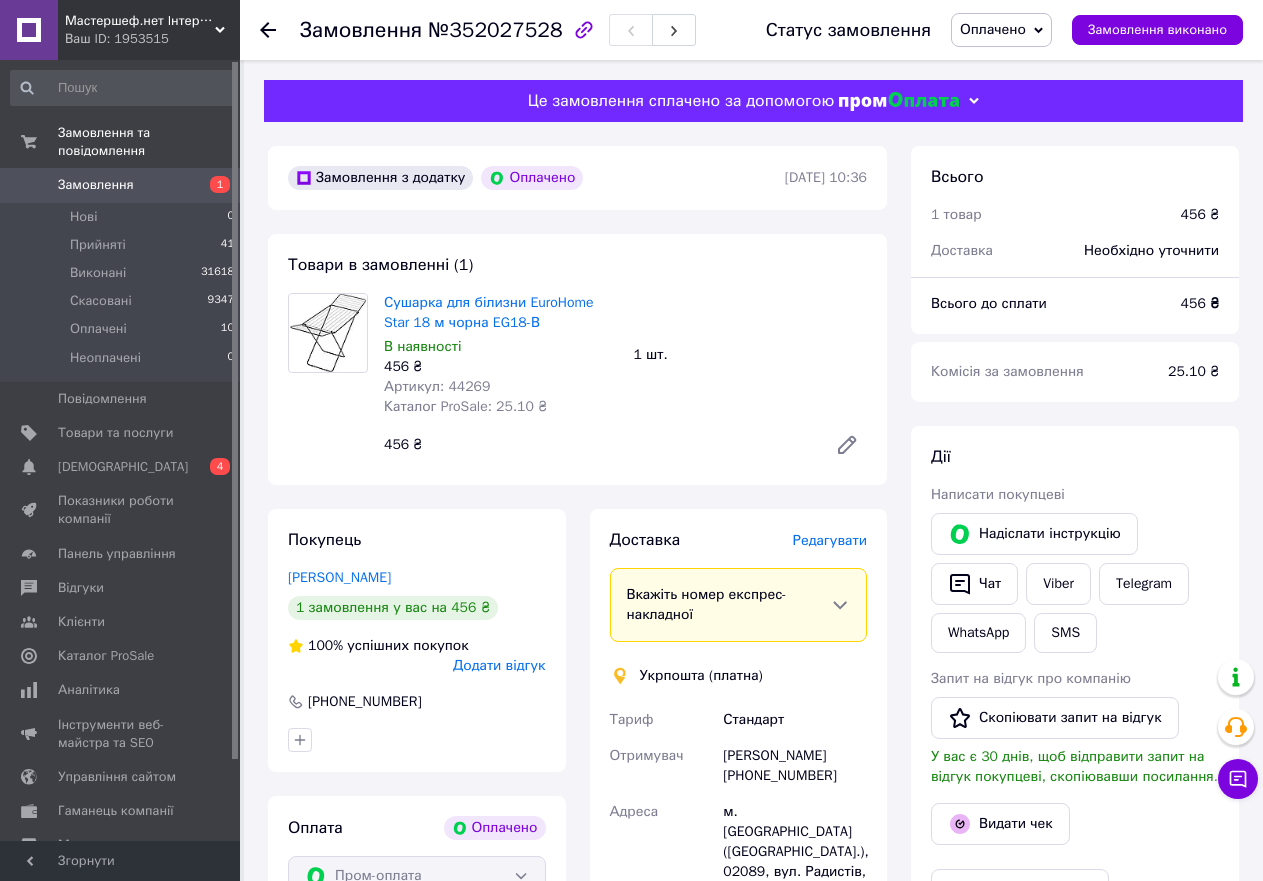 click 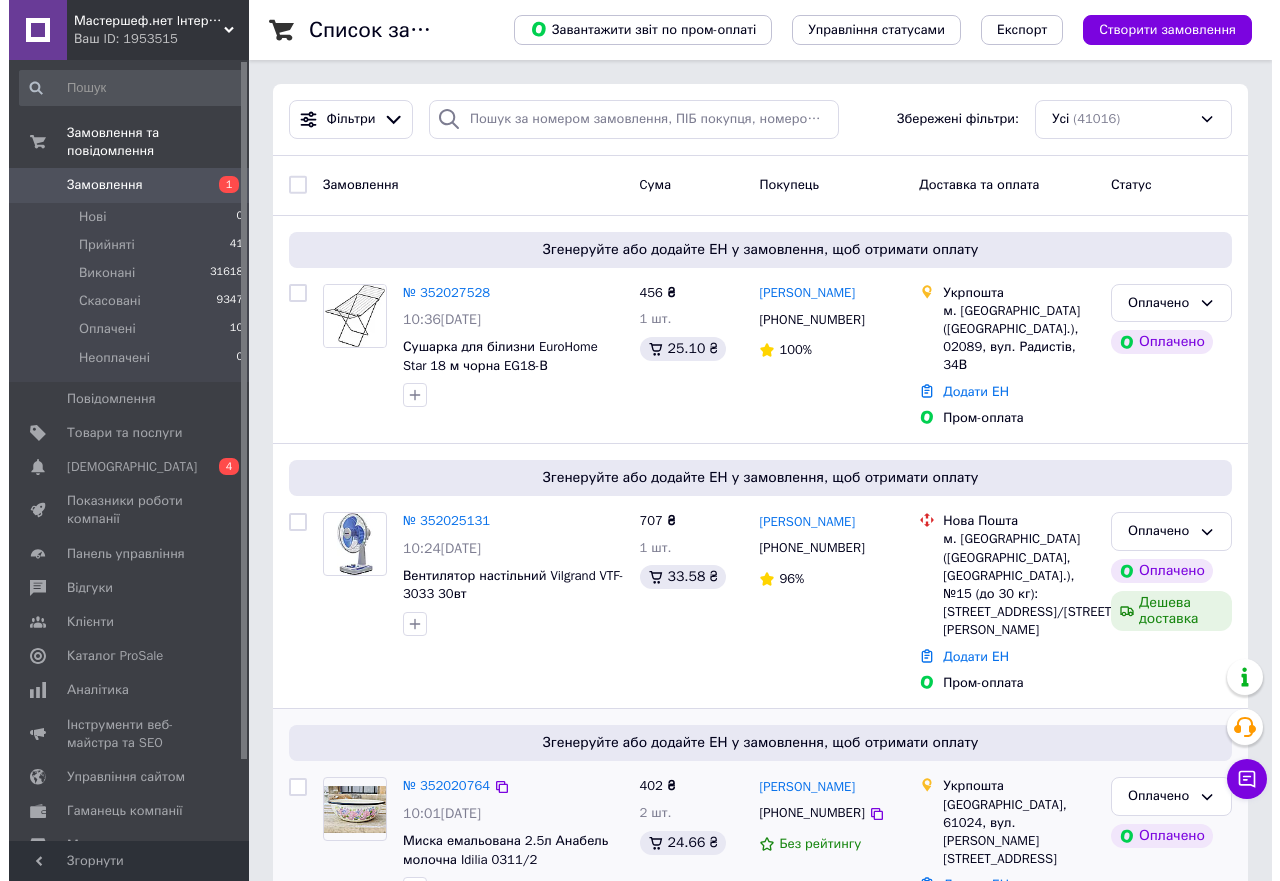 scroll, scrollTop: 0, scrollLeft: 0, axis: both 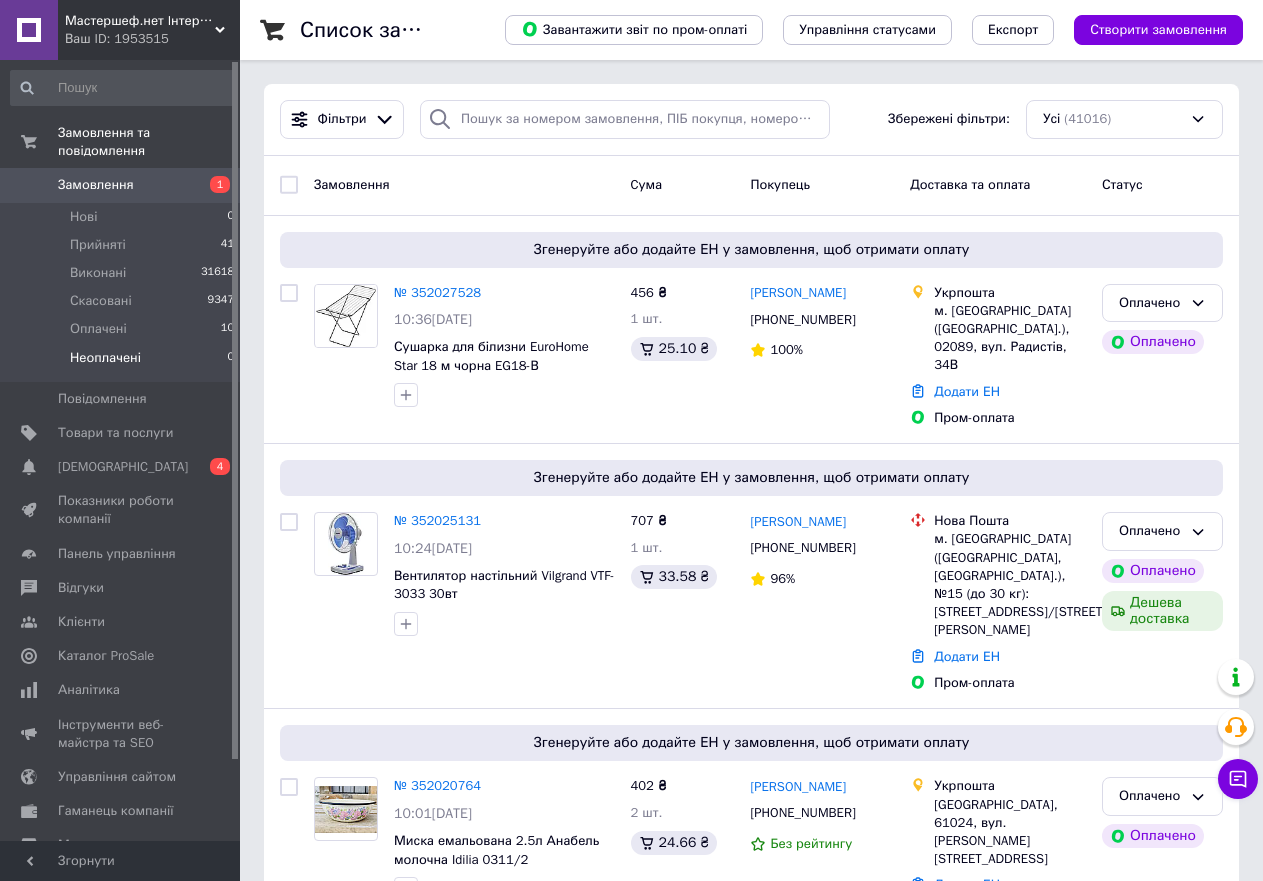 click on "Неоплачені 0" at bounding box center [123, 363] 